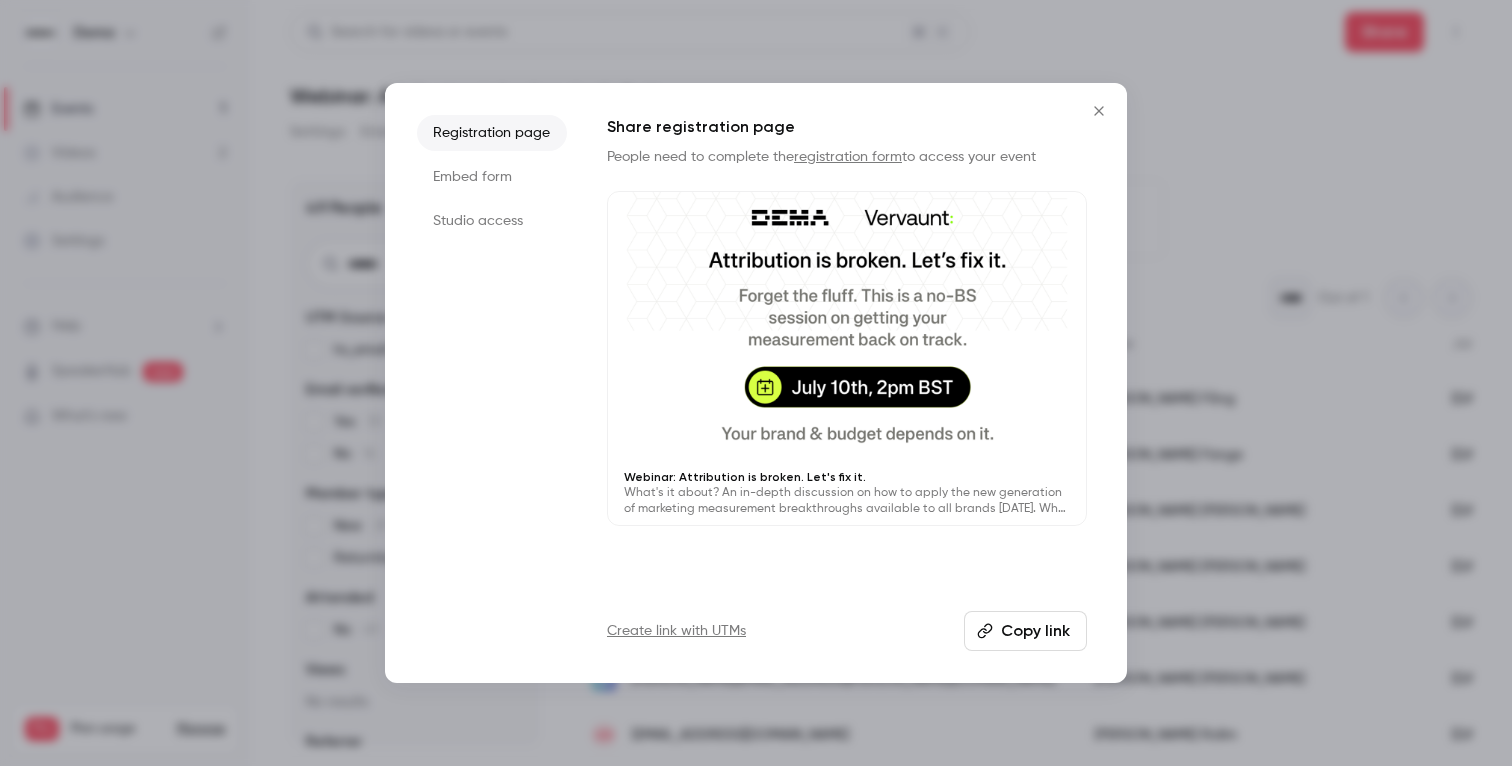 scroll, scrollTop: 0, scrollLeft: 0, axis: both 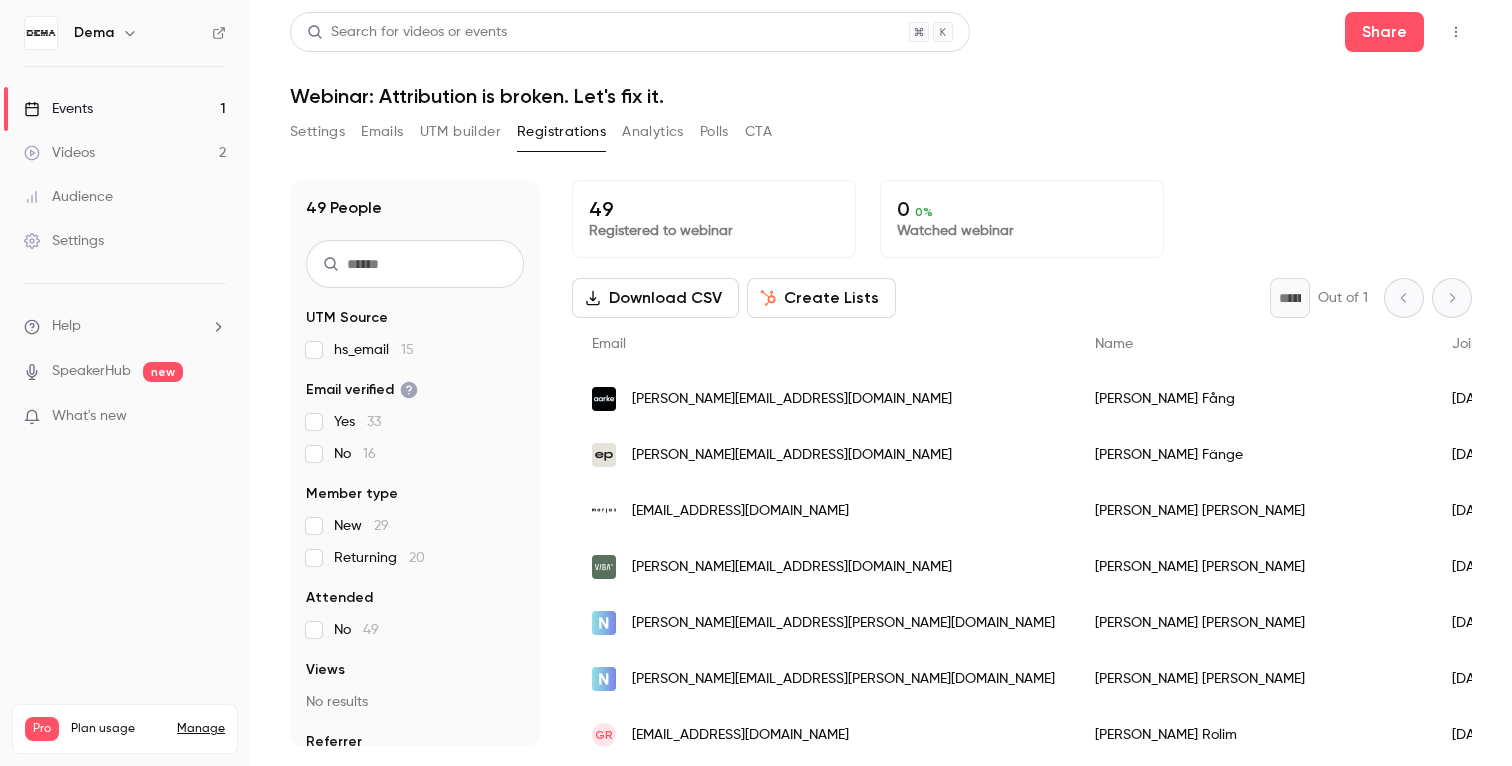 click on "Videos 2" at bounding box center [125, 153] 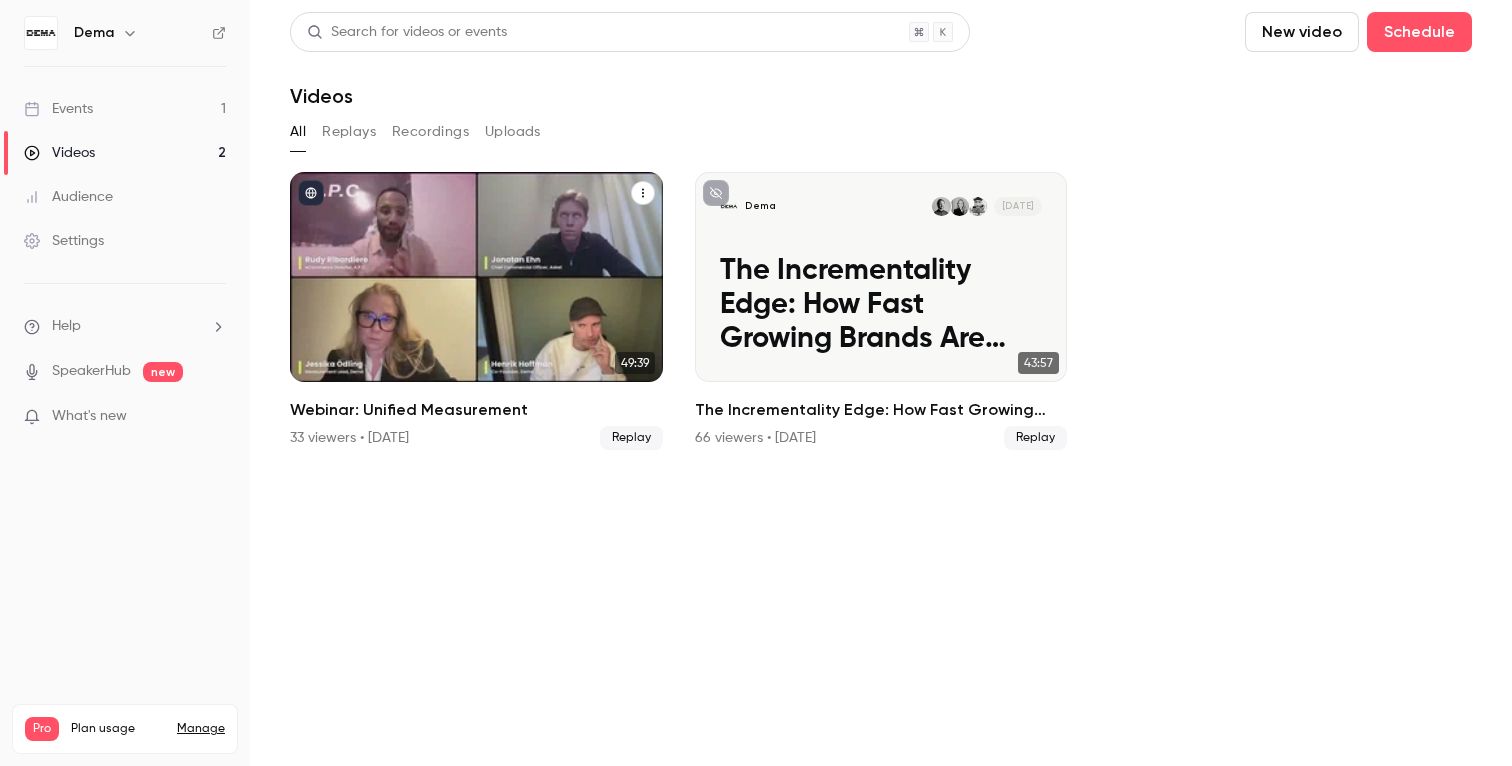 click on "Dema [DATE] Webinar: Unified Measurement" at bounding box center [476, 277] 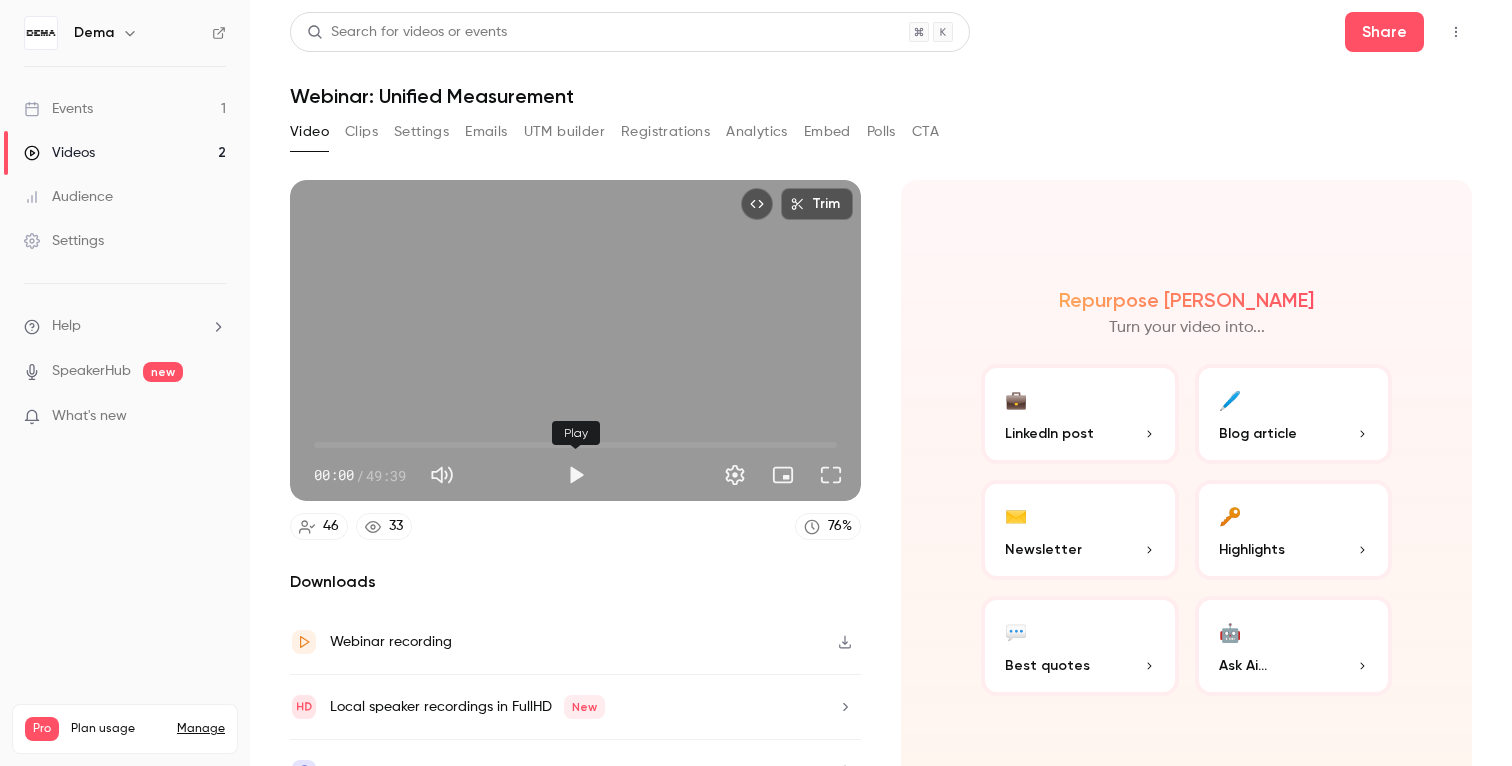 click at bounding box center (576, 475) 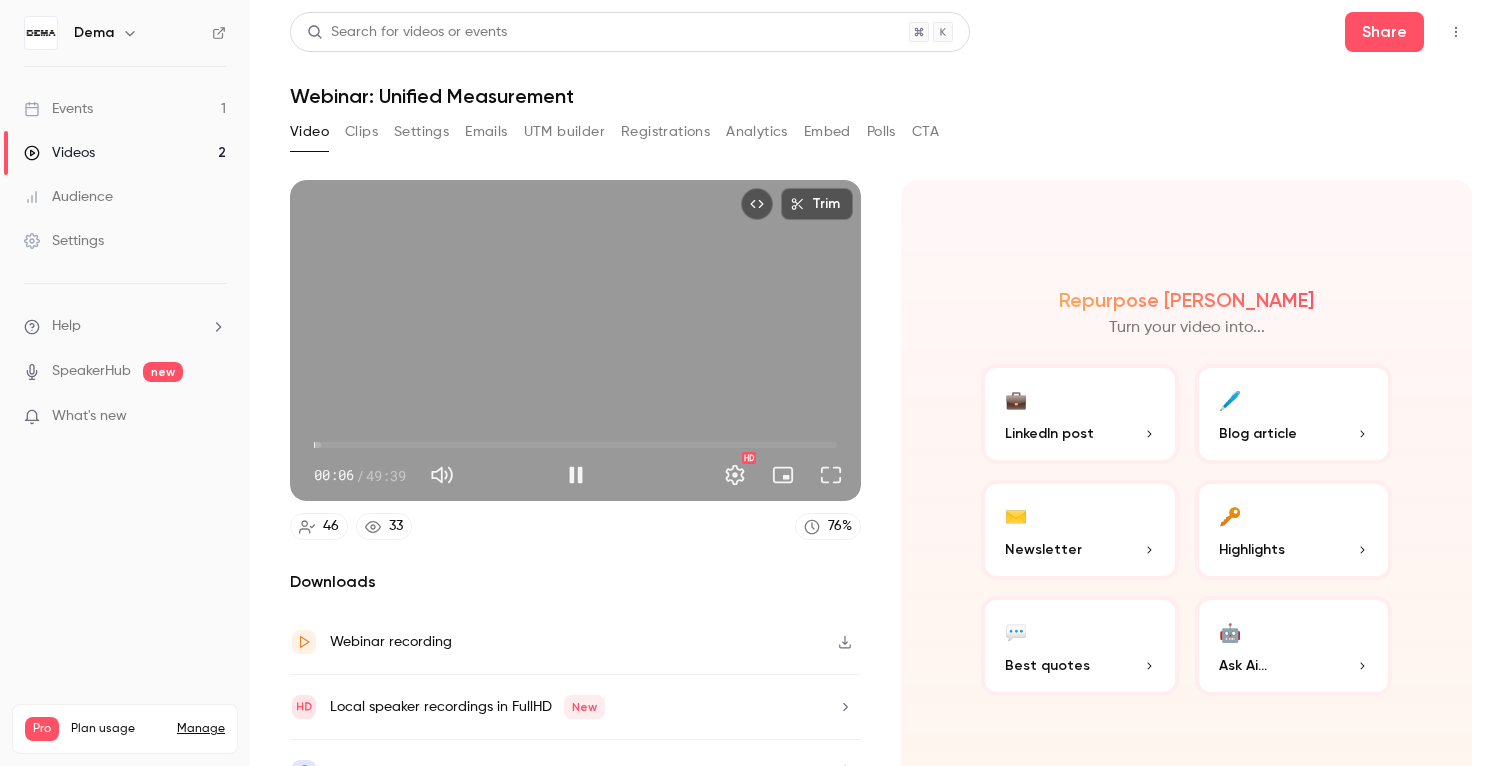 click on "00:06" at bounding box center [575, 445] 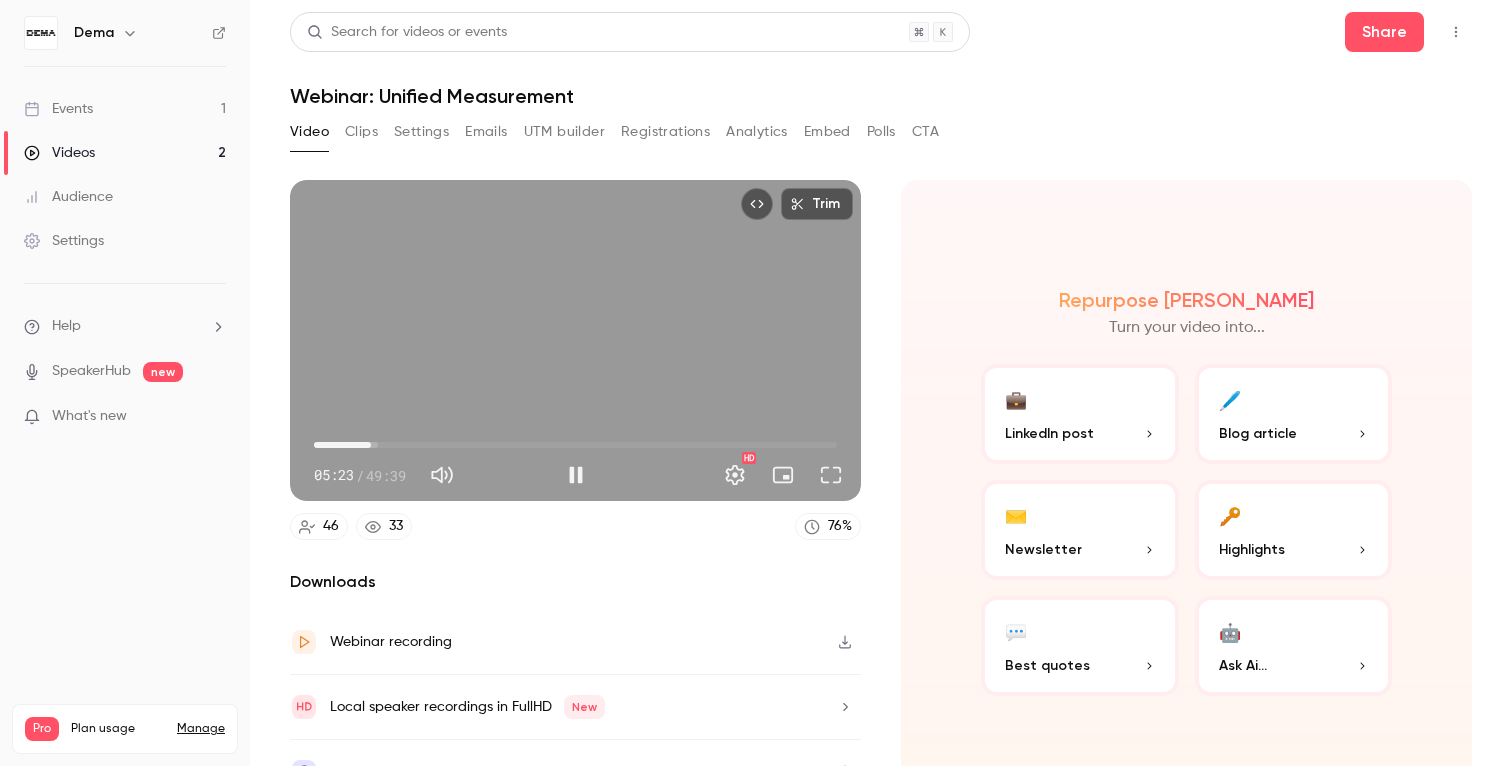 click on "05:23" at bounding box center [575, 445] 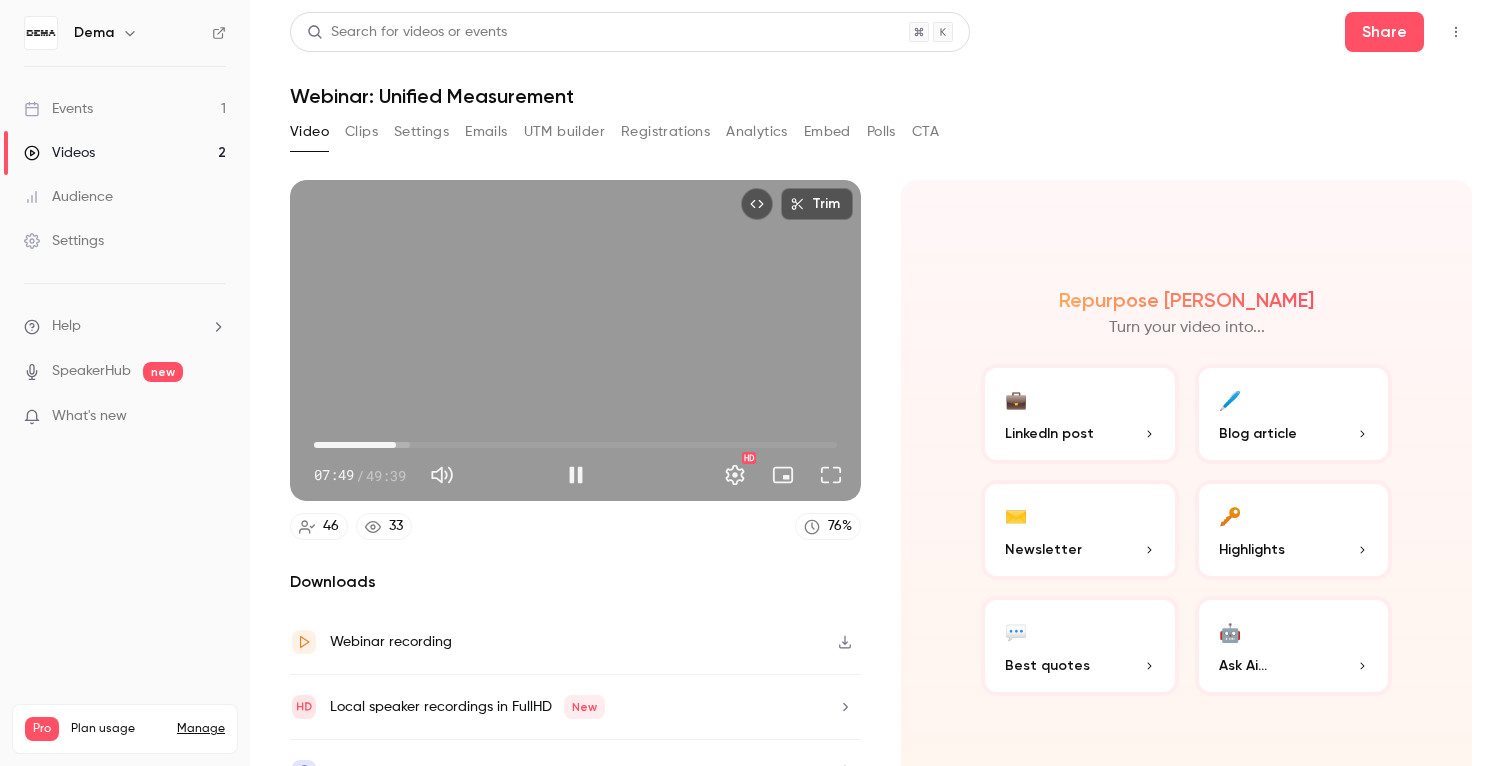 click on "07:49" at bounding box center [575, 445] 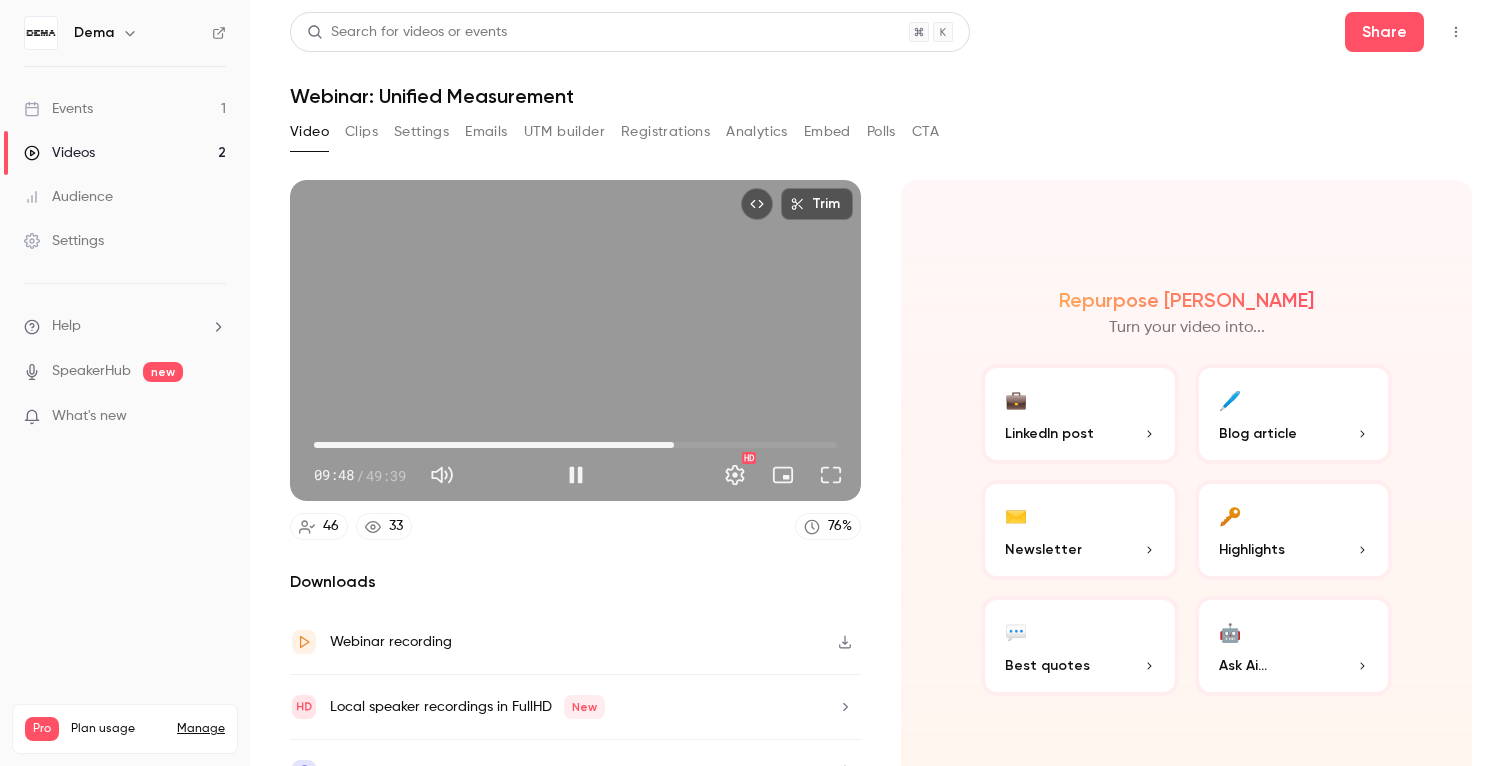 click on "34:10" at bounding box center [575, 445] 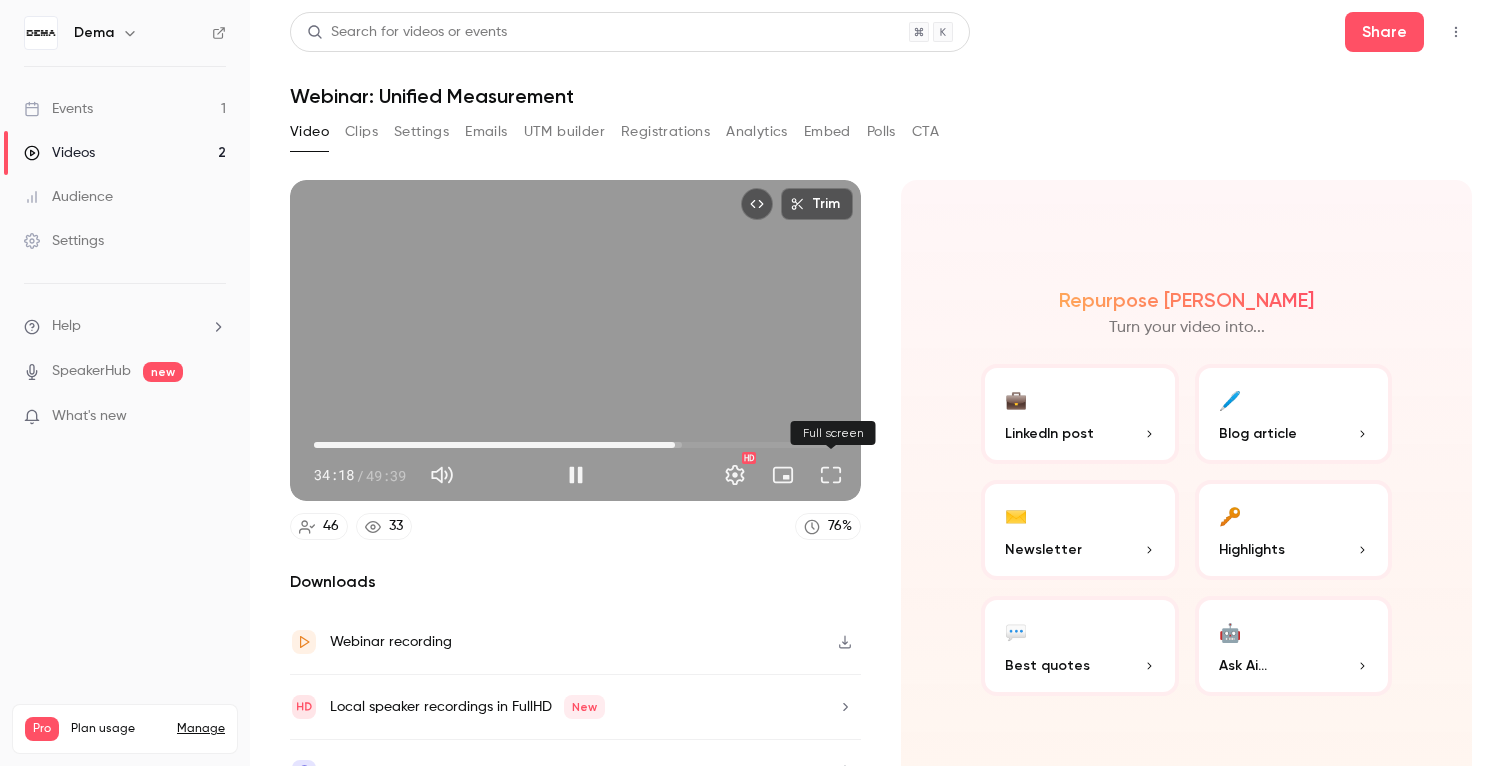 click at bounding box center (831, 475) 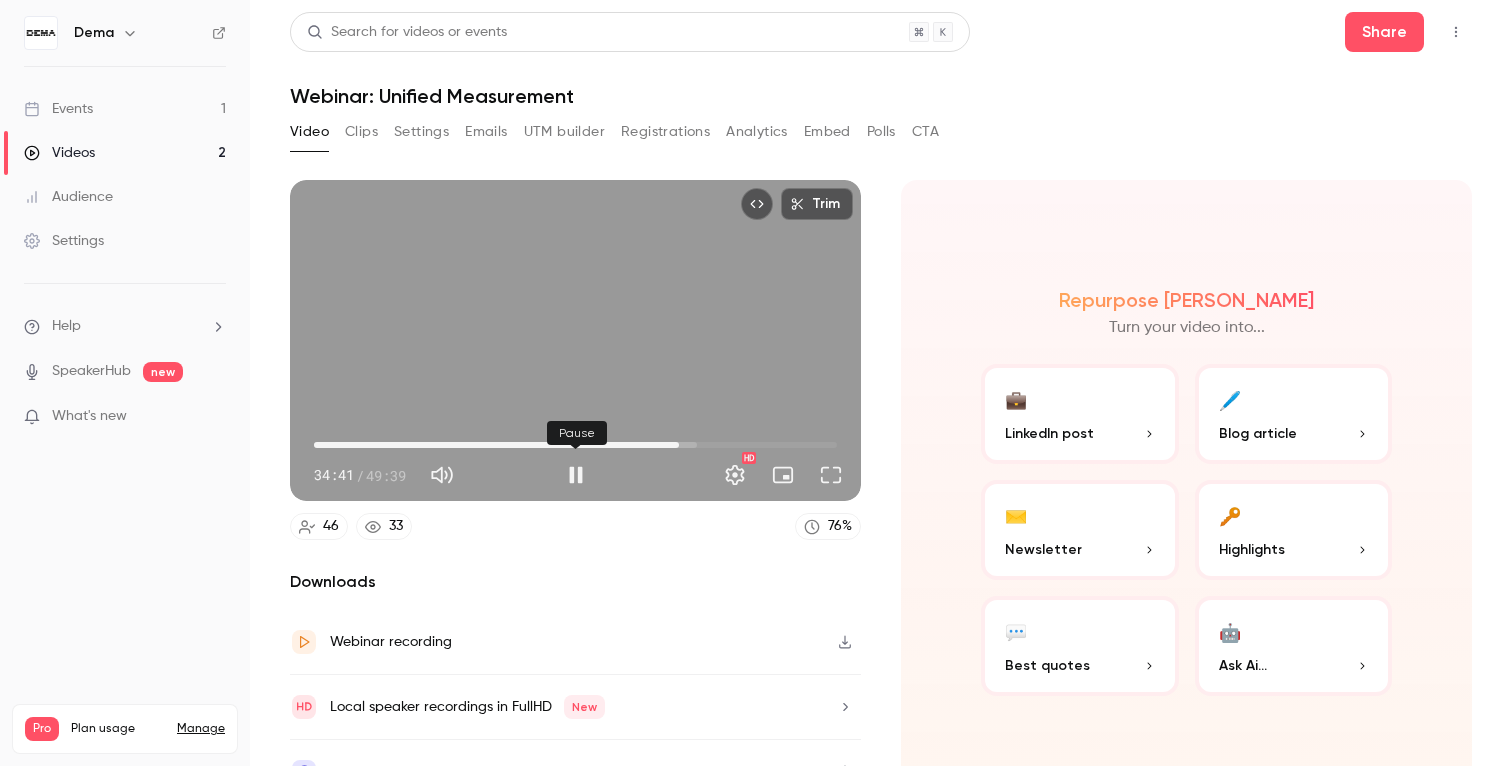 click at bounding box center (576, 475) 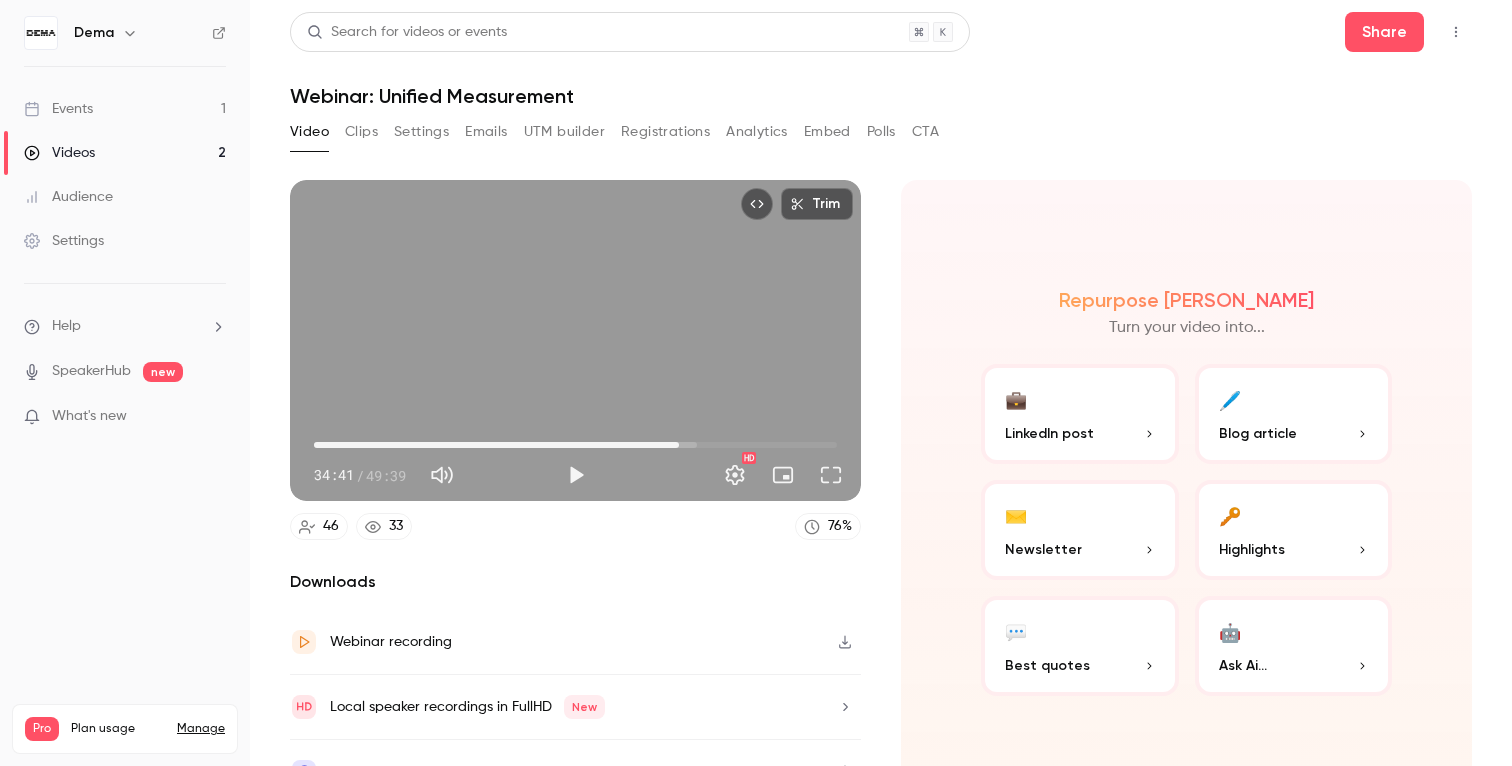 click on "Events 1" at bounding box center (125, 109) 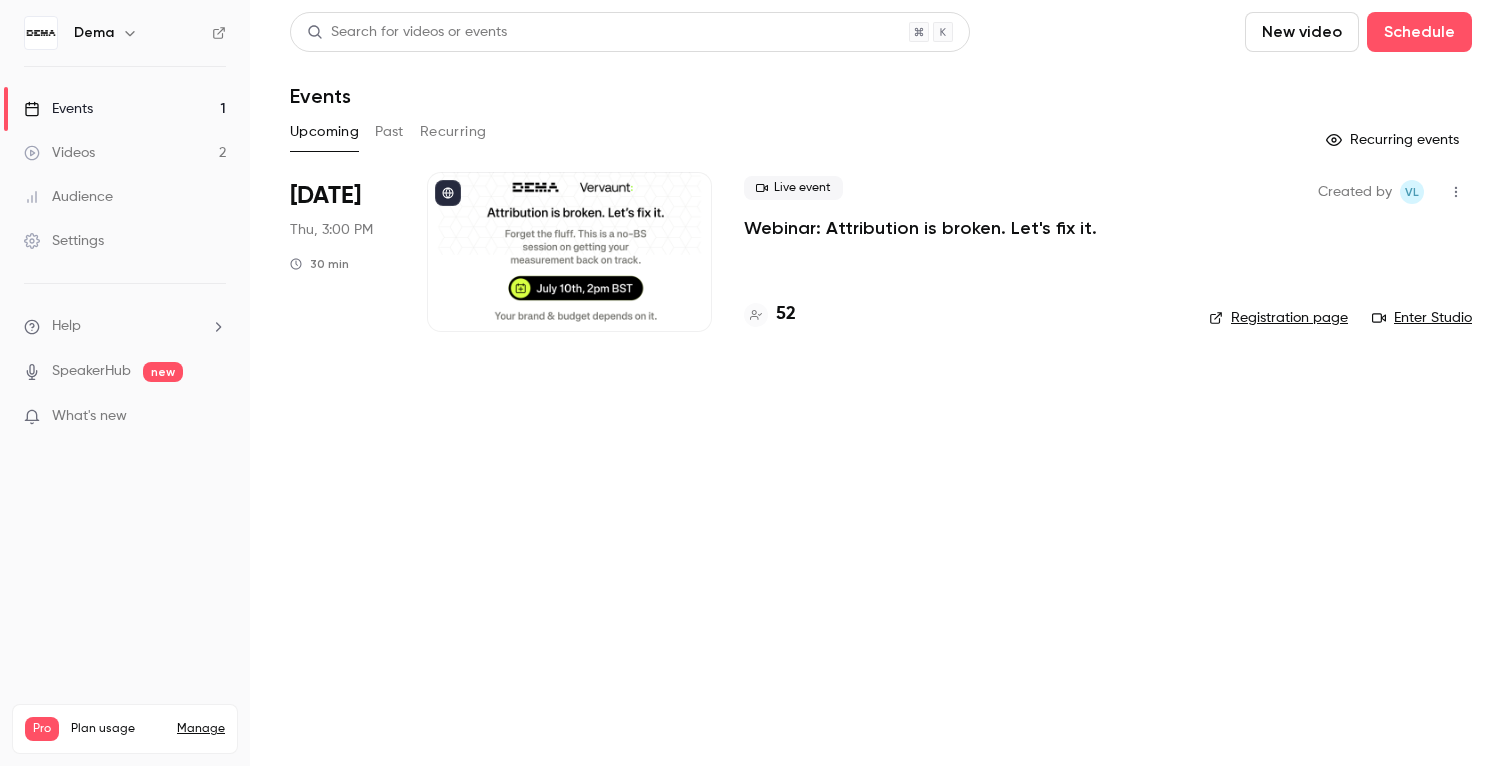 click at bounding box center [569, 252] 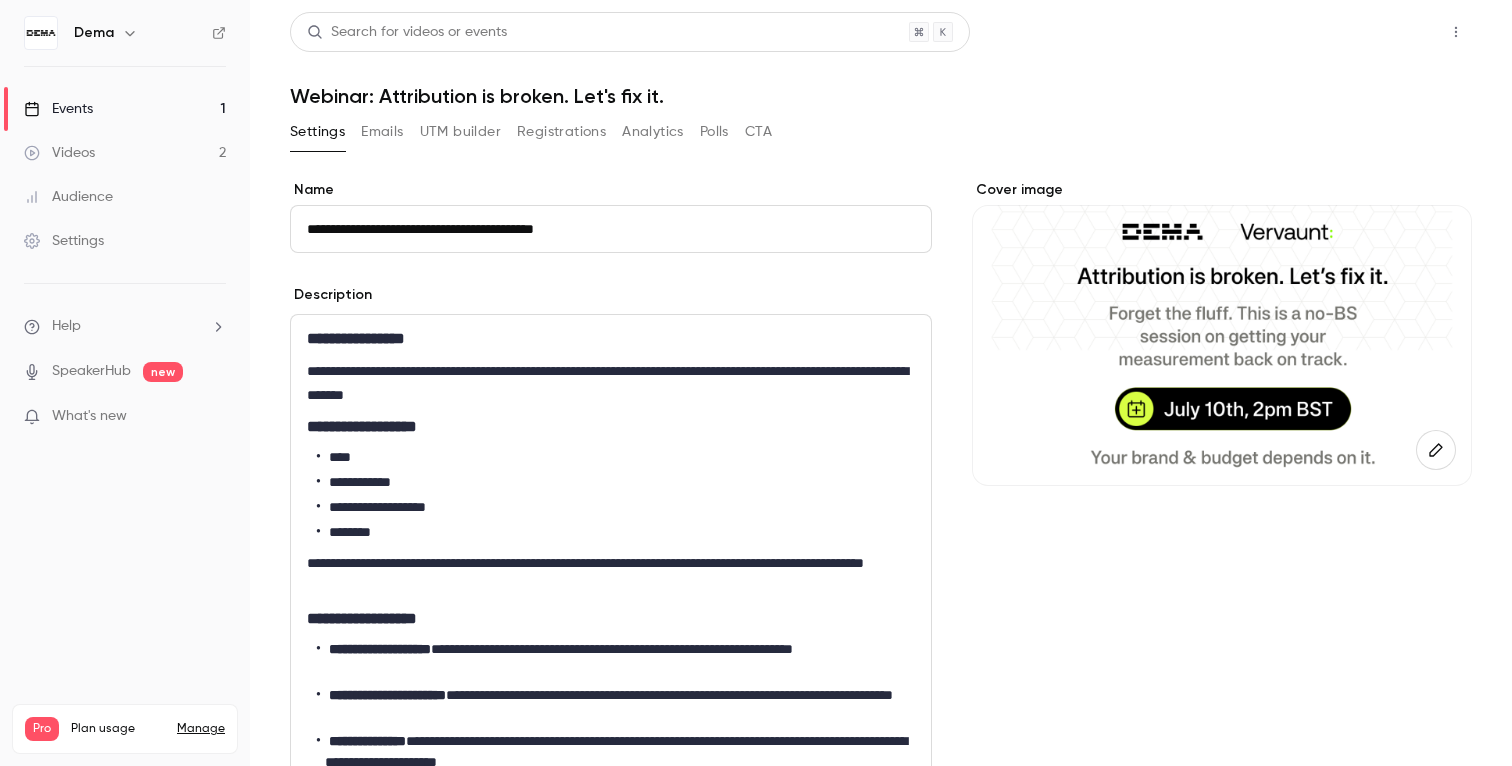 click on "Share" at bounding box center [1384, 32] 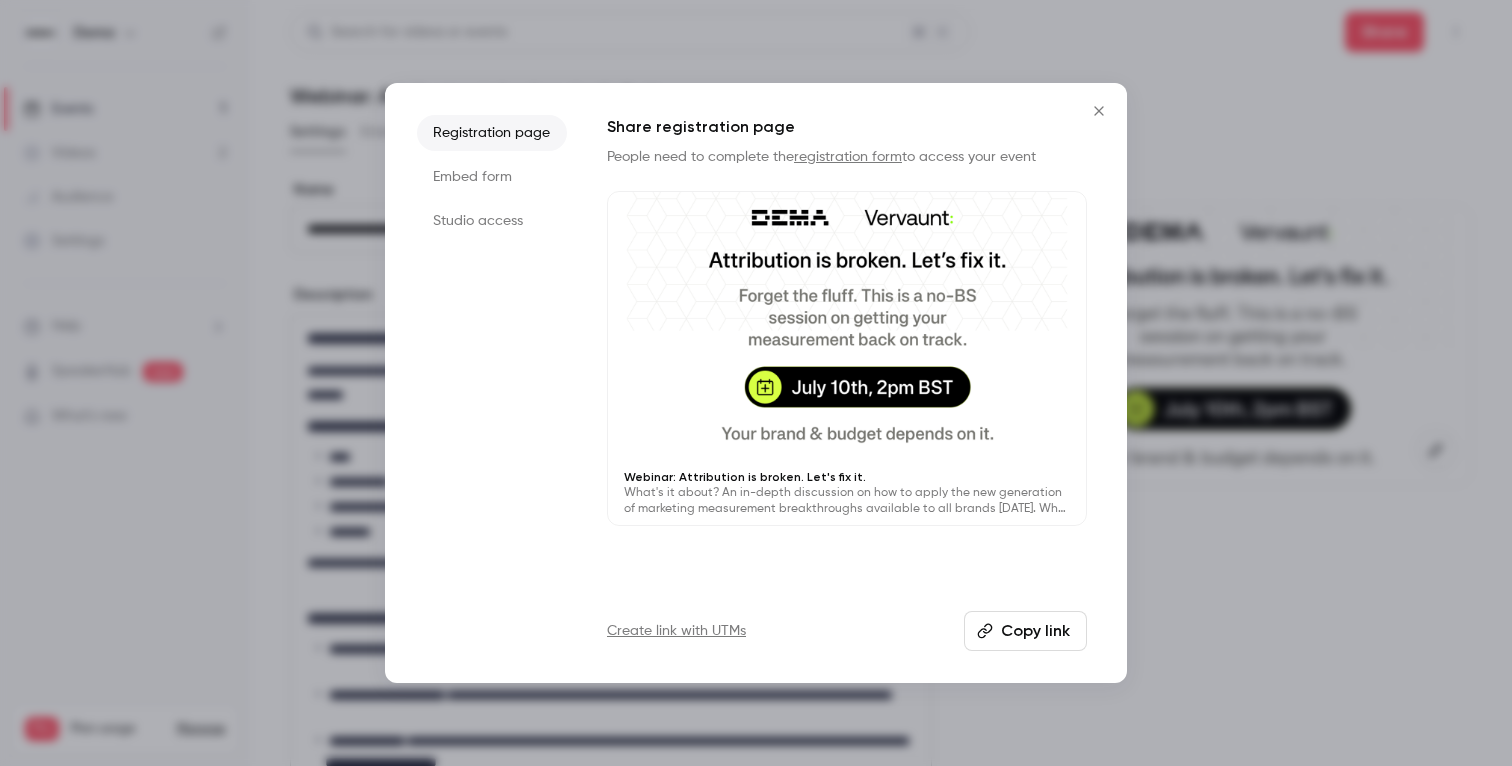 click on "Studio access" at bounding box center (492, 221) 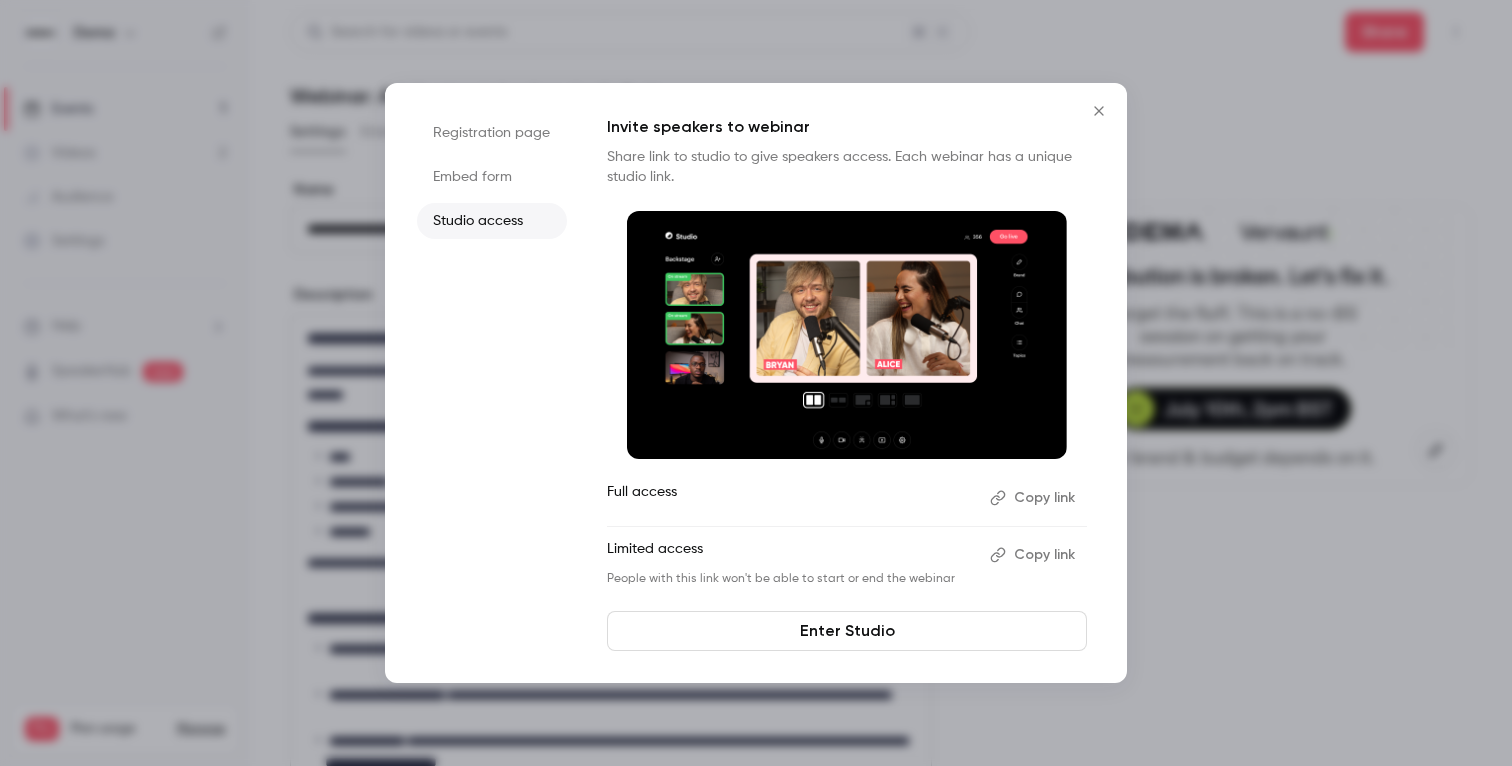 click on "Copy link" at bounding box center [1034, 555] 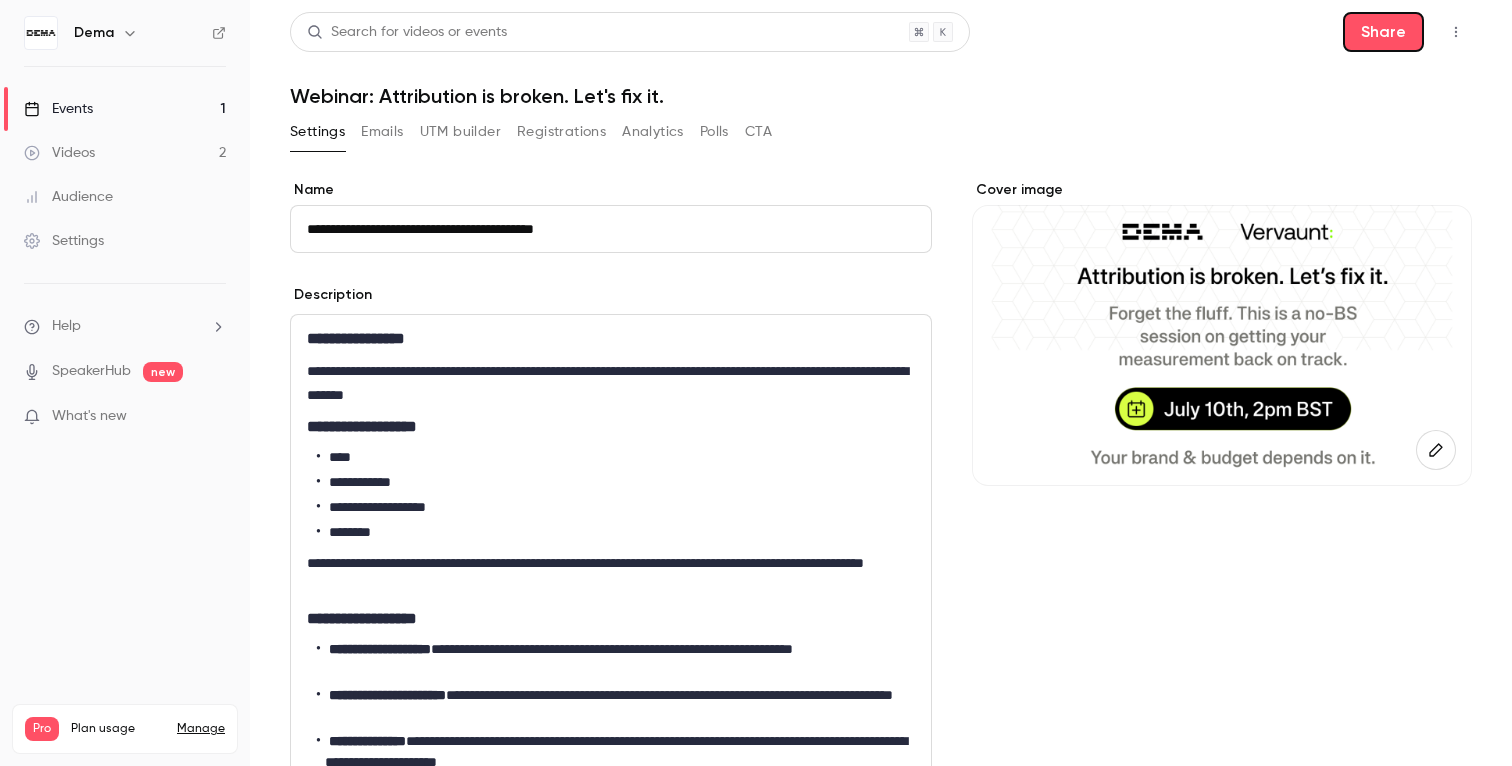 type 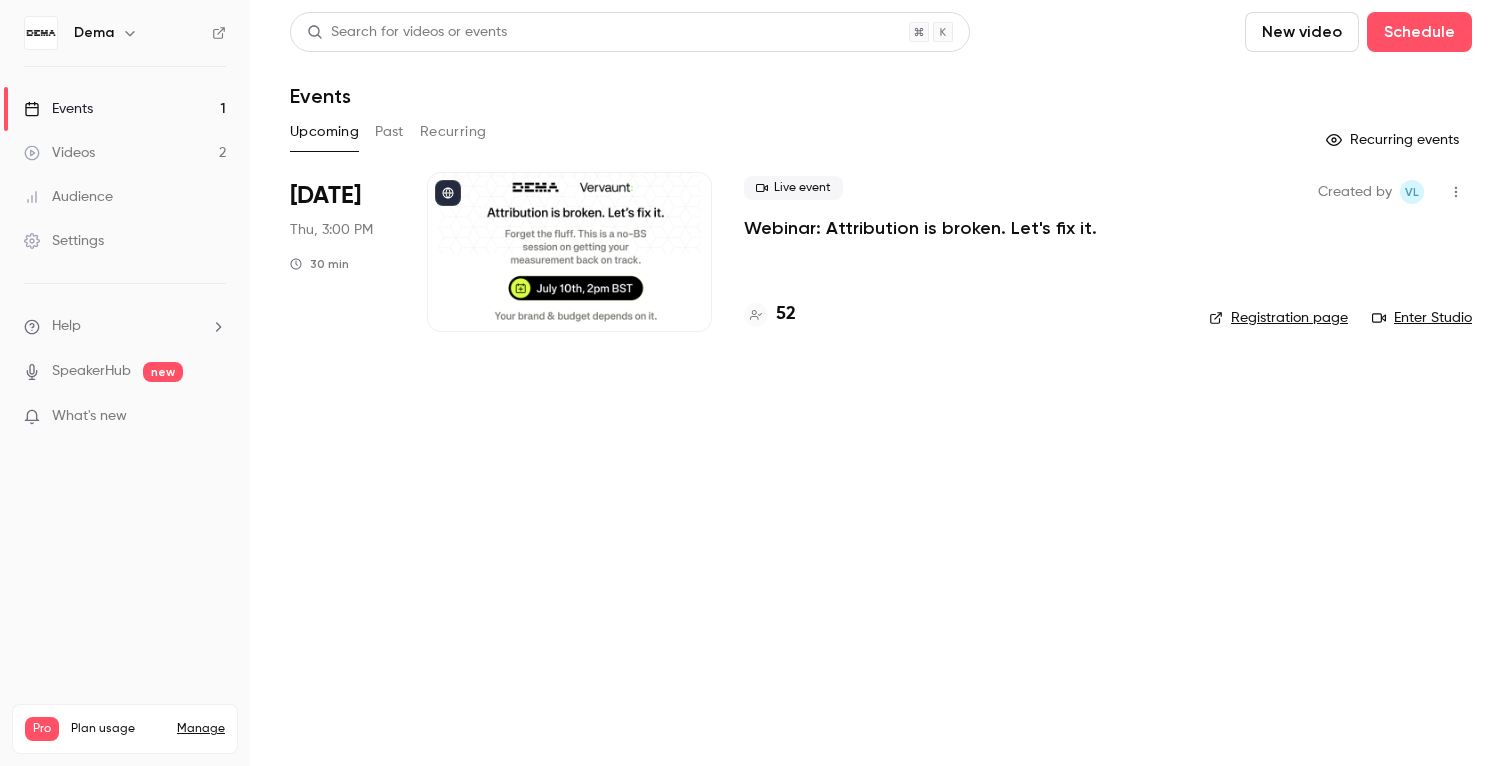 click at bounding box center [569, 252] 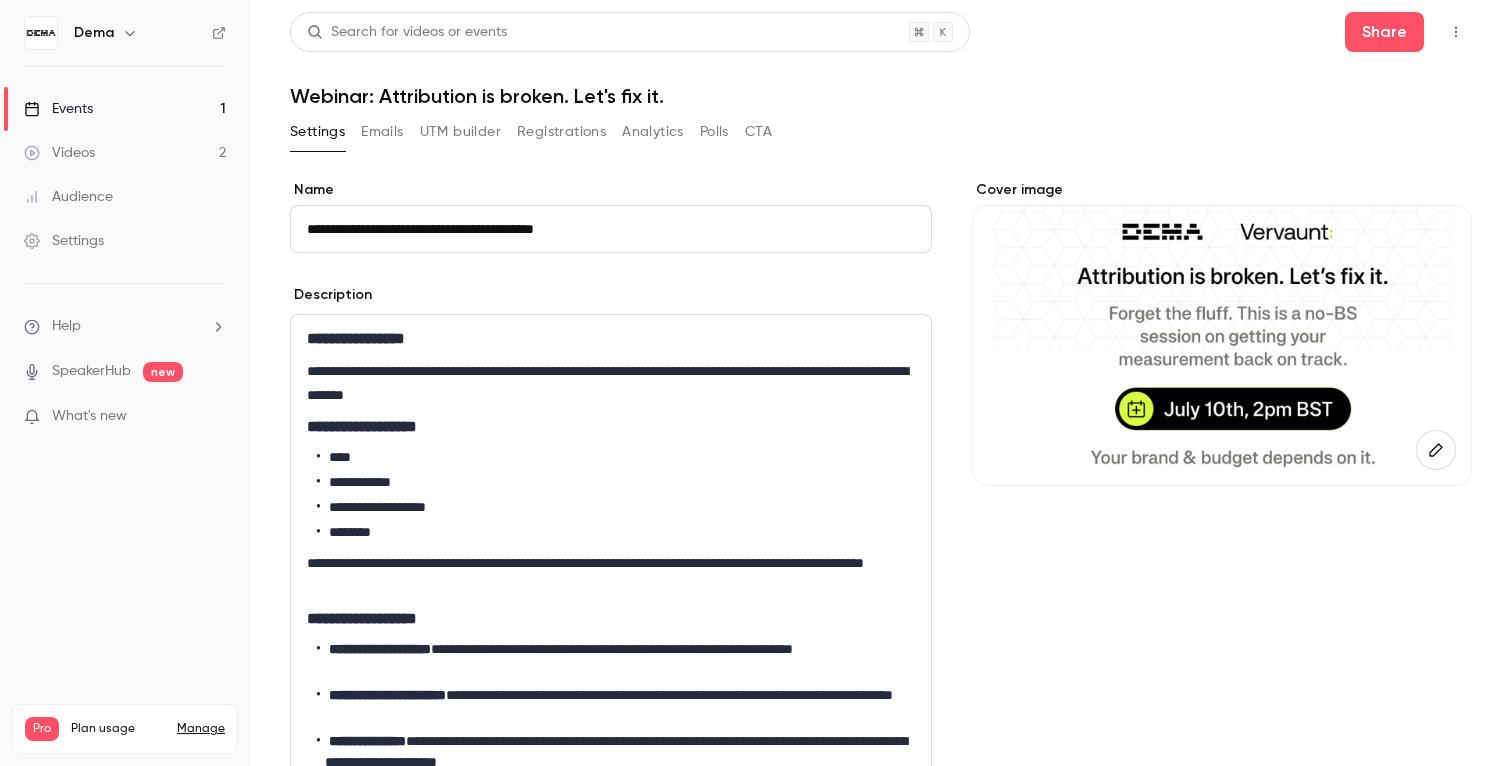 click on "Emails" at bounding box center (382, 132) 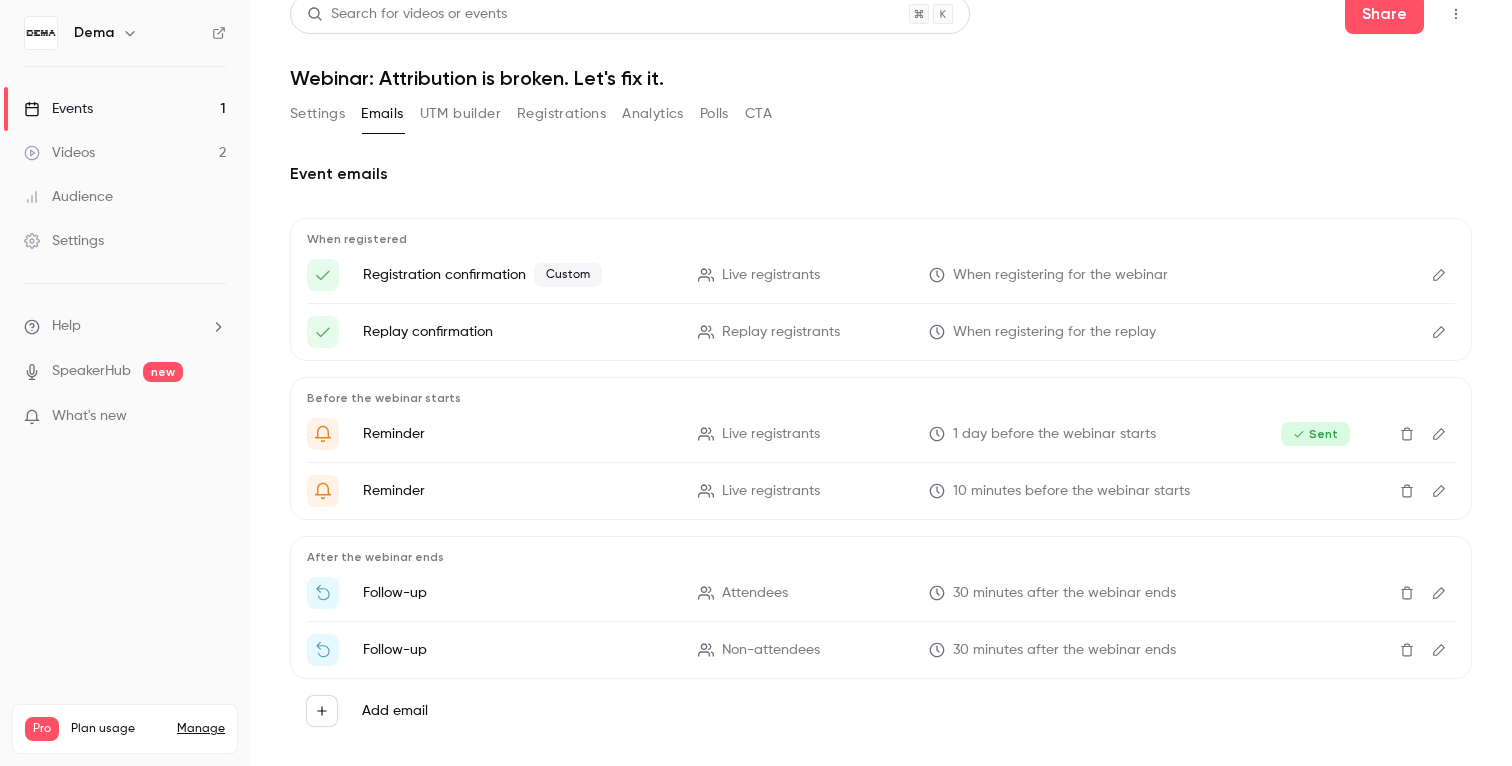 scroll, scrollTop: 47, scrollLeft: 0, axis: vertical 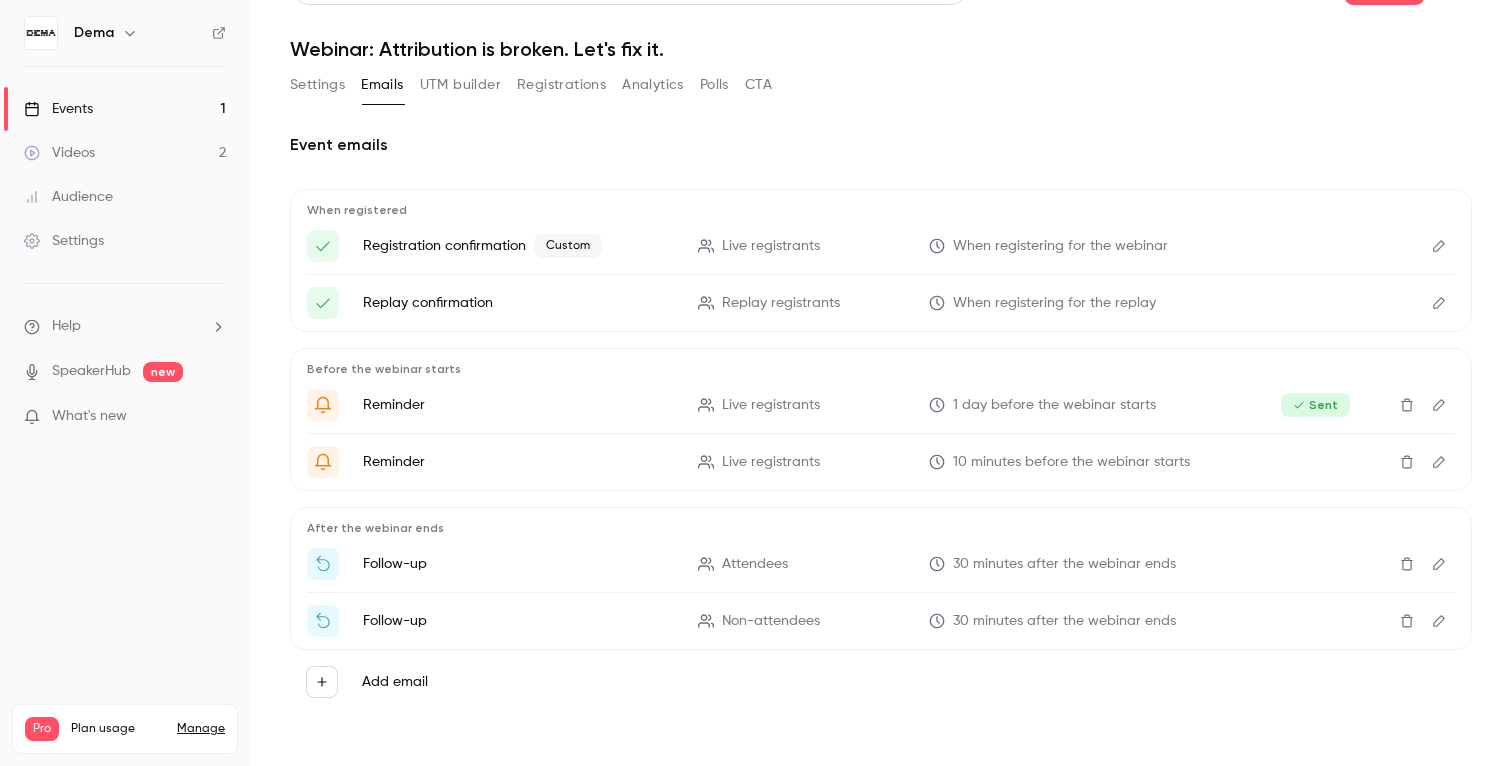 click 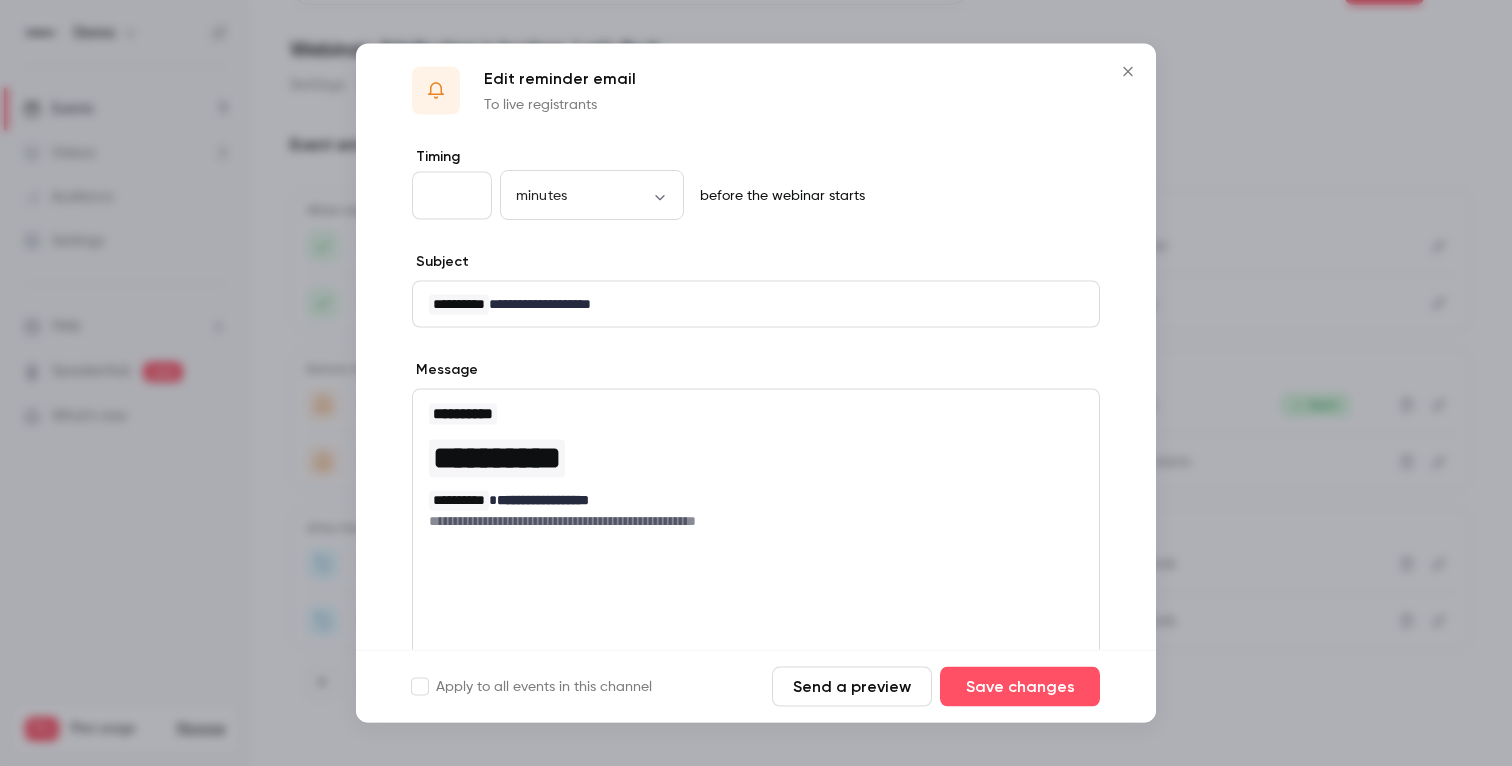 scroll, scrollTop: 0, scrollLeft: 0, axis: both 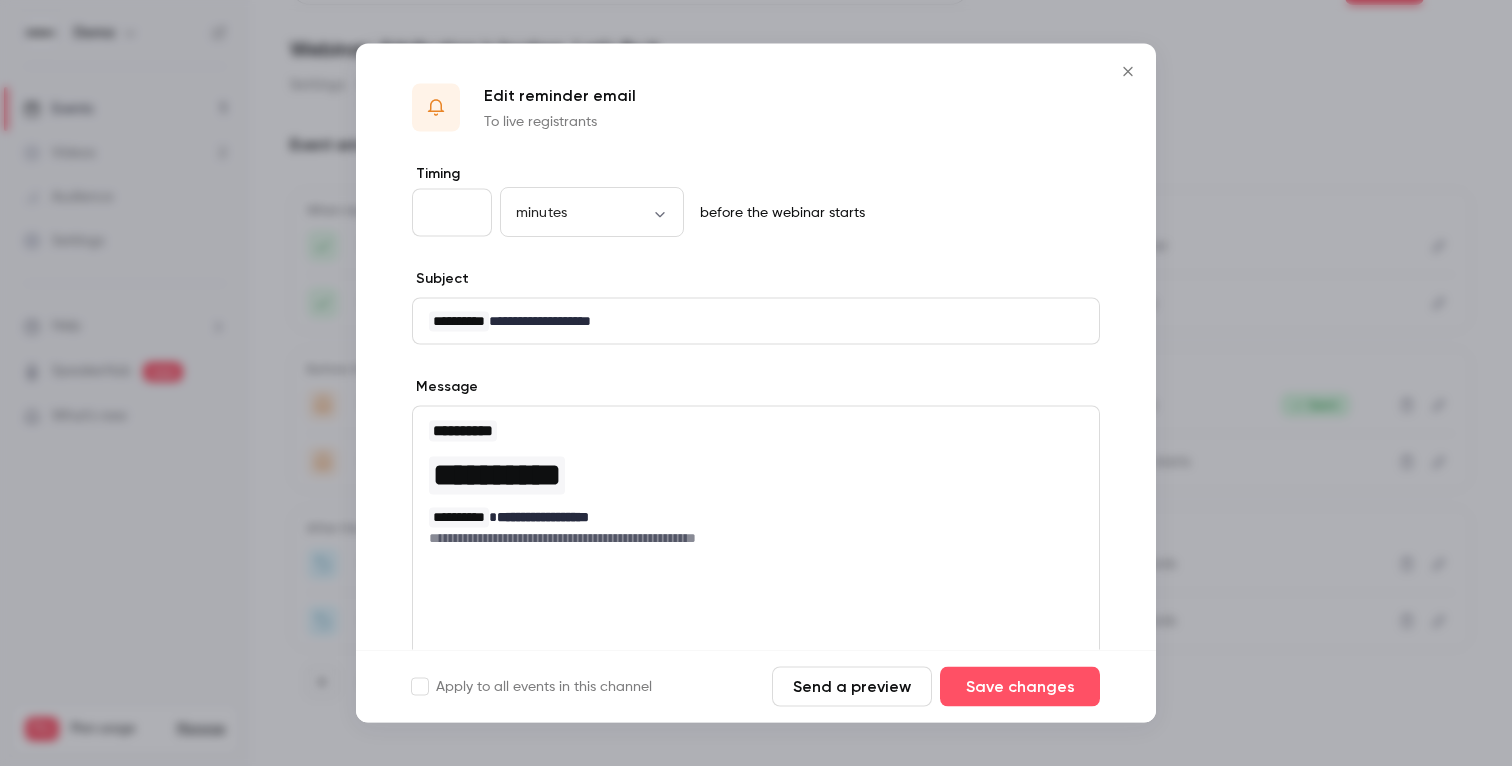 type 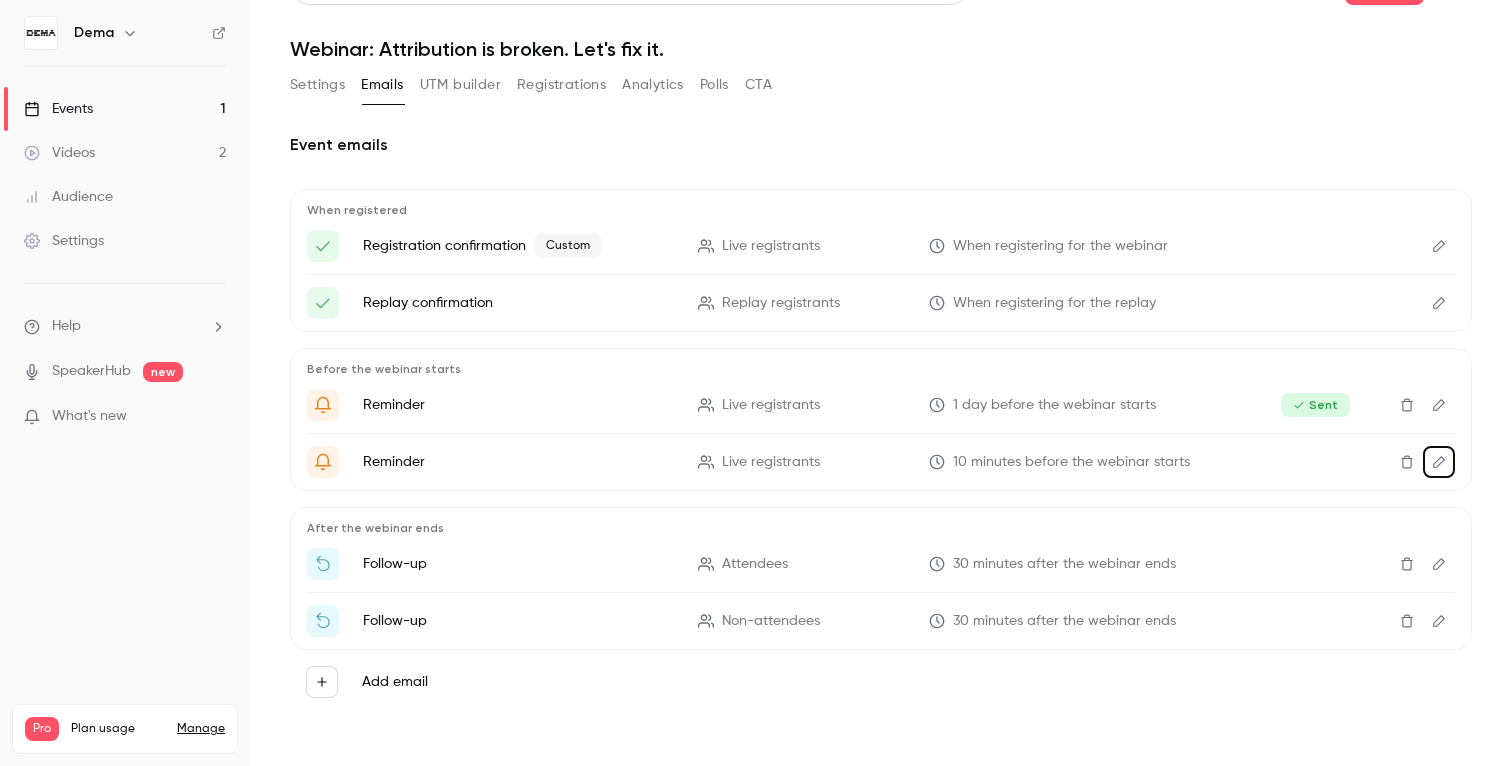 click at bounding box center (1439, 246) 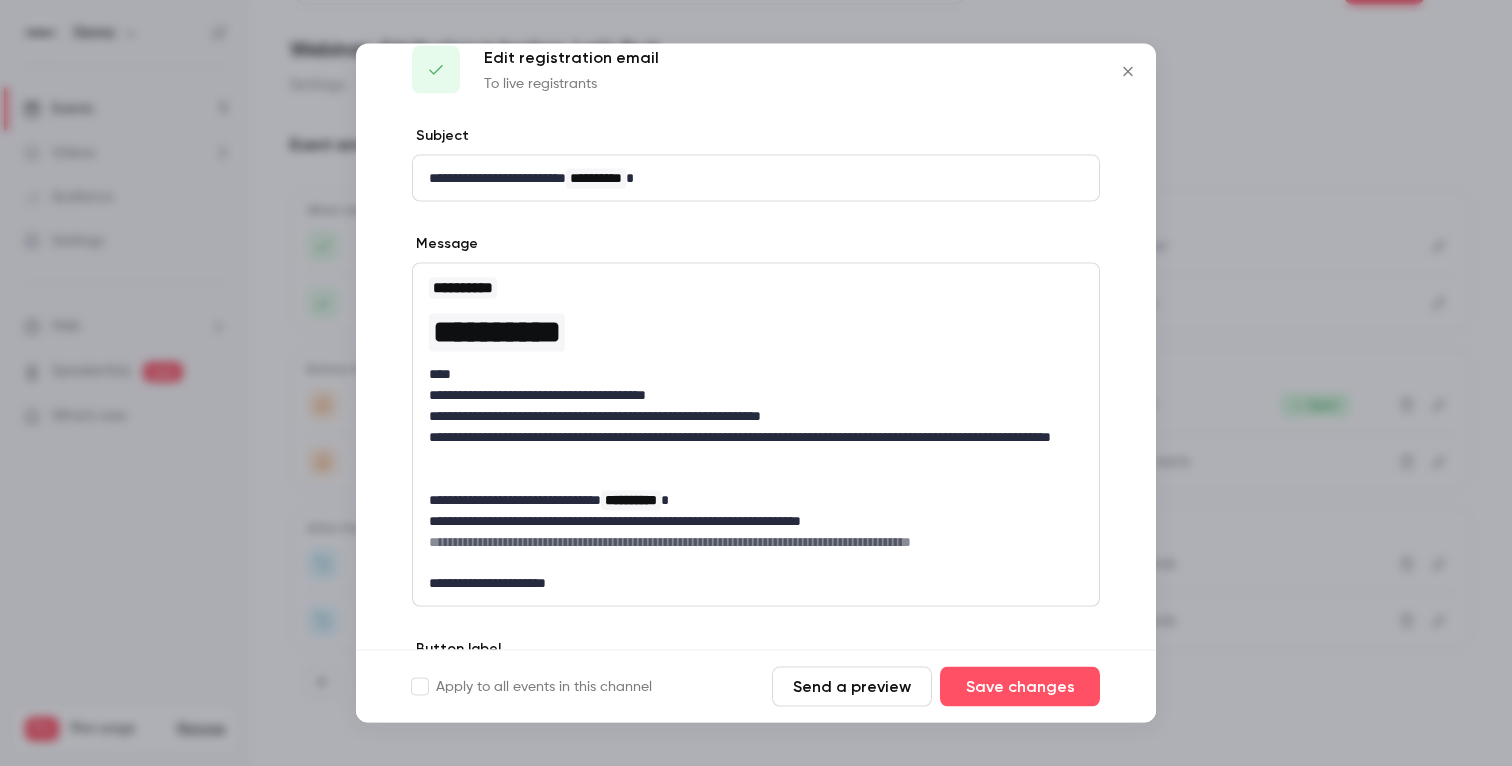 scroll, scrollTop: 41, scrollLeft: 0, axis: vertical 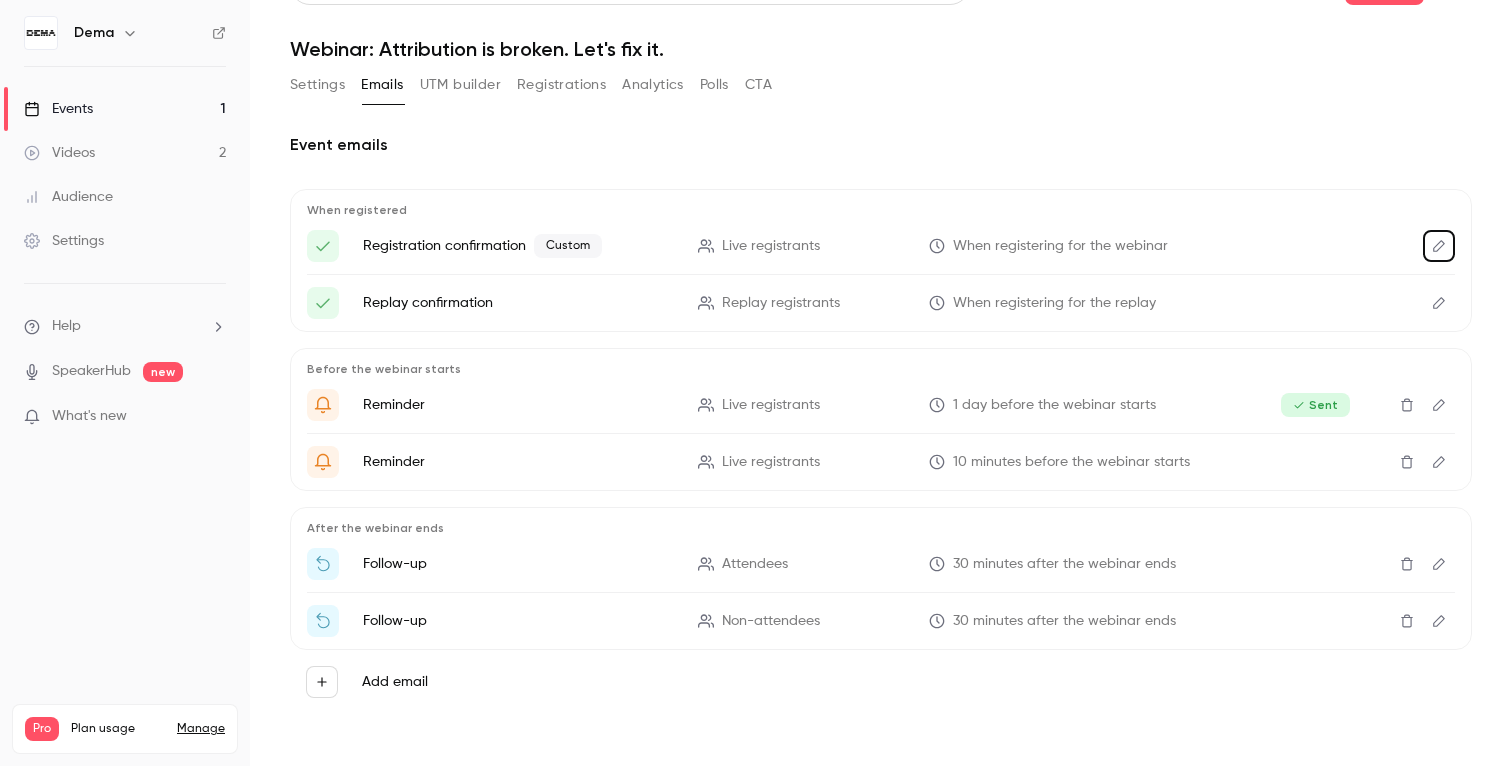 type 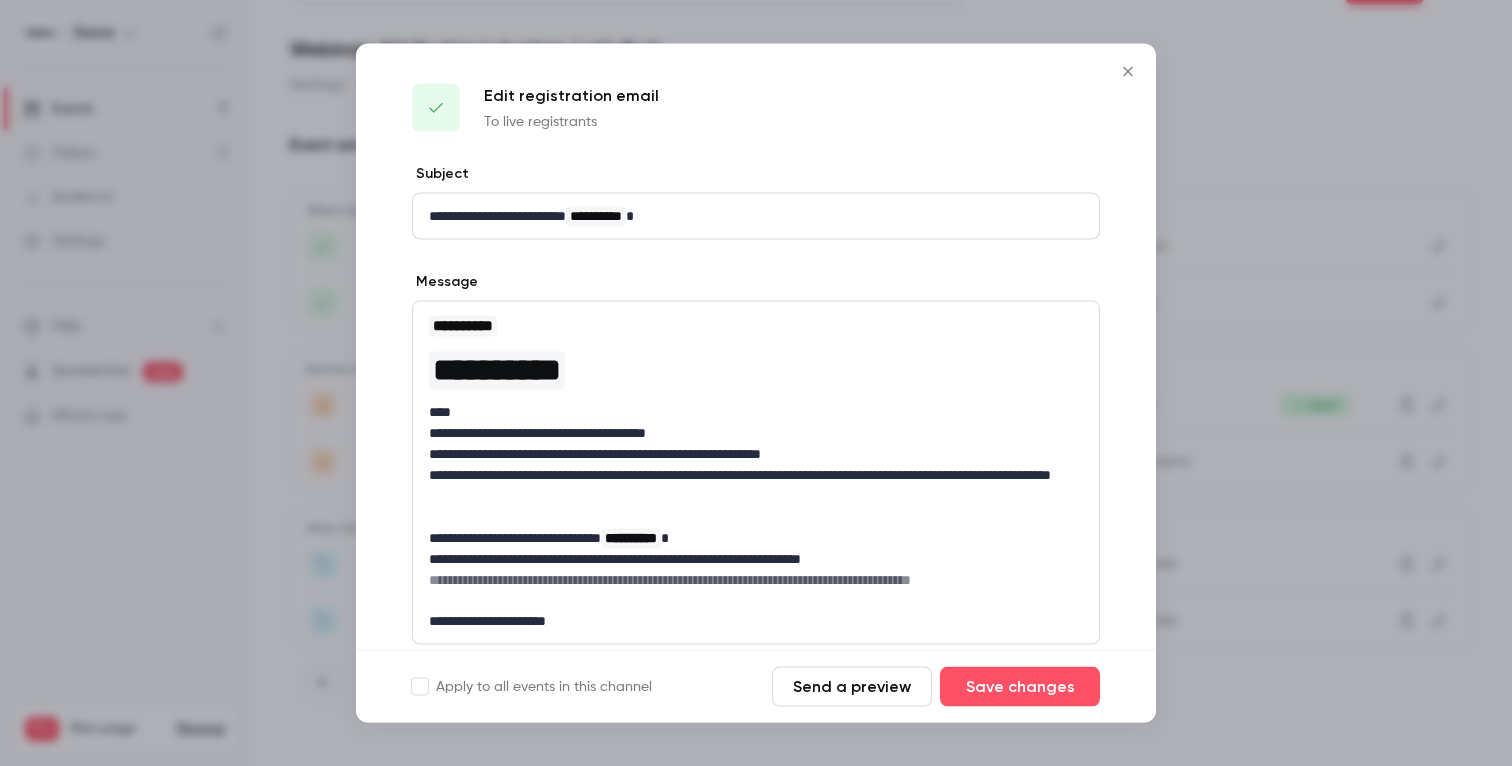 click on "**********" at bounding box center [756, 433] 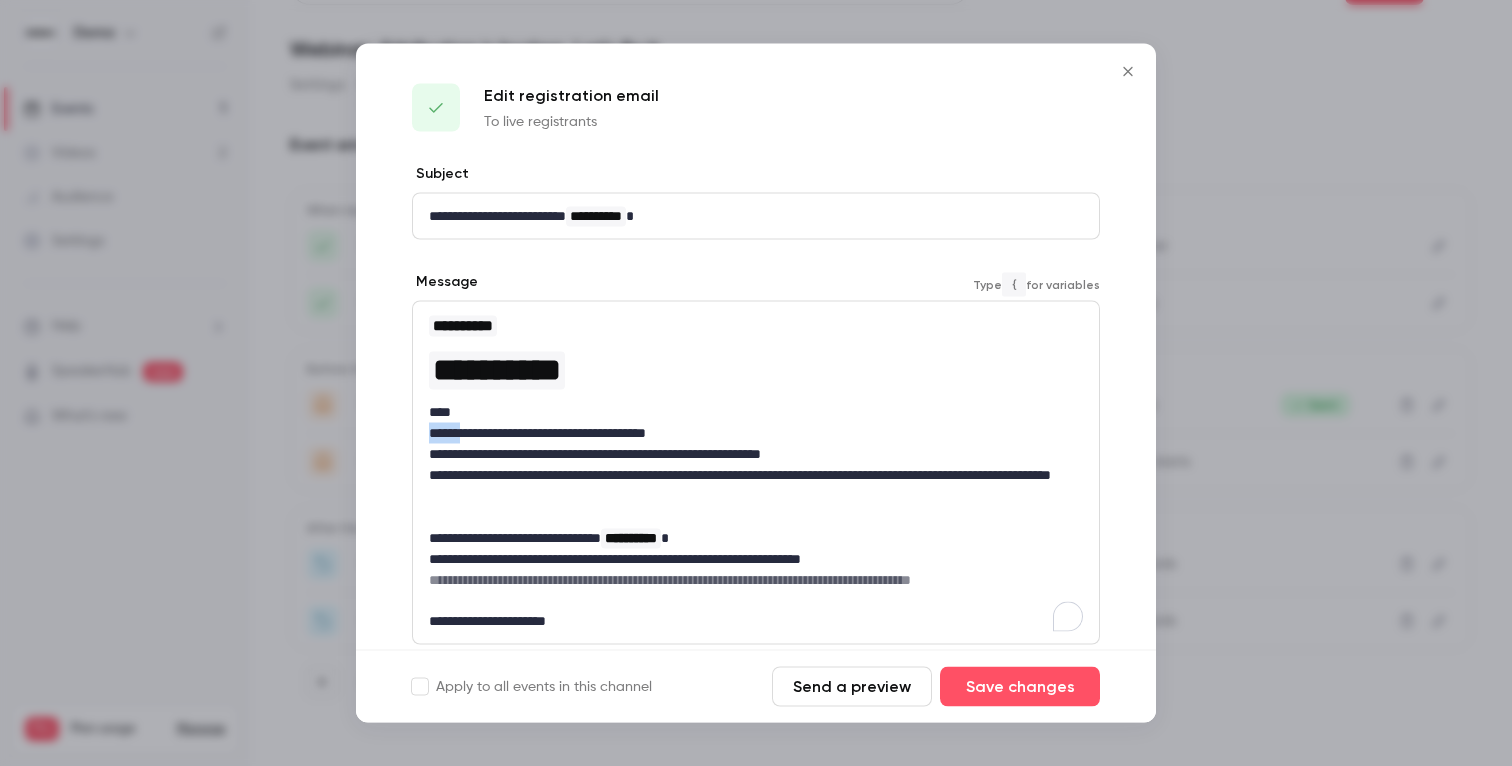 click on "**********" at bounding box center (756, 433) 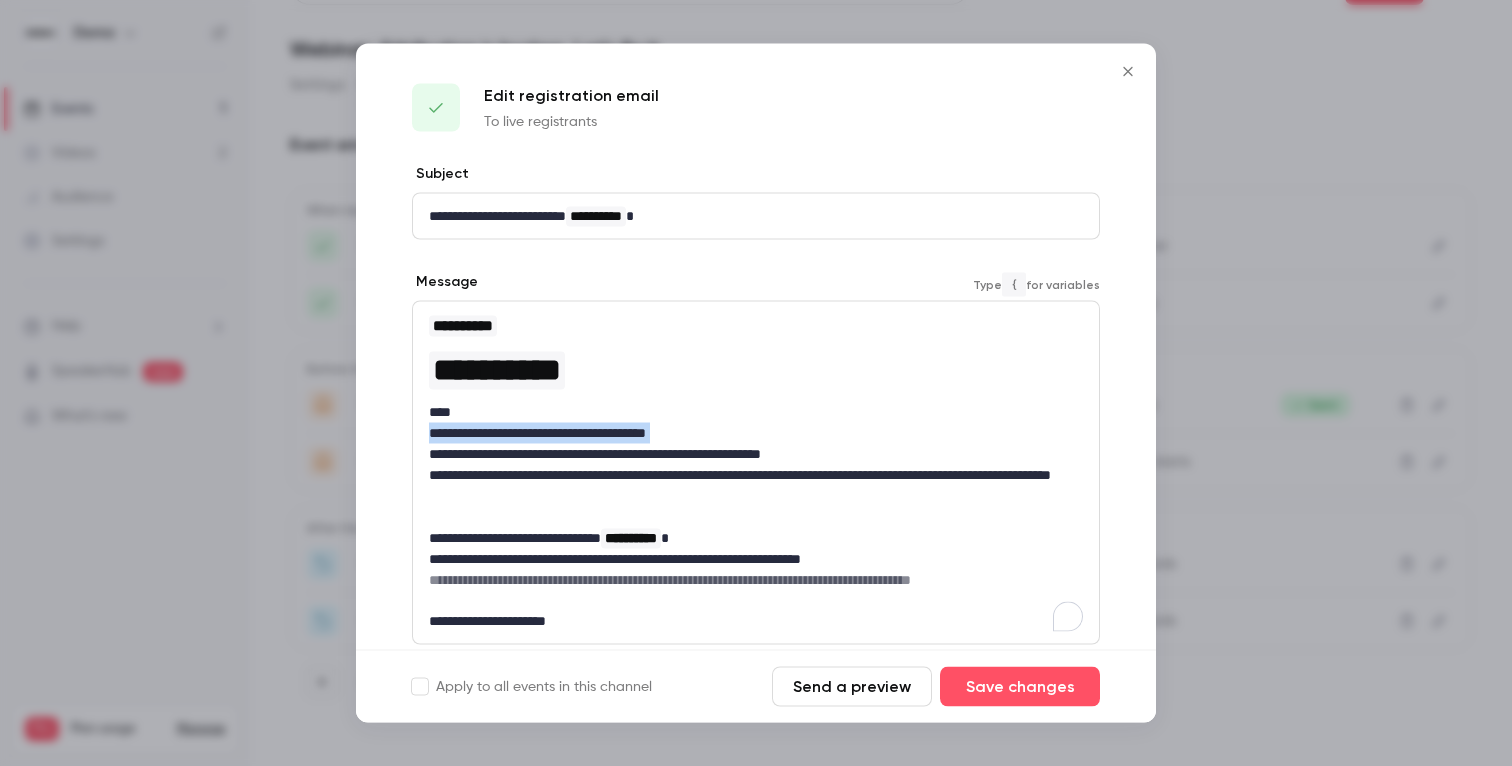 click on "**********" at bounding box center (756, 433) 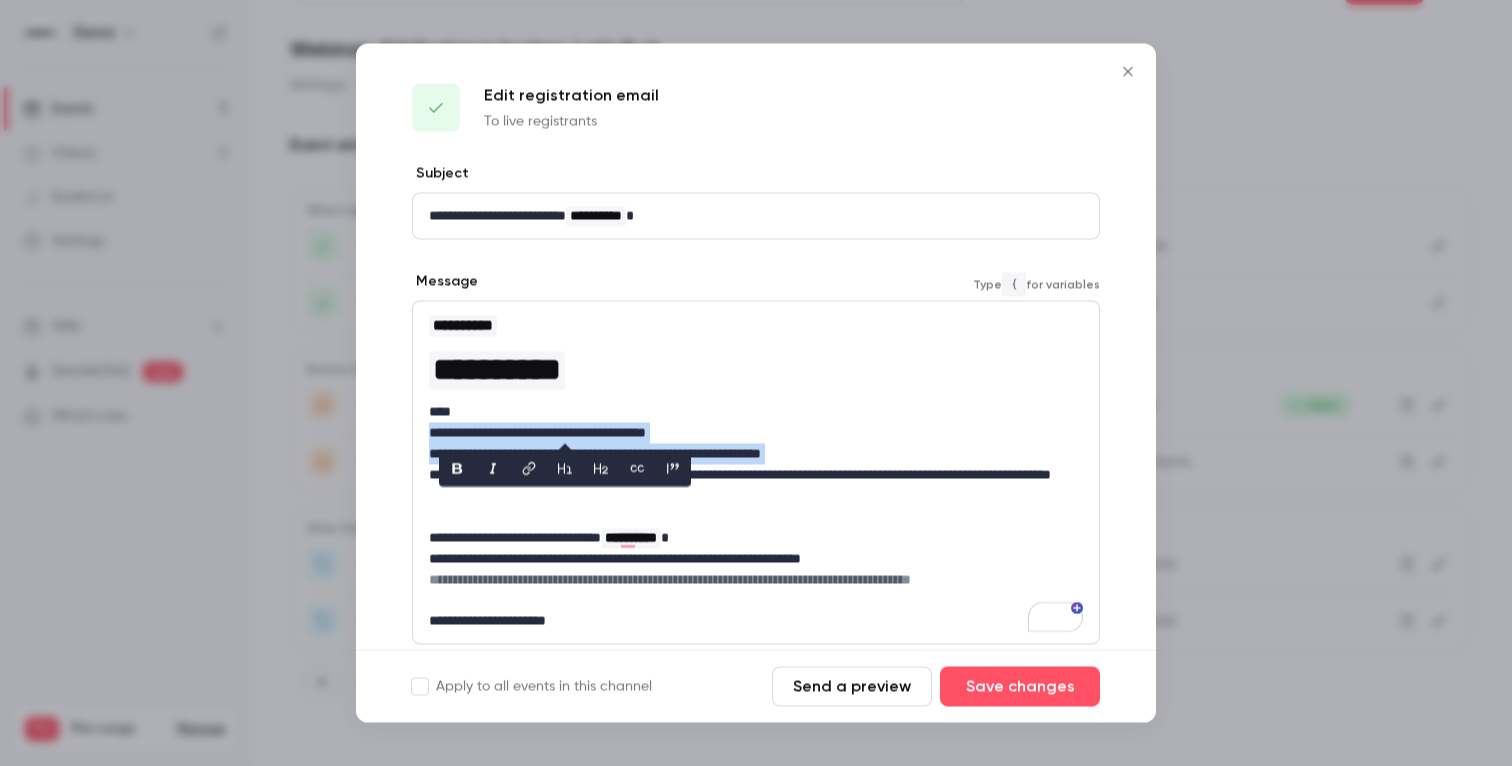 click on "**********" at bounding box center (756, 454) 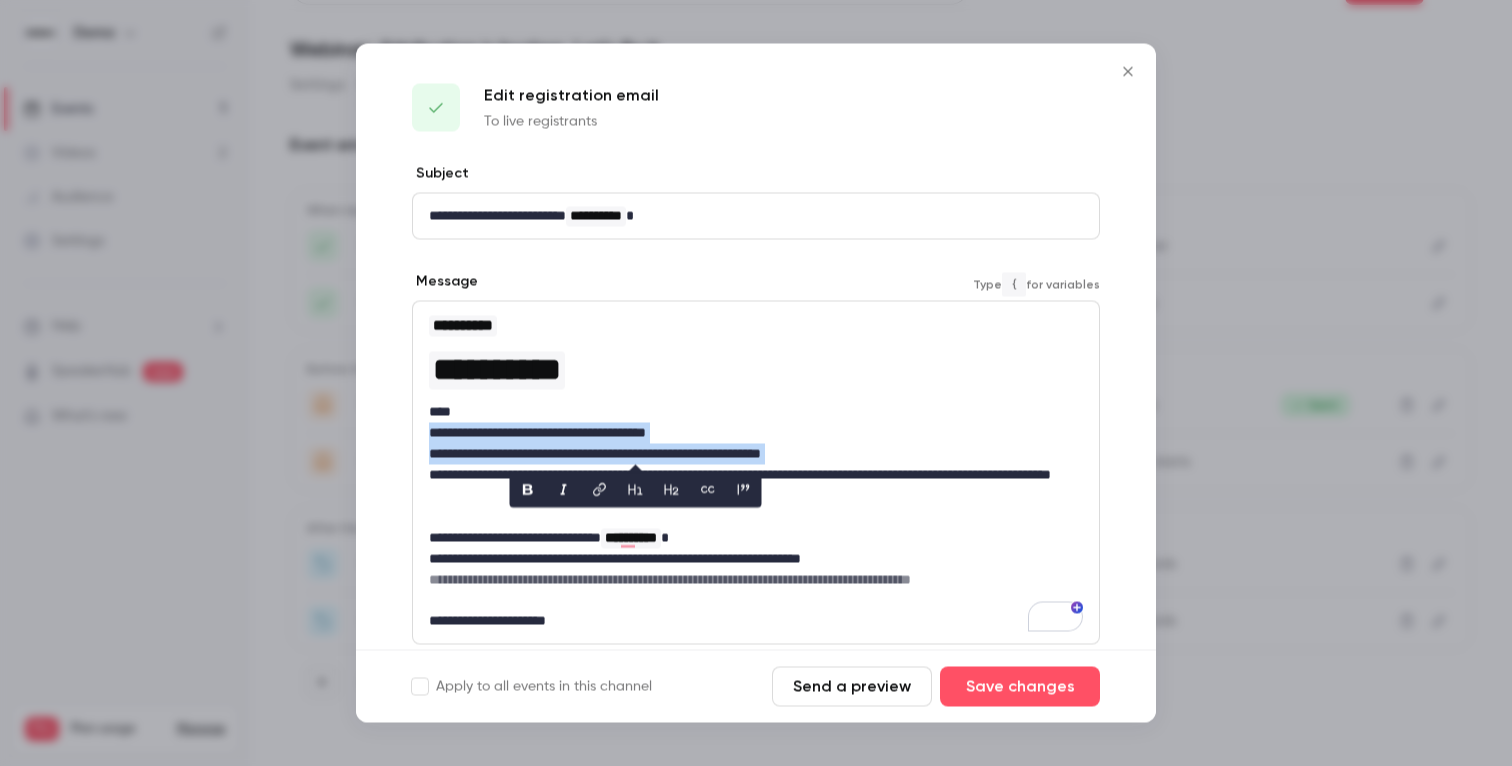 copy on "**********" 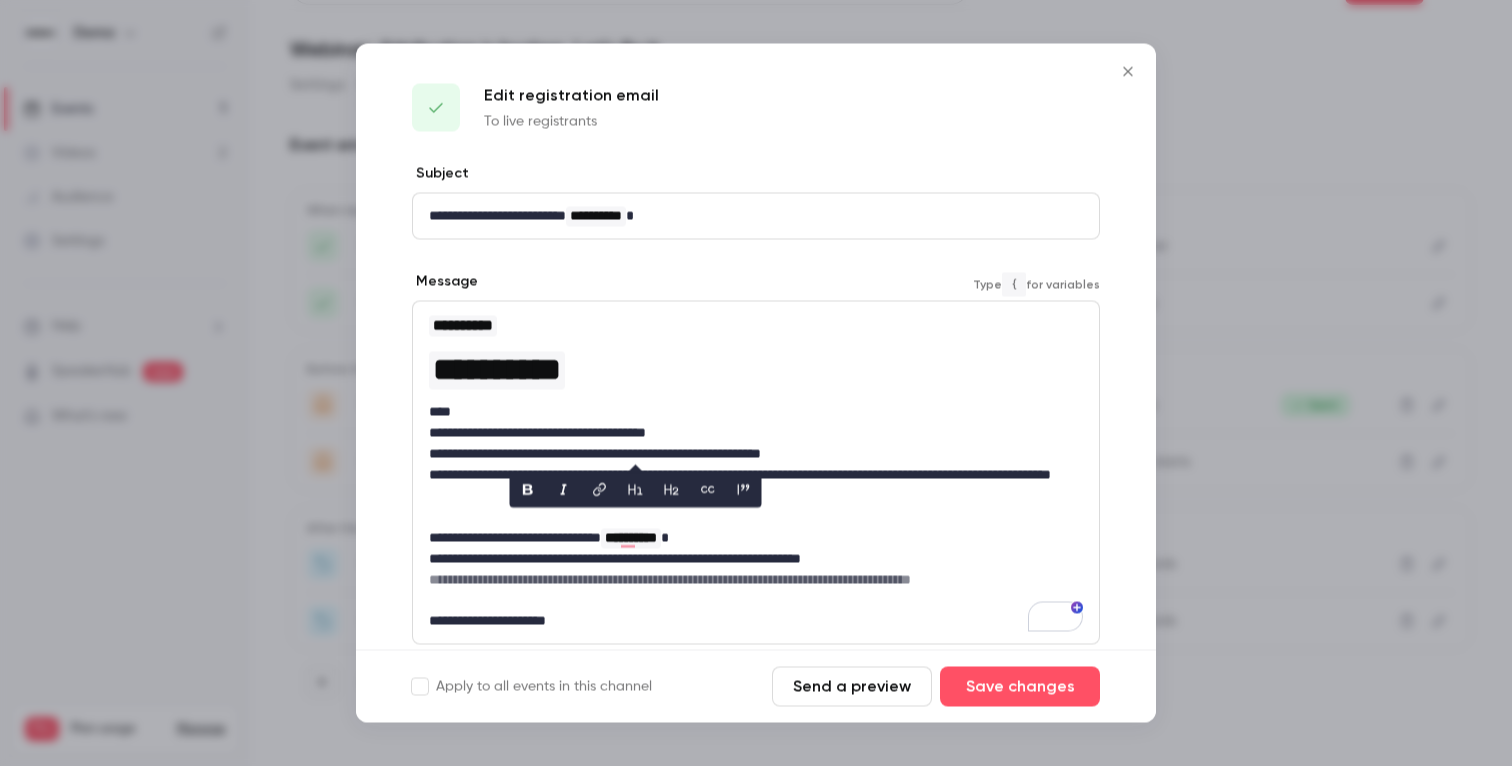 click at bounding box center (756, 383) 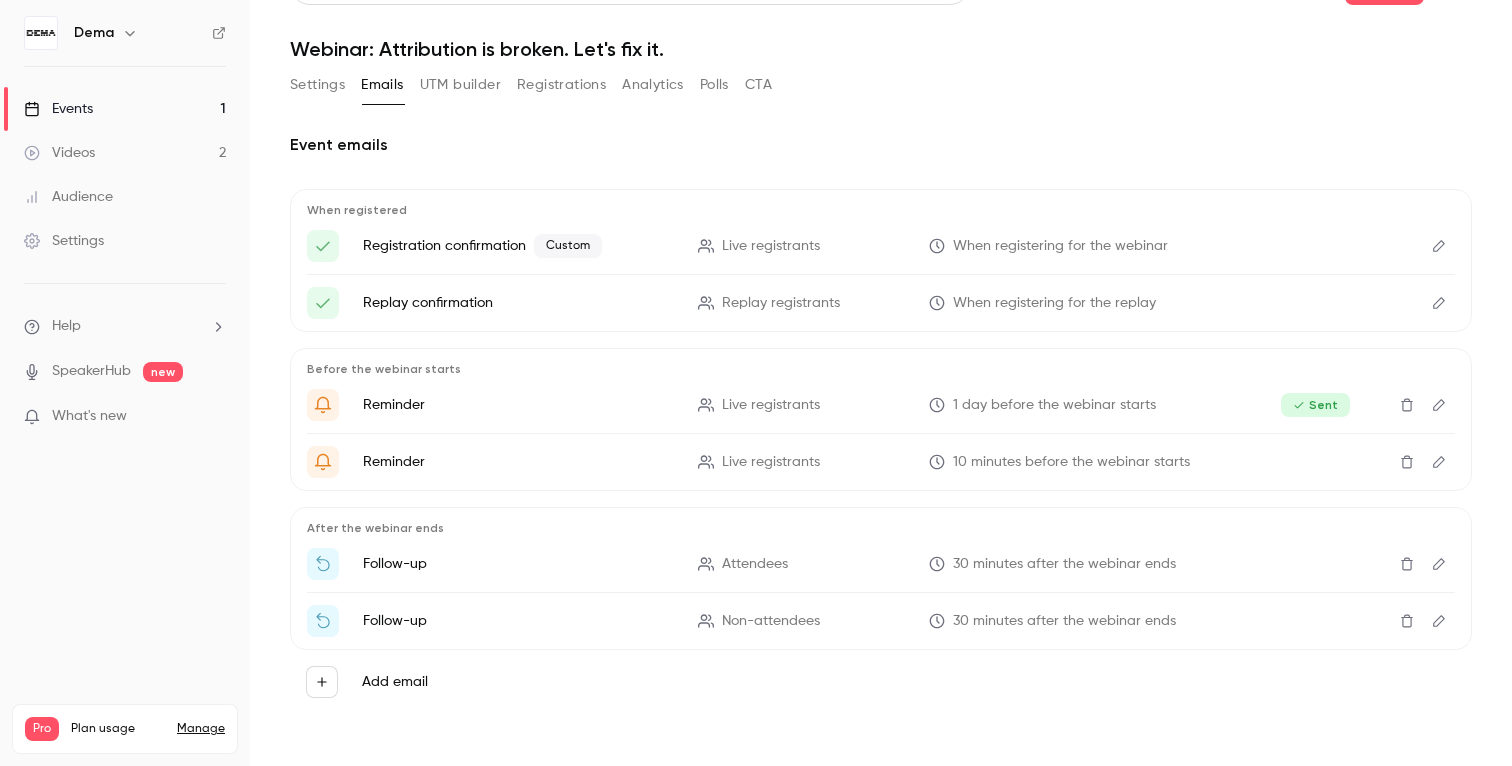 click 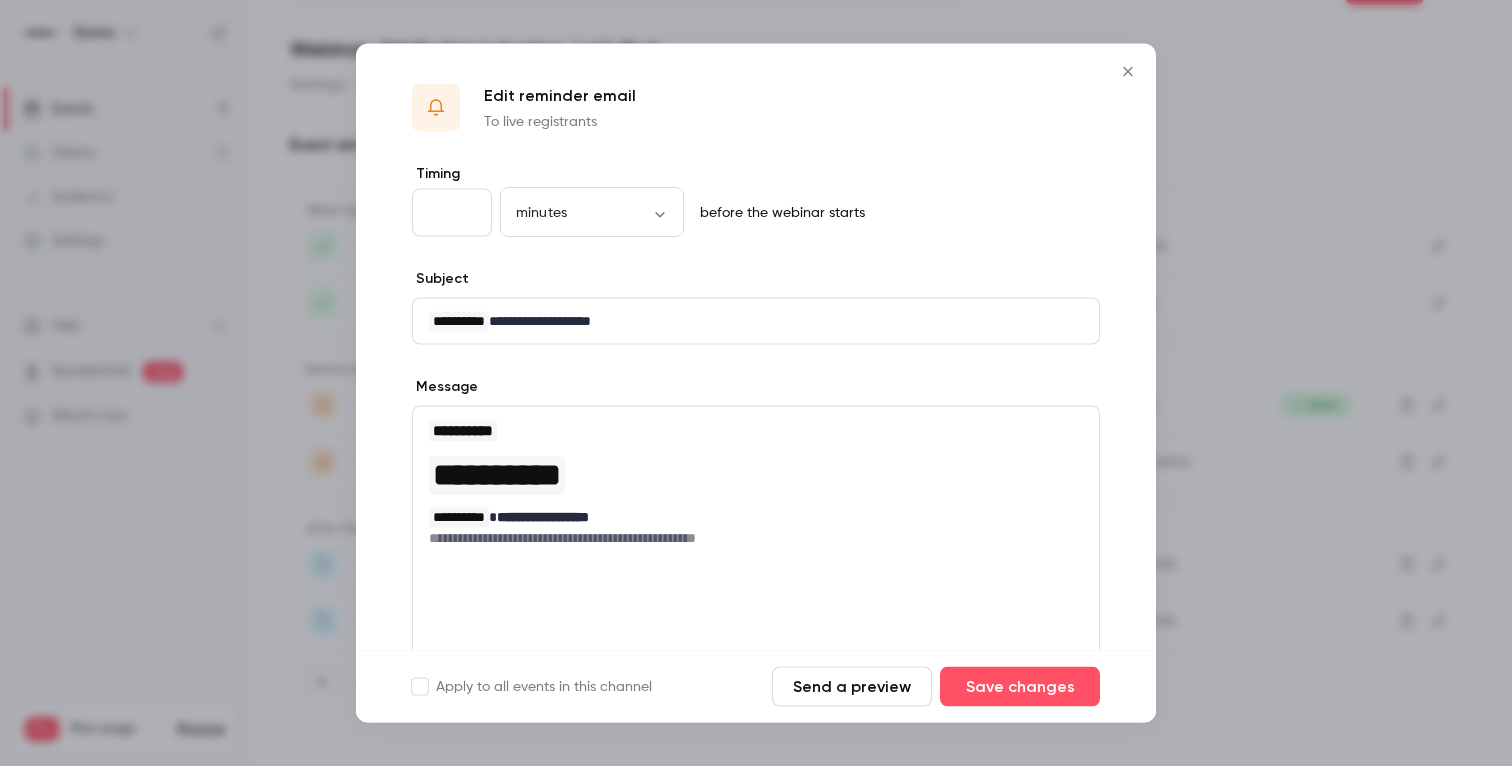click on "**********" at bounding box center [756, 517] 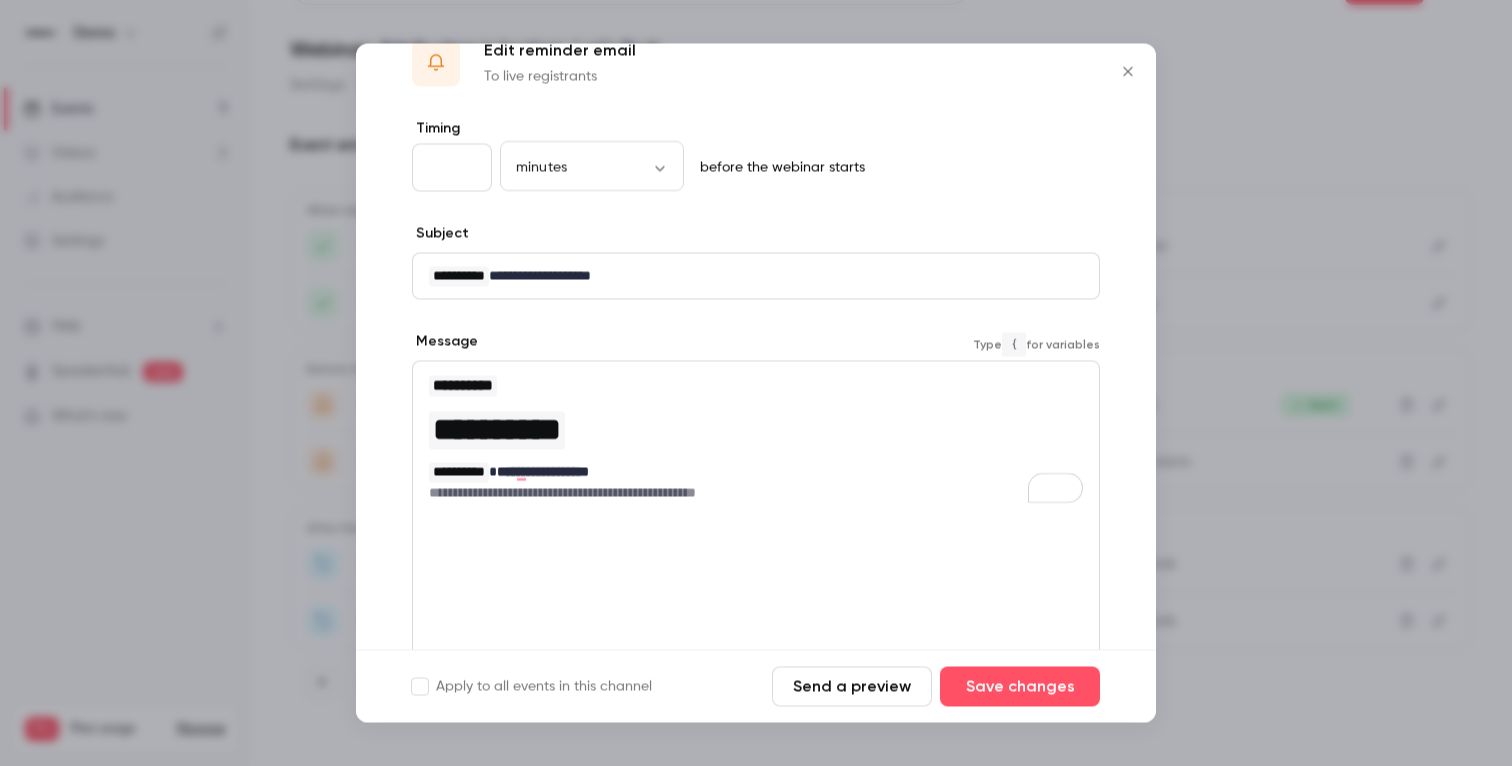 scroll, scrollTop: 47, scrollLeft: 0, axis: vertical 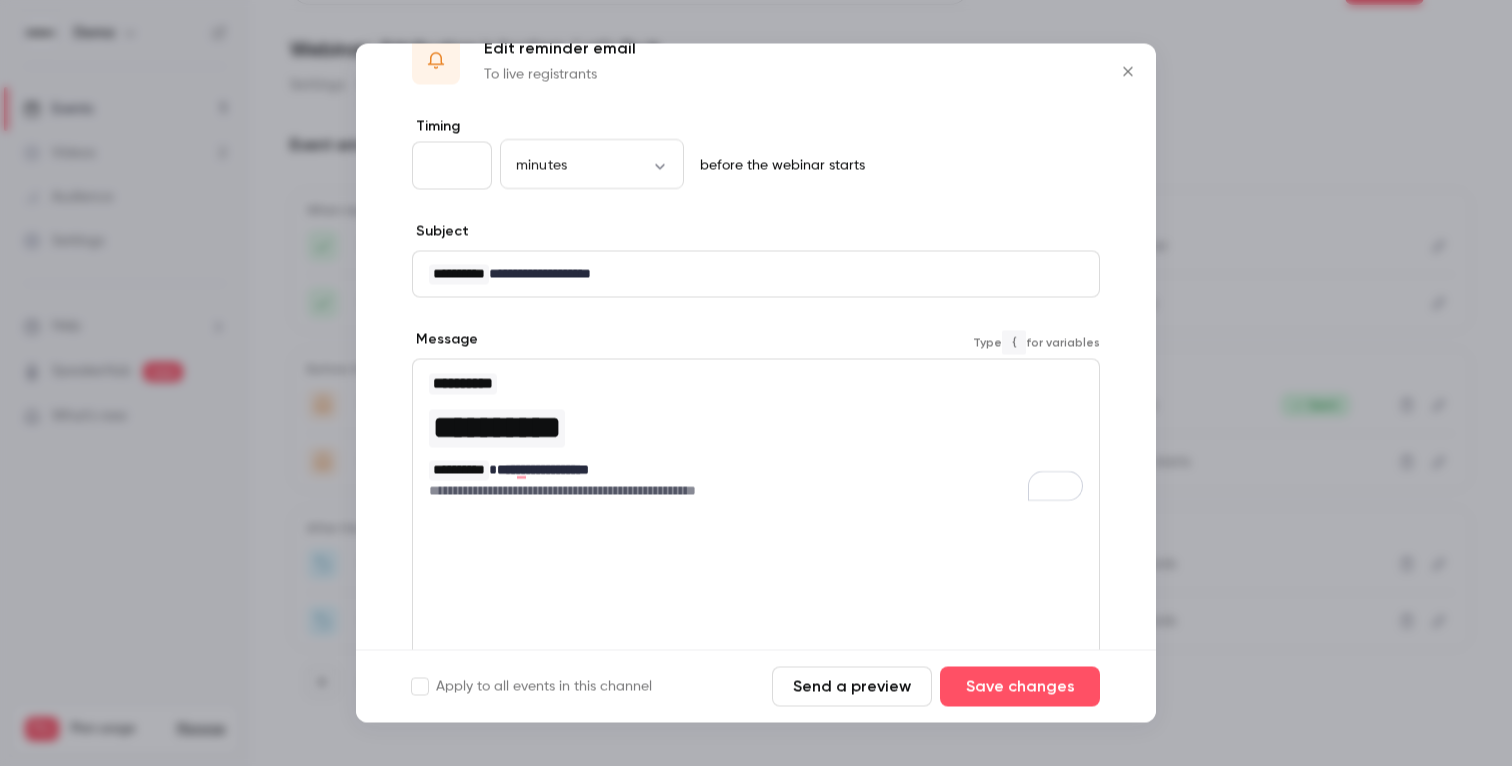 click on "**********" at bounding box center (756, 491) 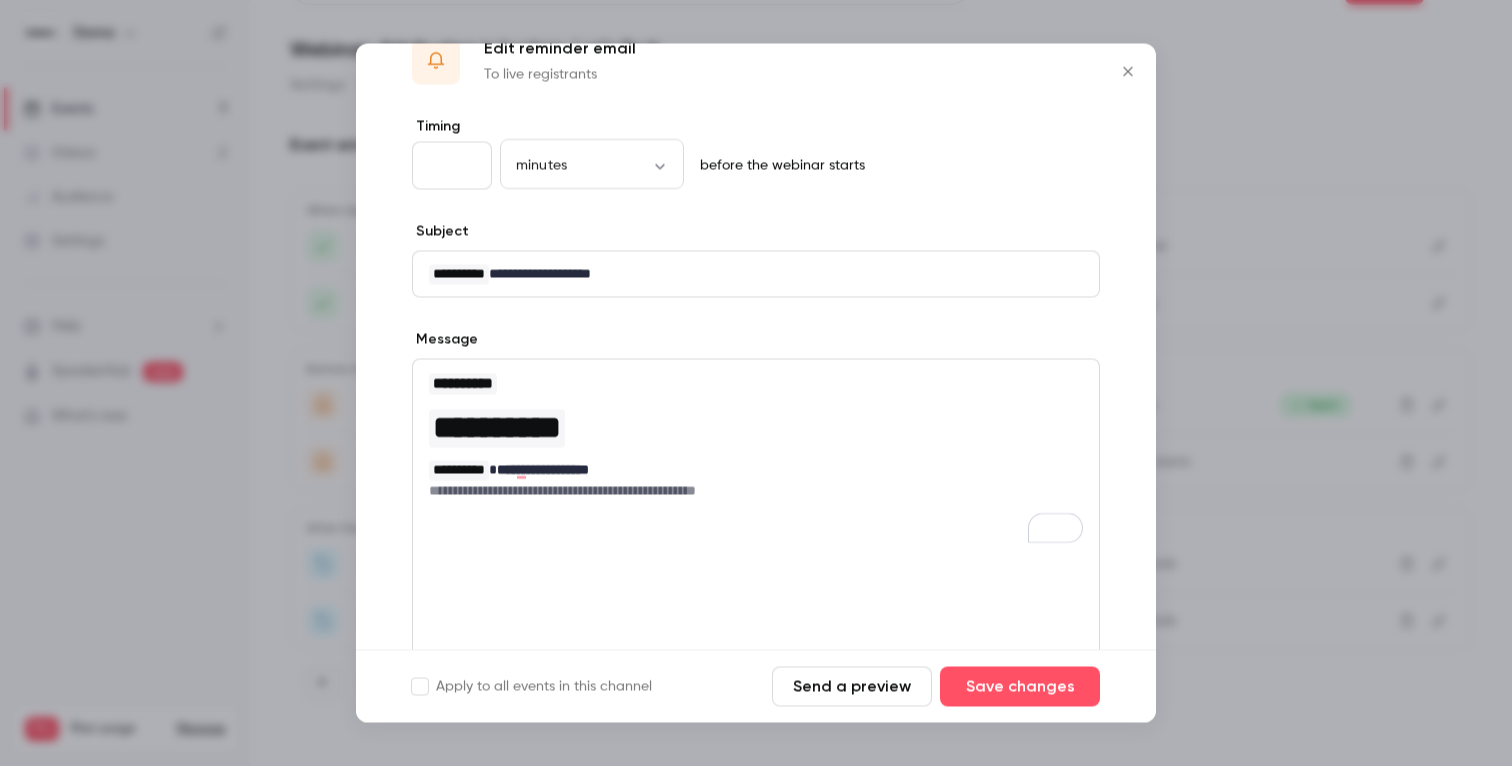 click on "Send a preview" at bounding box center [852, 687] 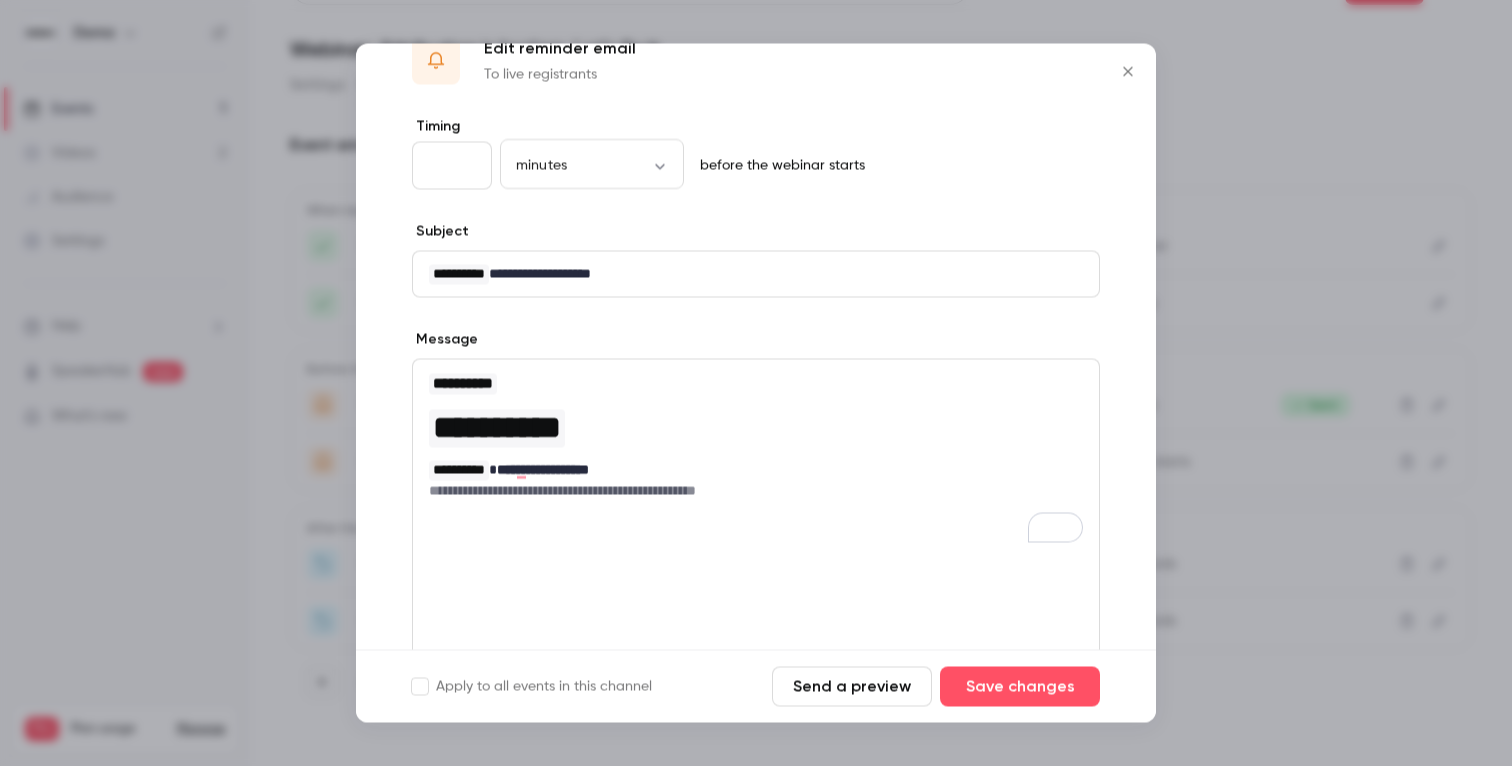 click on "**********" at bounding box center [756, 384] 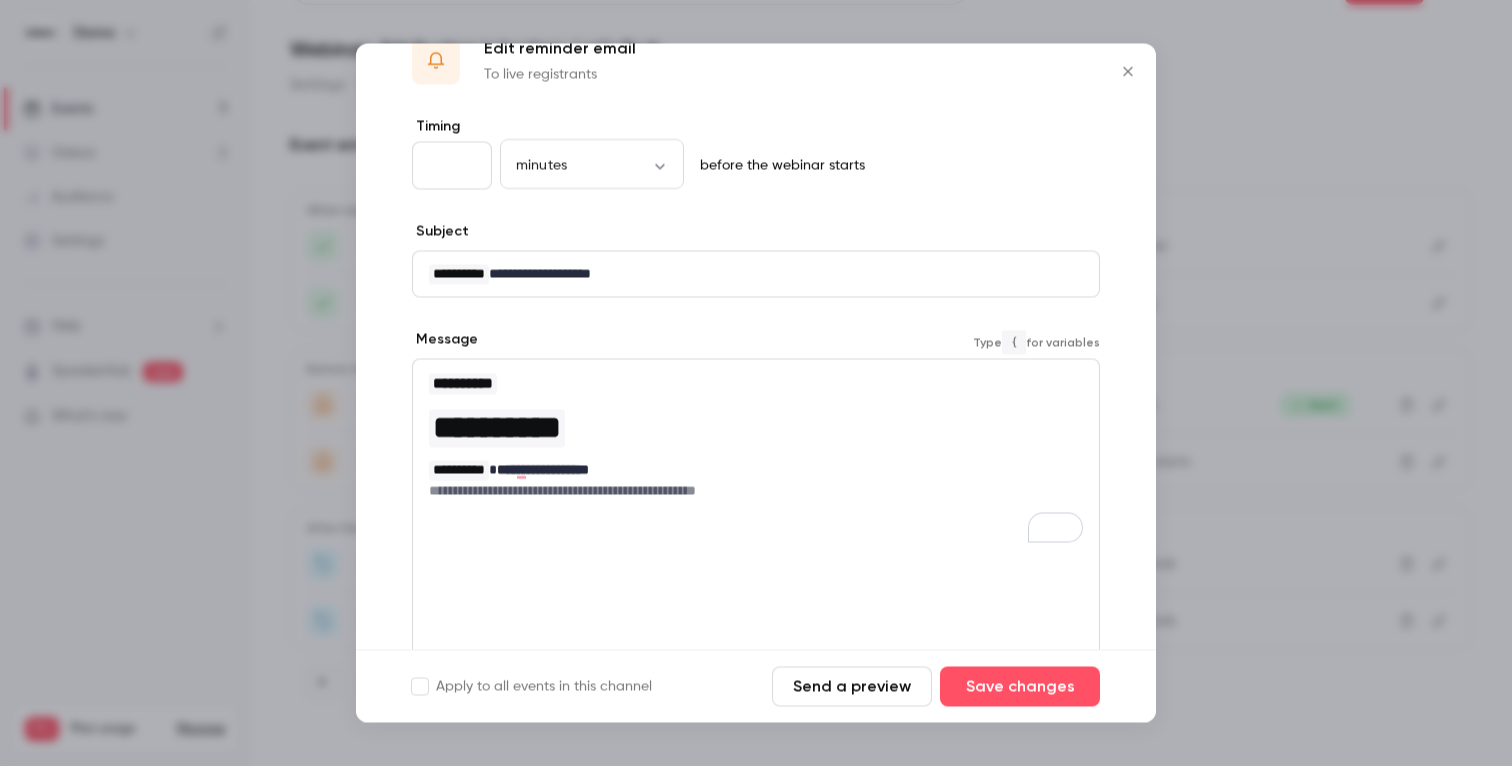 click on "**********" at bounding box center [756, 470] 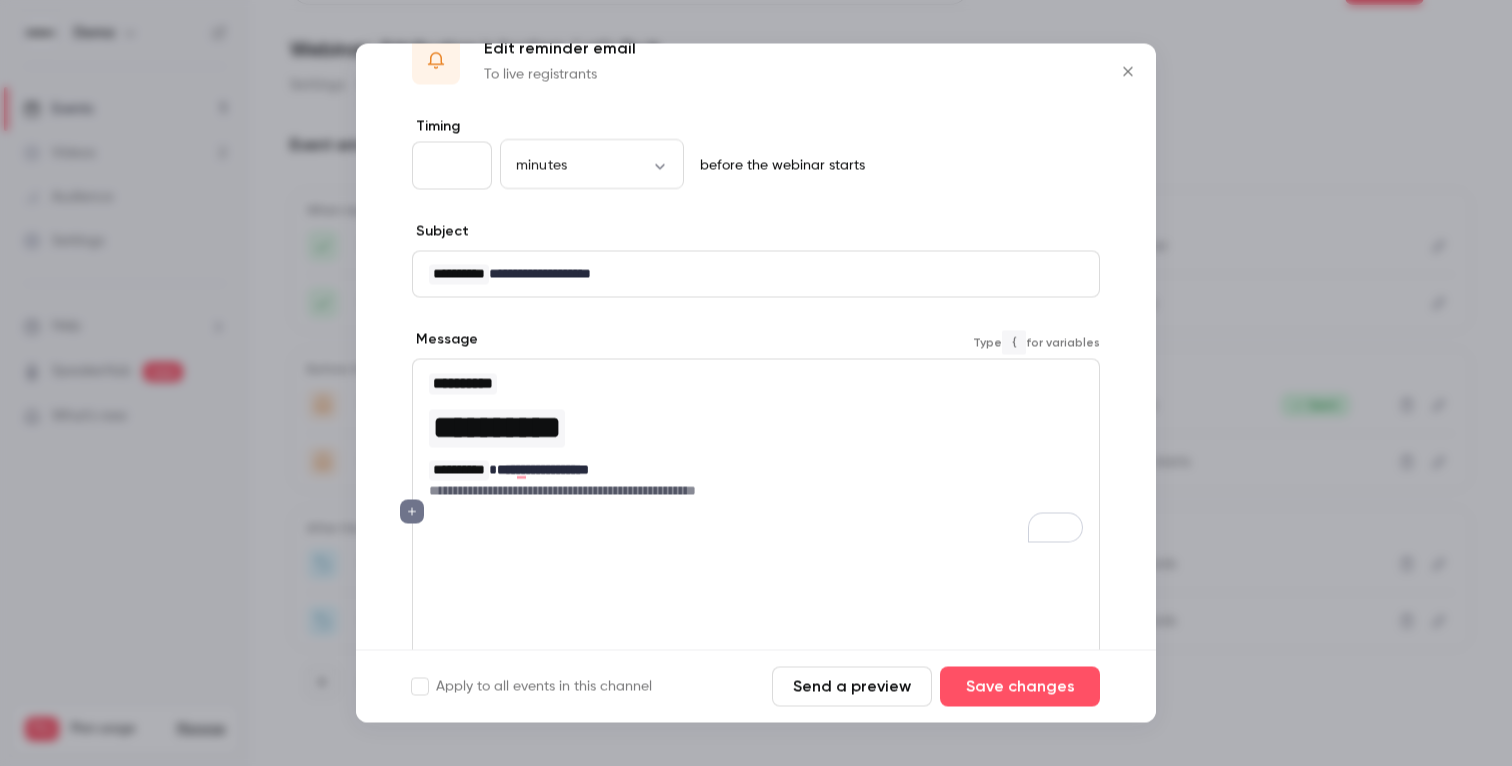 click at bounding box center [412, 511] 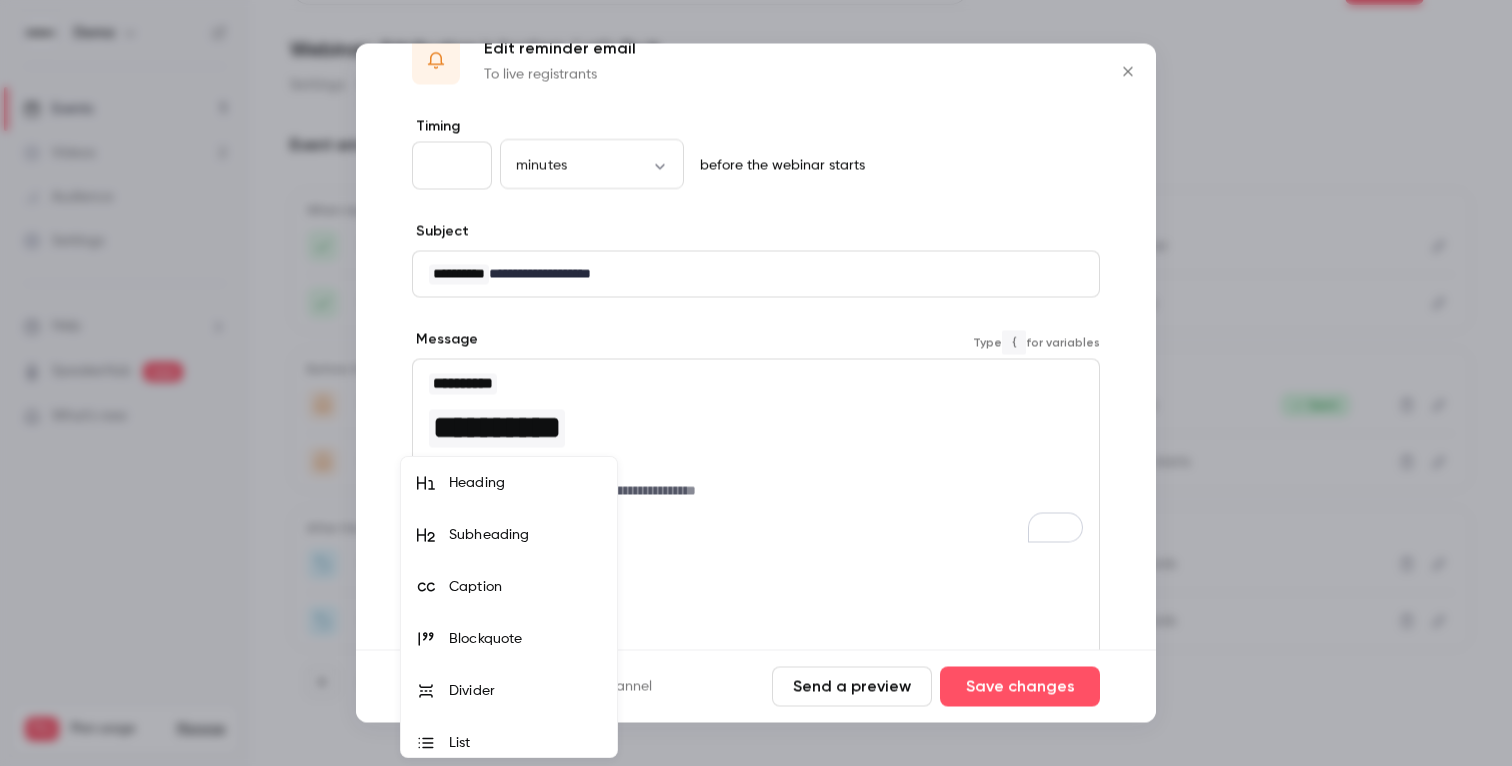 click at bounding box center [433, 483] 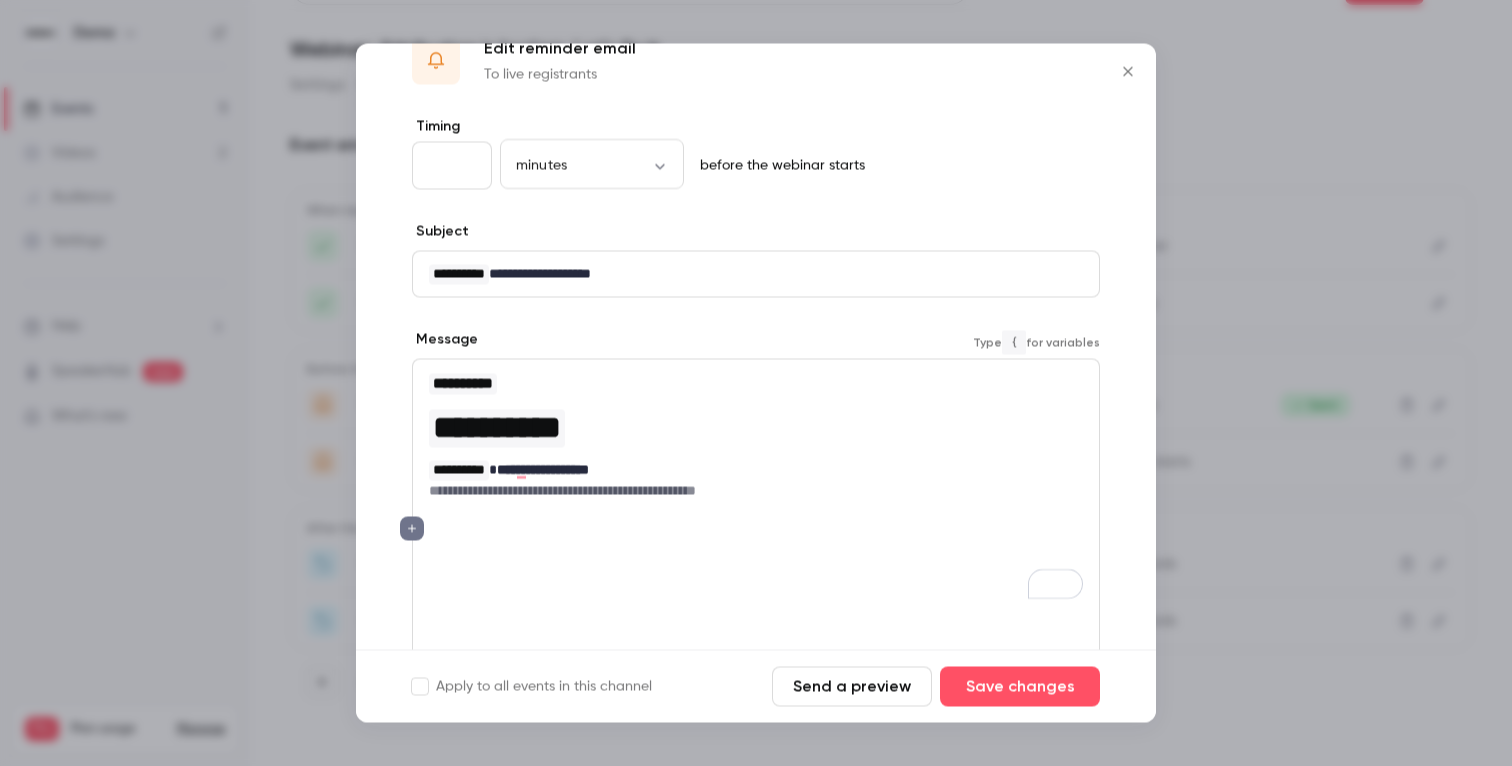 type 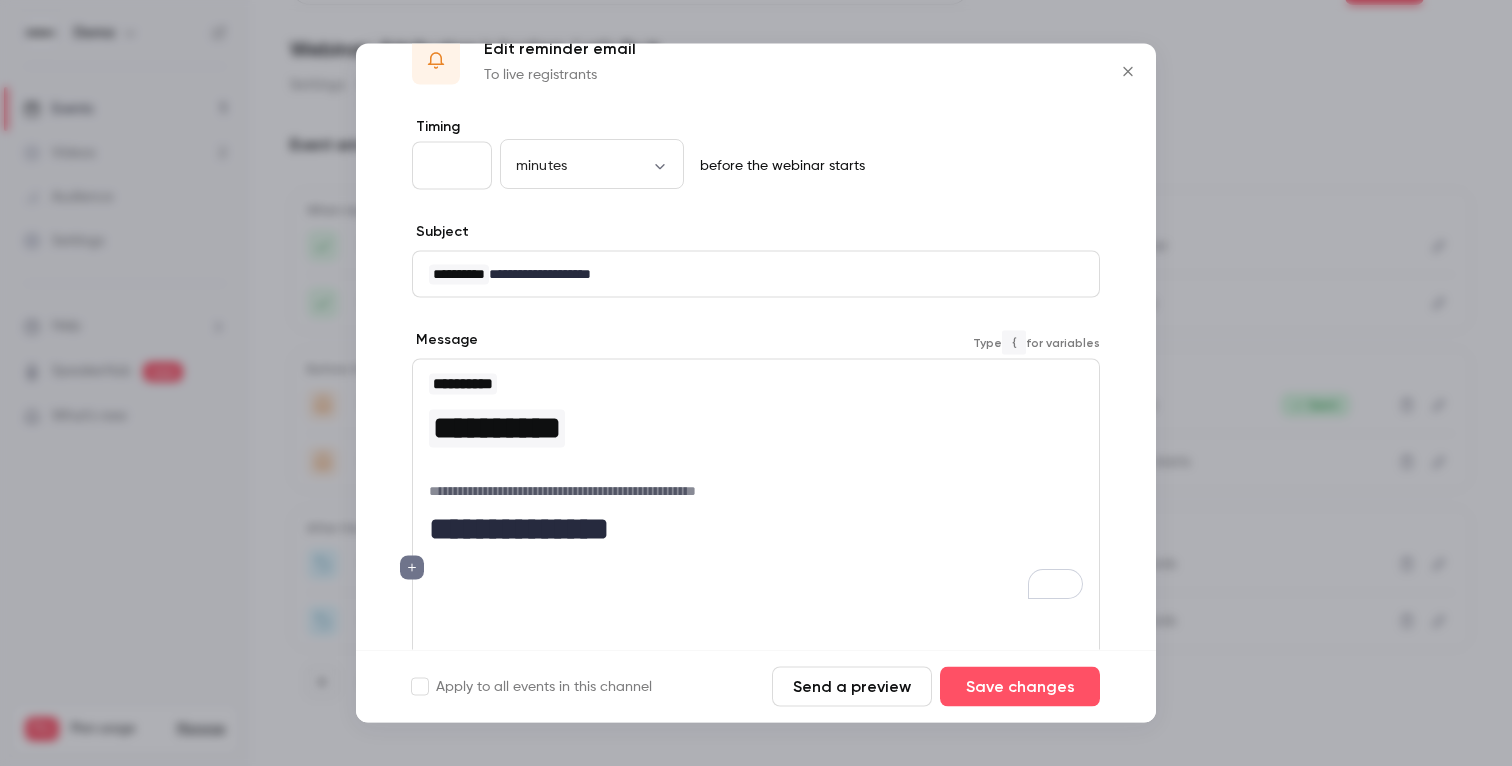 scroll, scrollTop: 0, scrollLeft: 0, axis: both 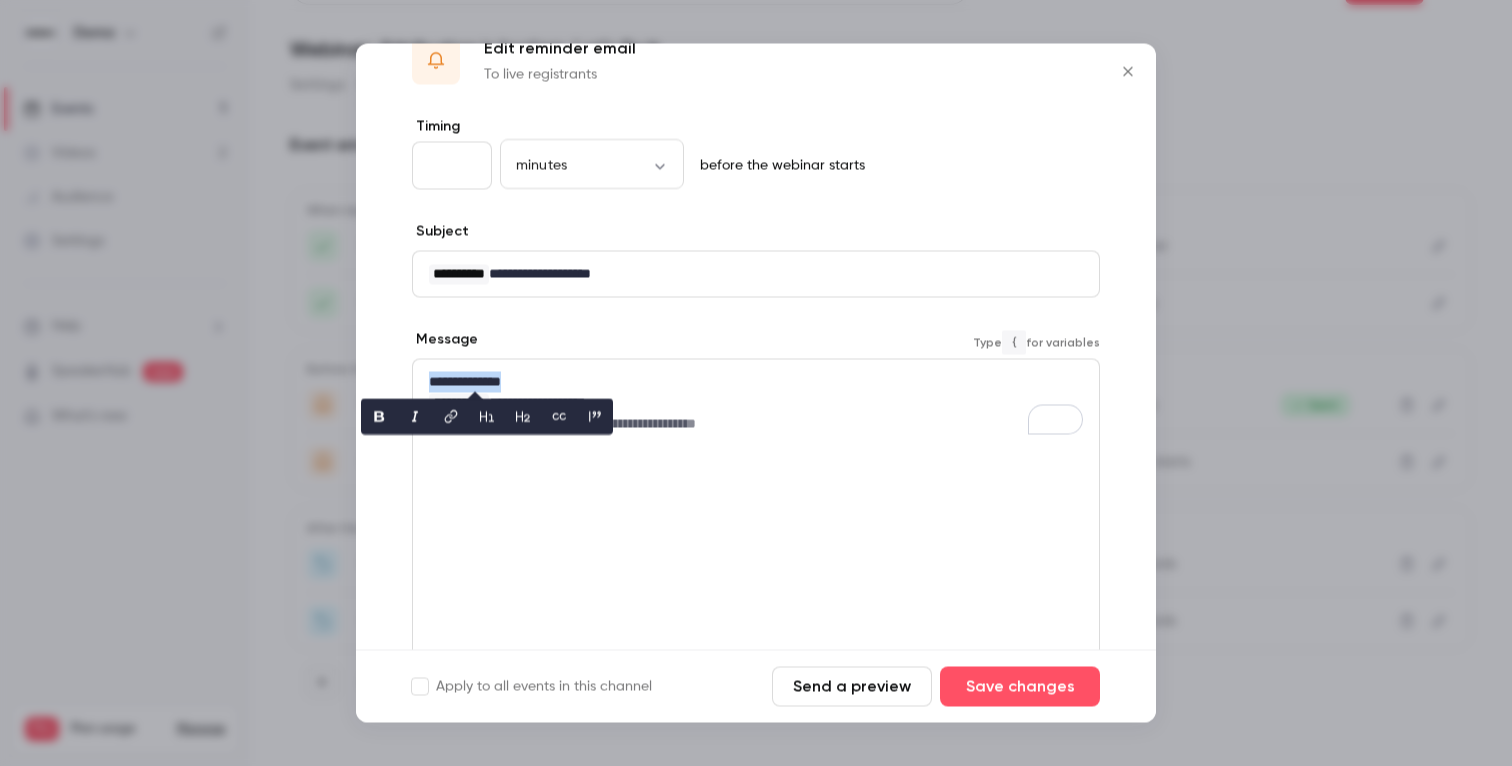 click at bounding box center (523, 417) 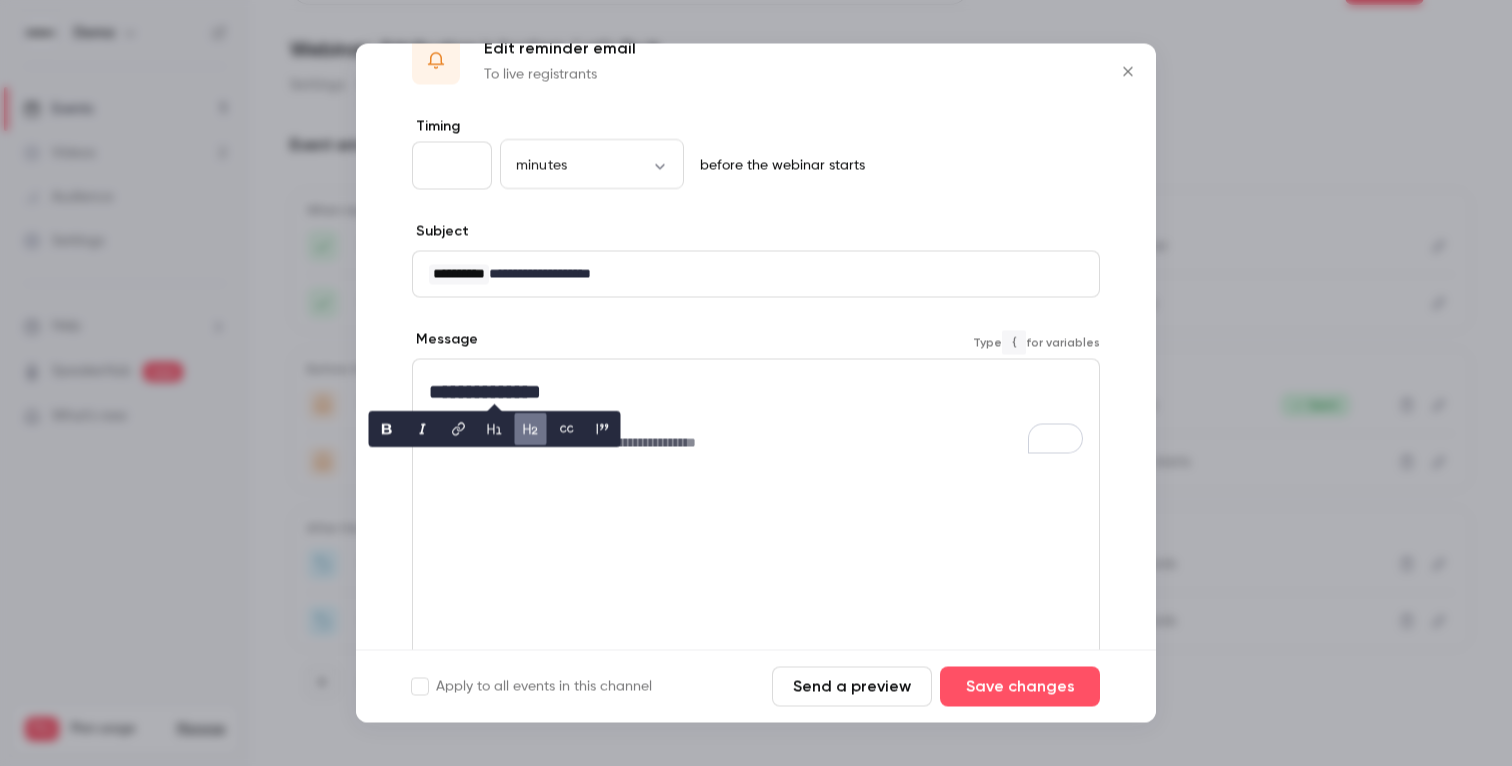 click on "**********" at bounding box center (756, 413) 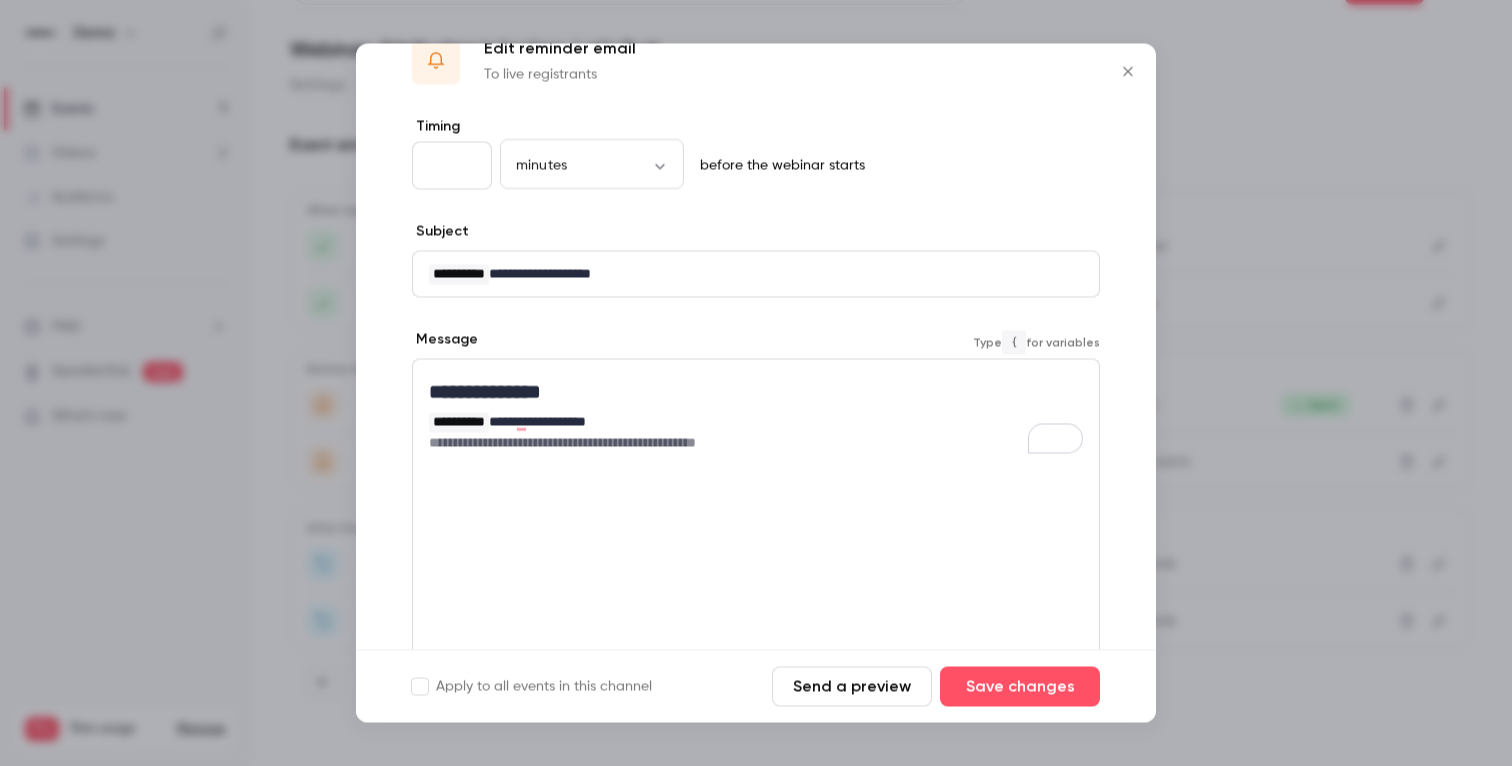 click on "**********" at bounding box center (756, 392) 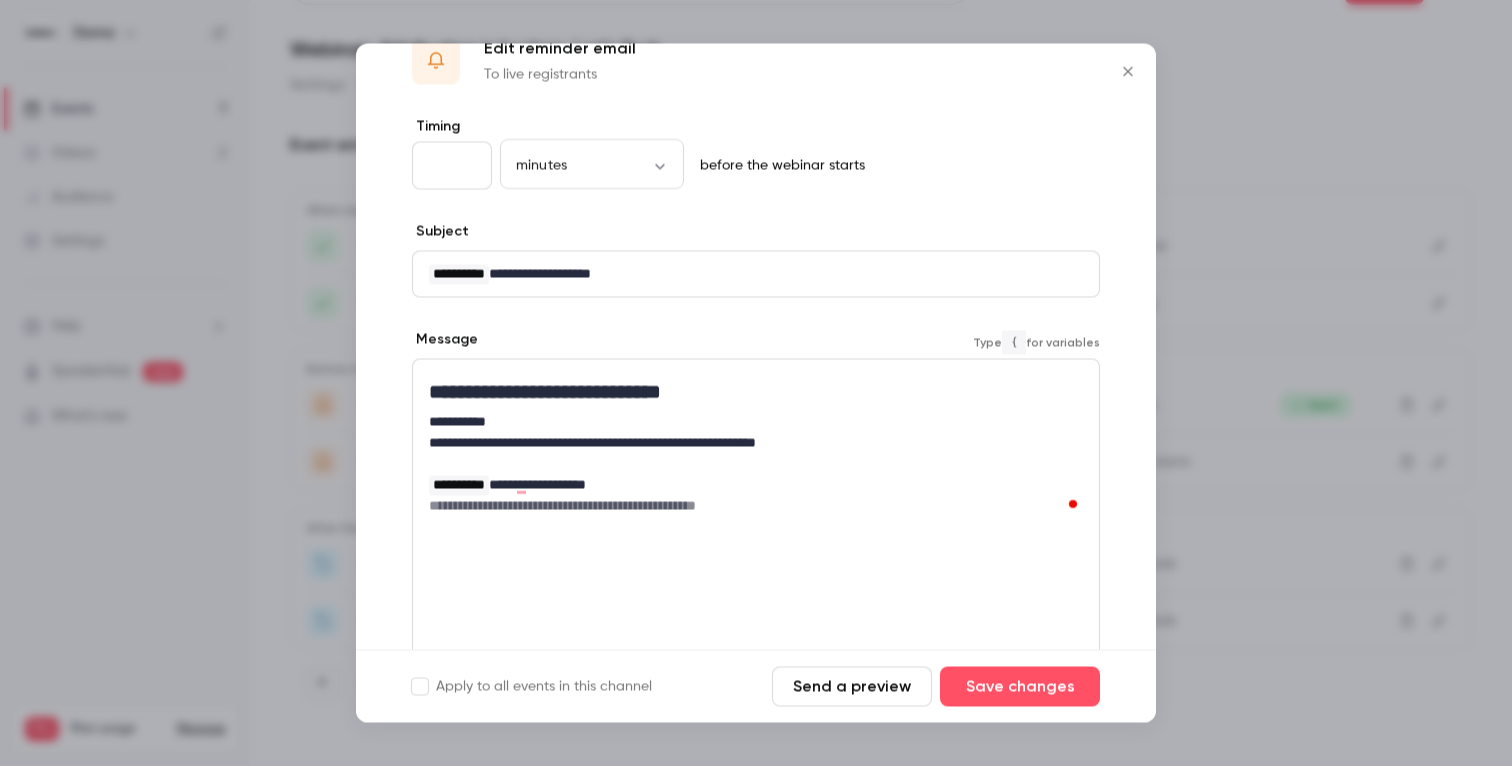 click on "**********" at bounding box center [756, 443] 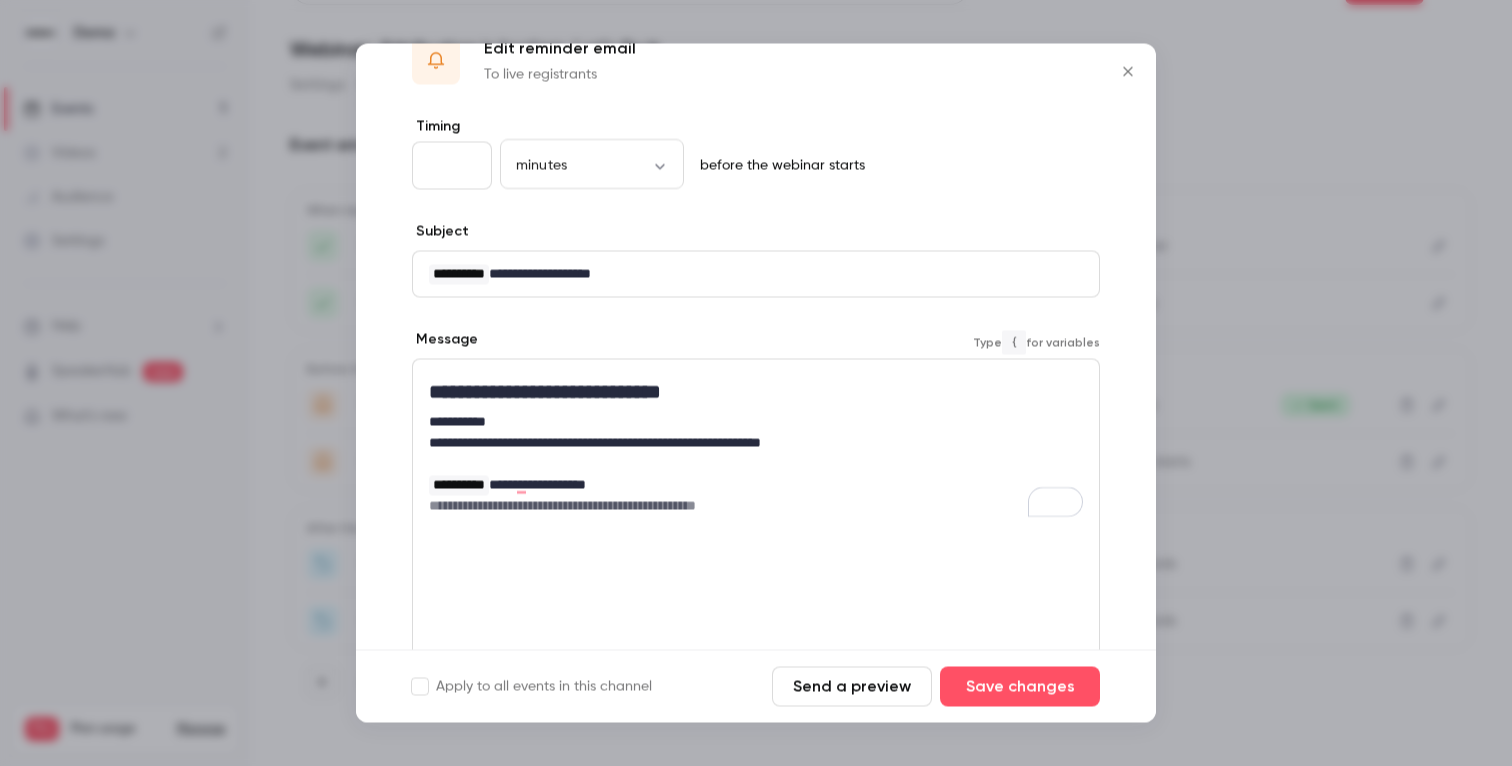 click on "**********" at bounding box center (756, 422) 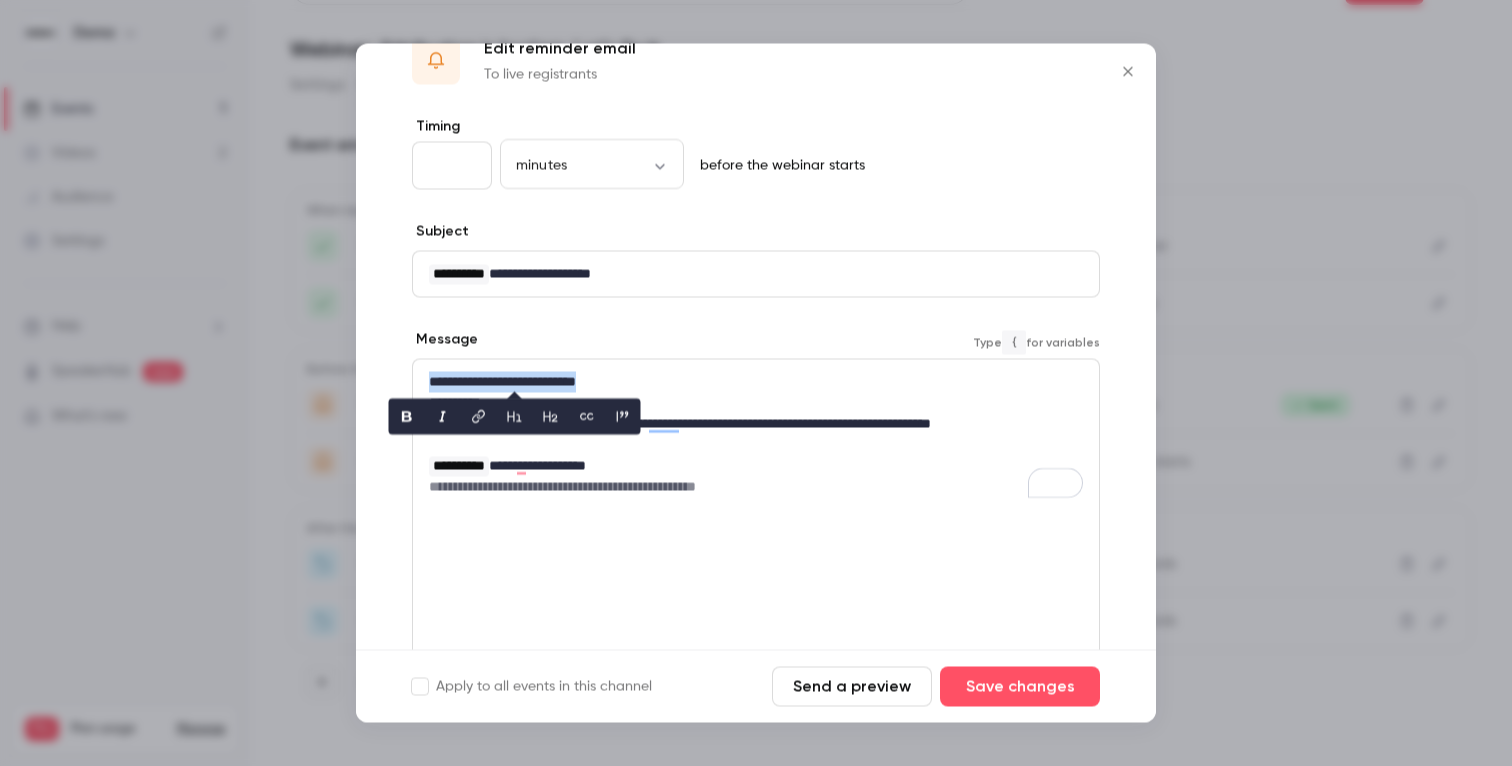 click at bounding box center (515, 417) 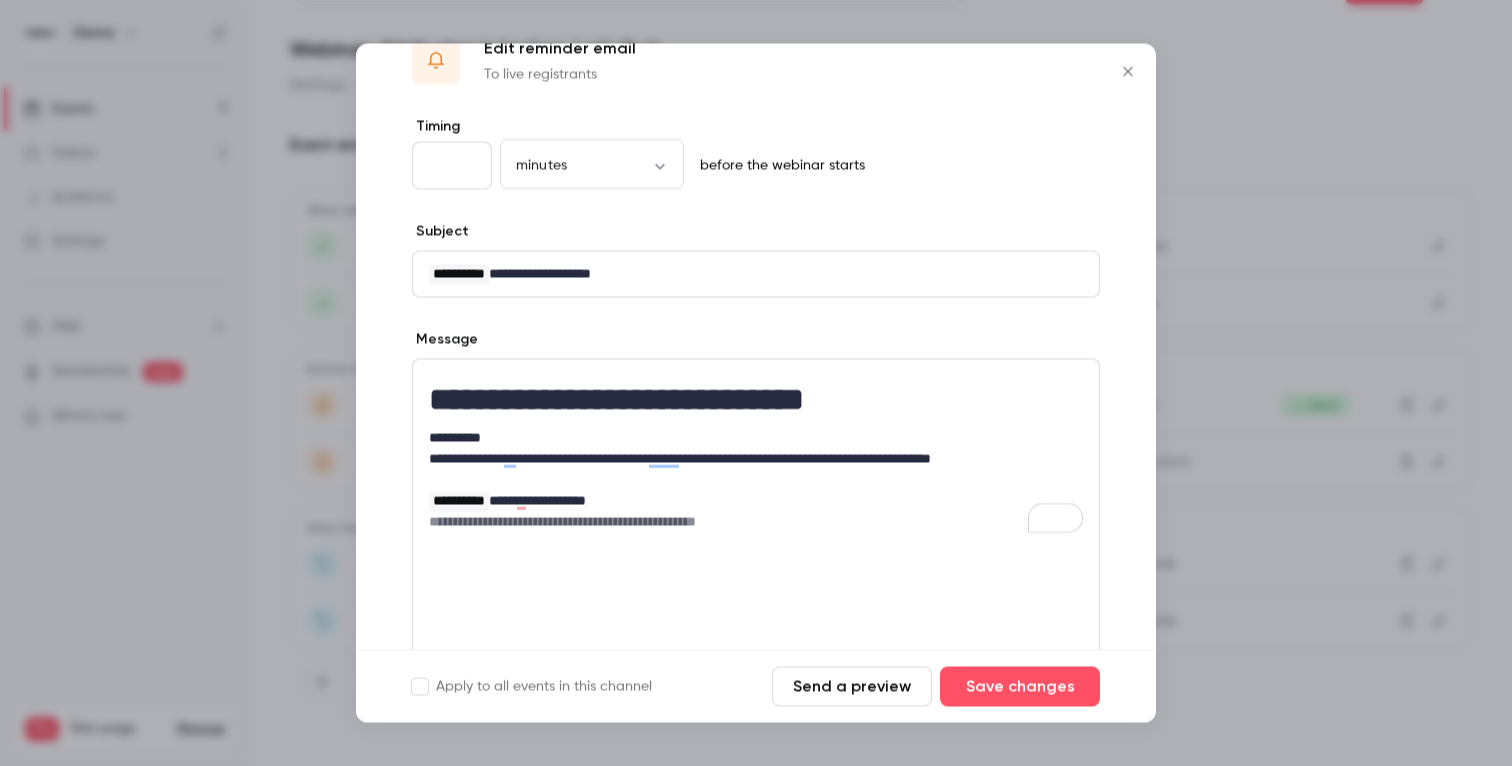 click on "**********" at bounding box center [756, 509] 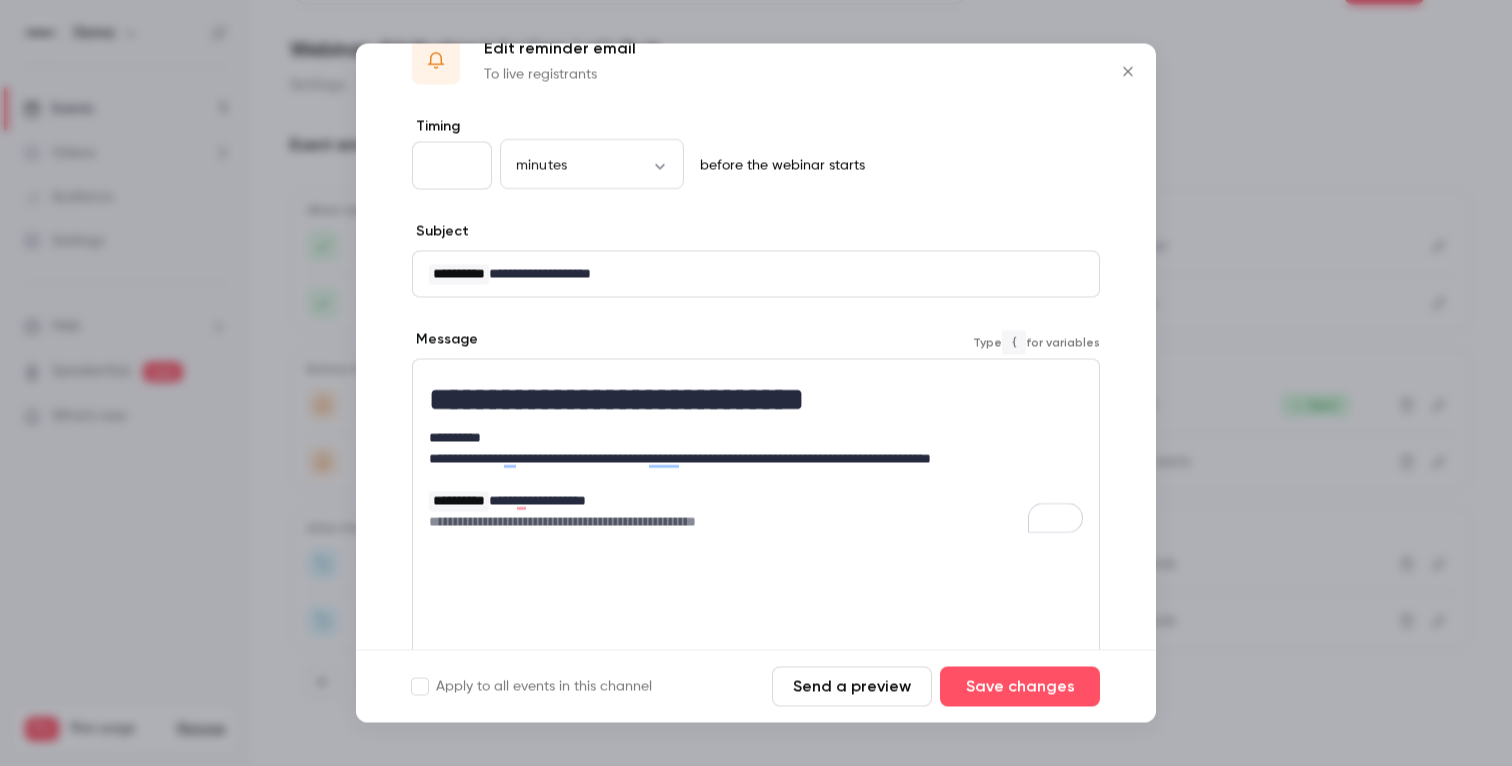 click on "**********" at bounding box center (756, 400) 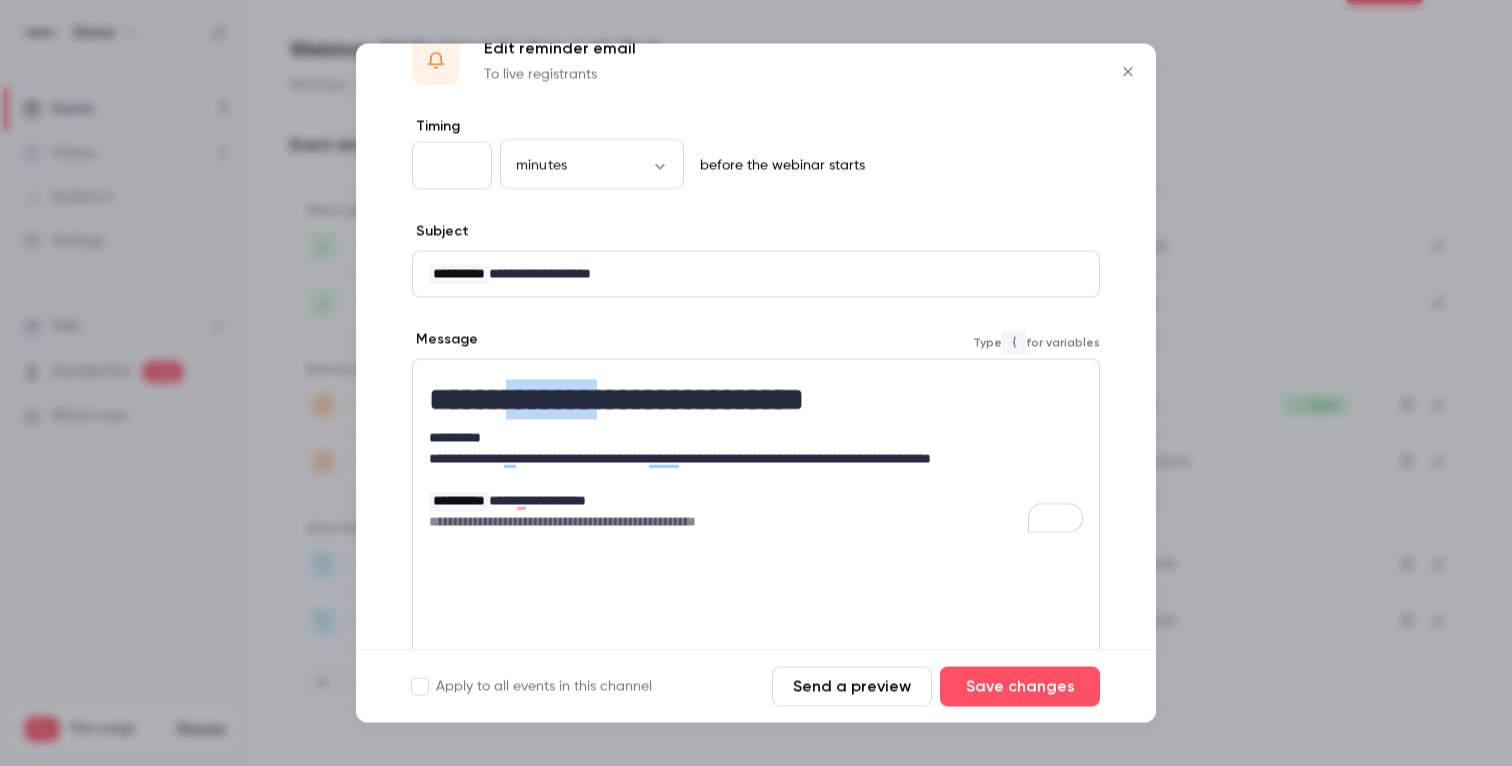 click on "**********" at bounding box center (756, 400) 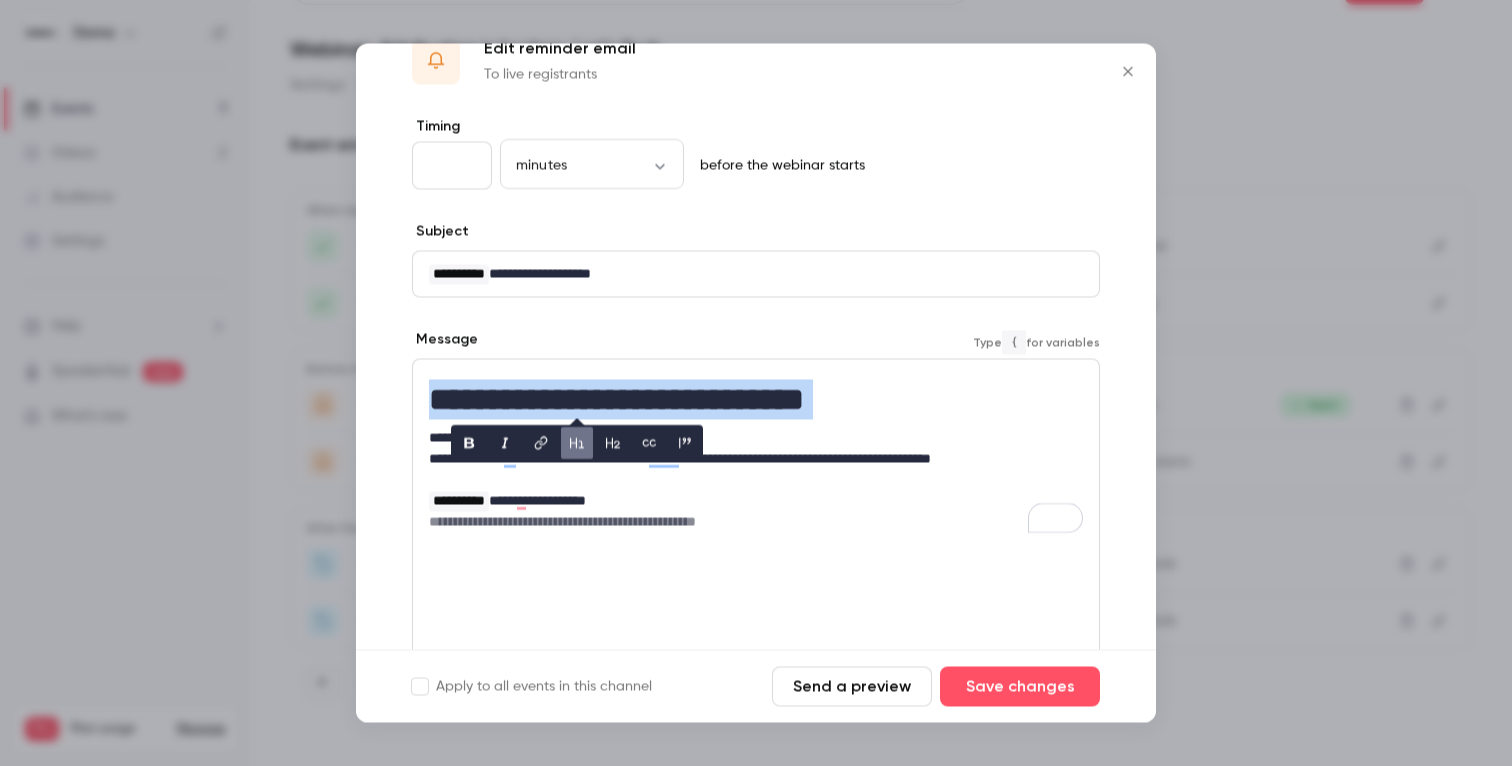 click on "**********" at bounding box center [756, 400] 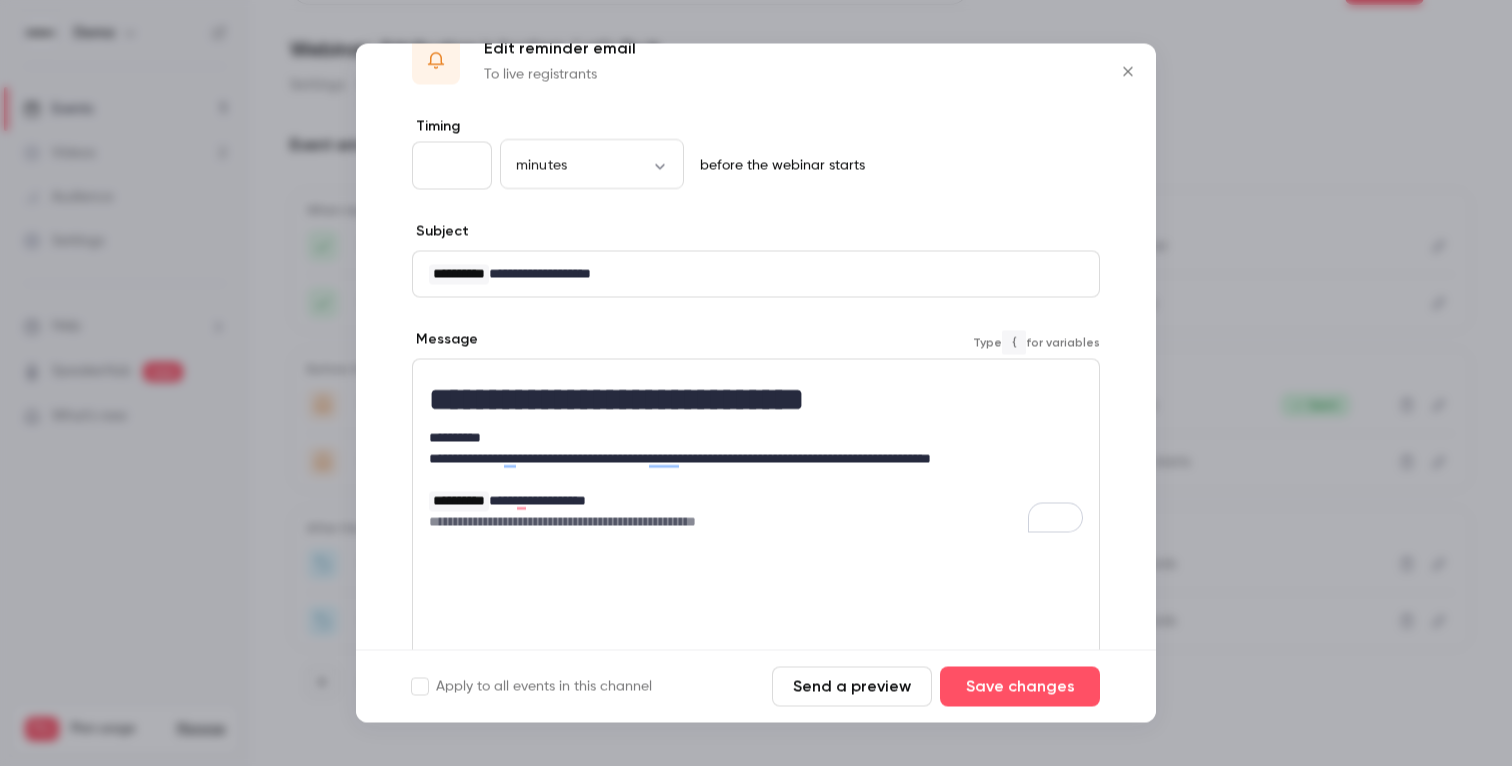 click on "**********" at bounding box center (756, 452) 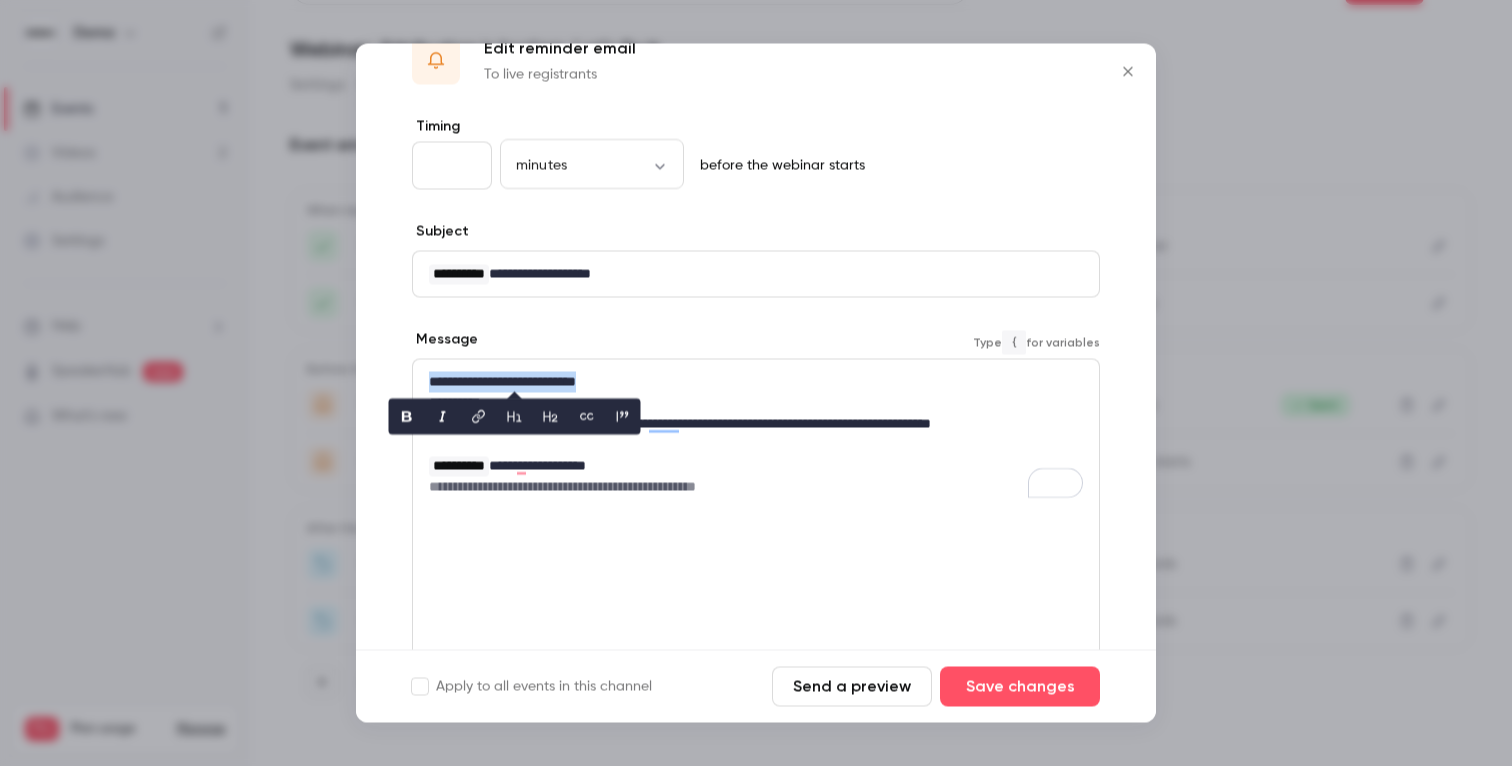 click 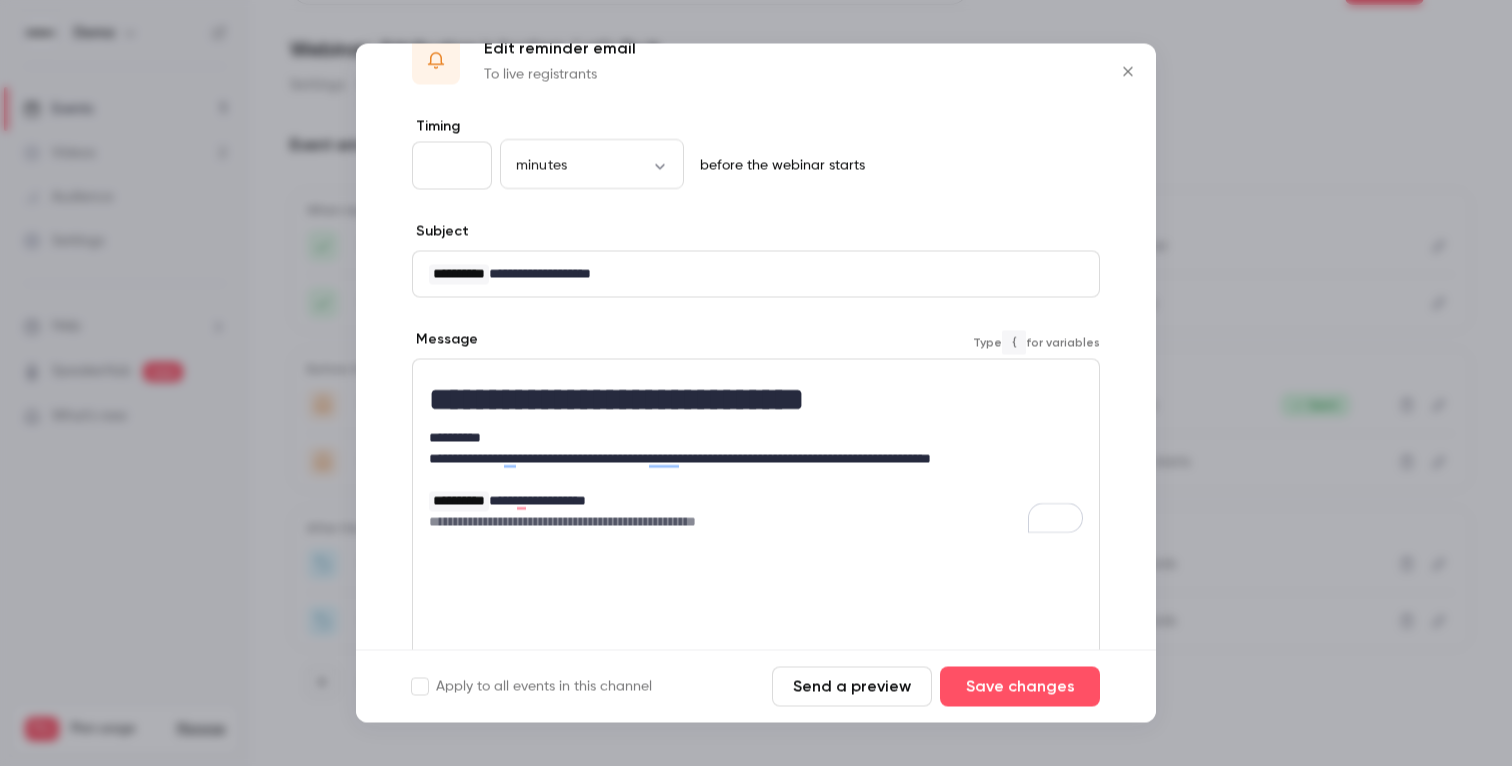 click on "**********" at bounding box center (756, 522) 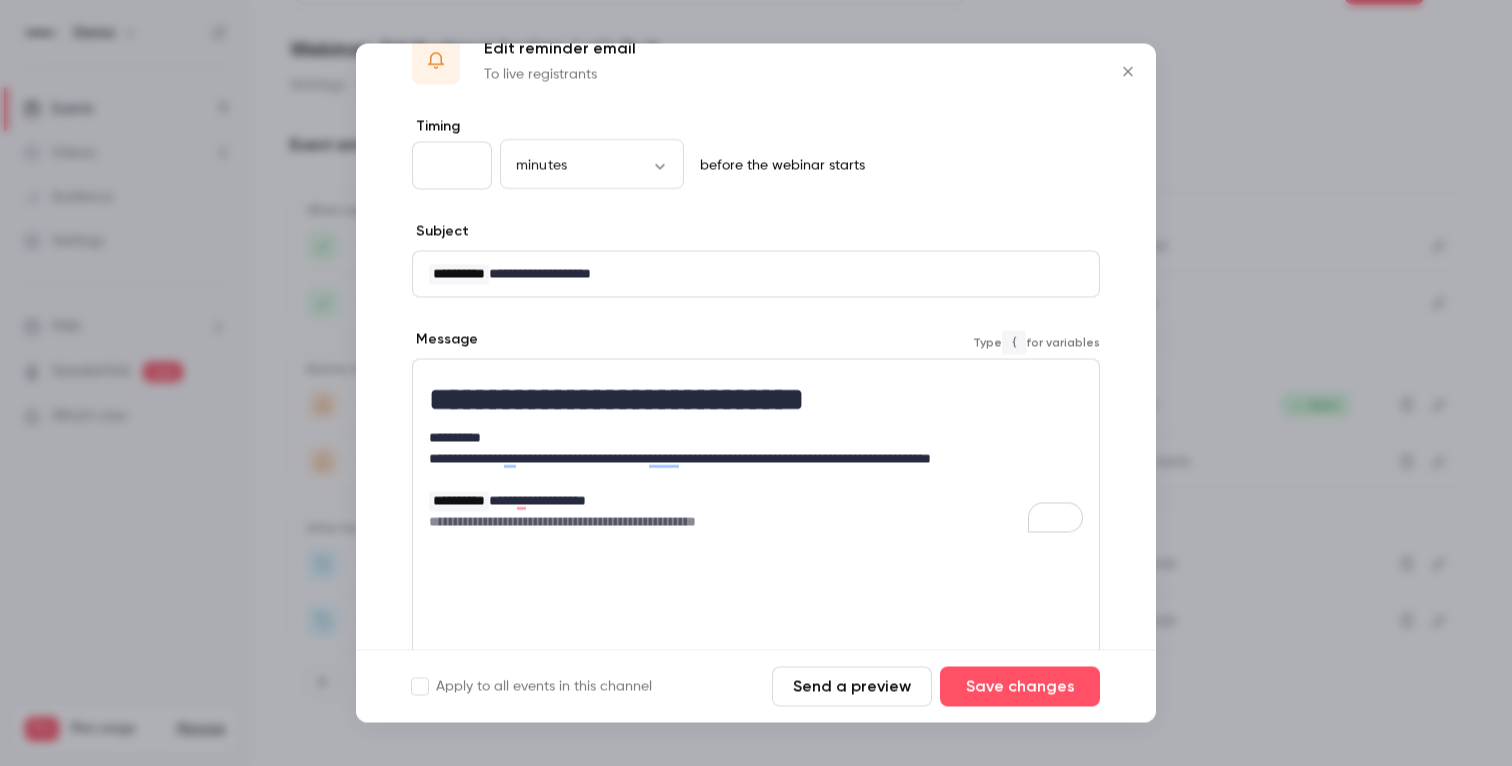 click on "**********" at bounding box center [756, 522] 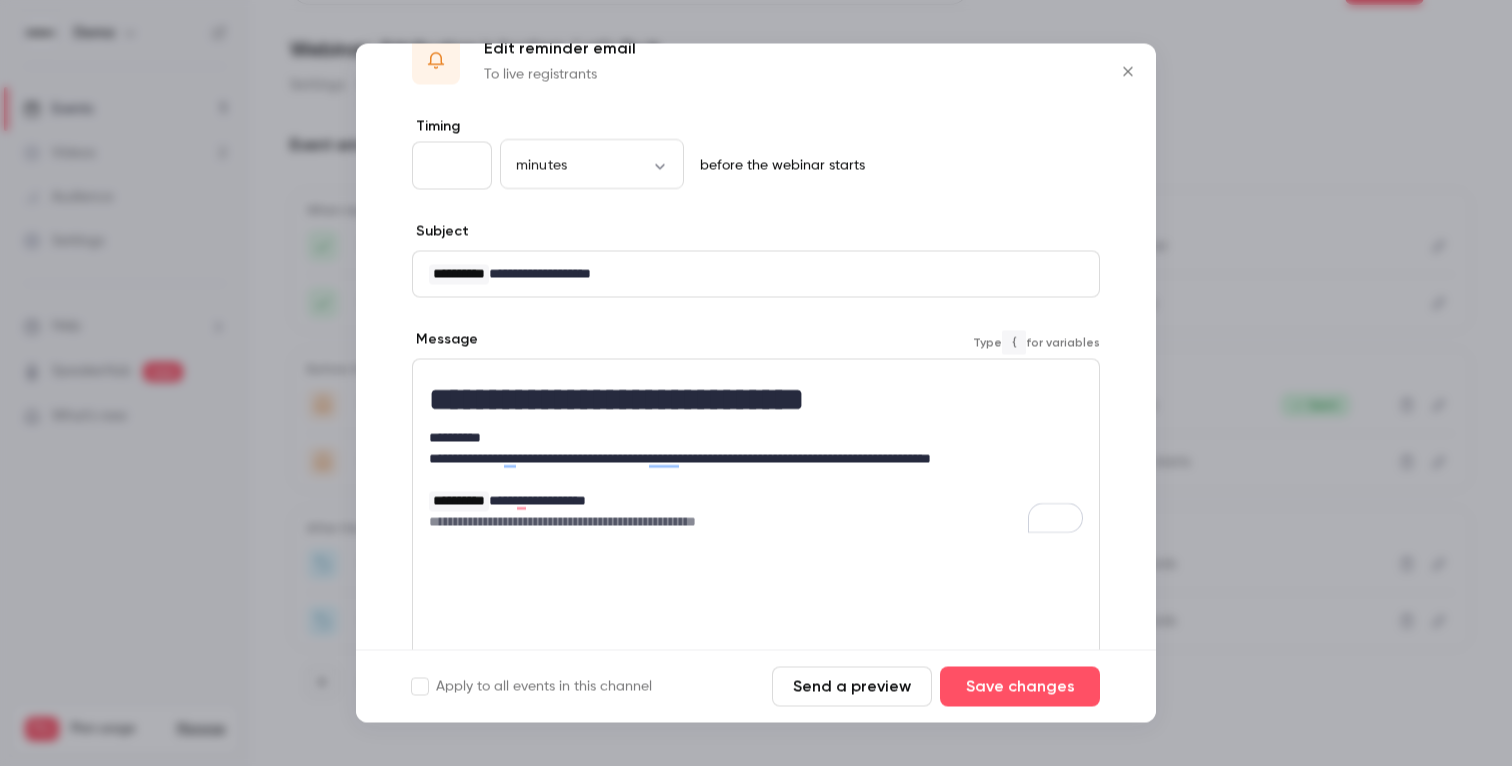 click on "**********" at bounding box center [756, 501] 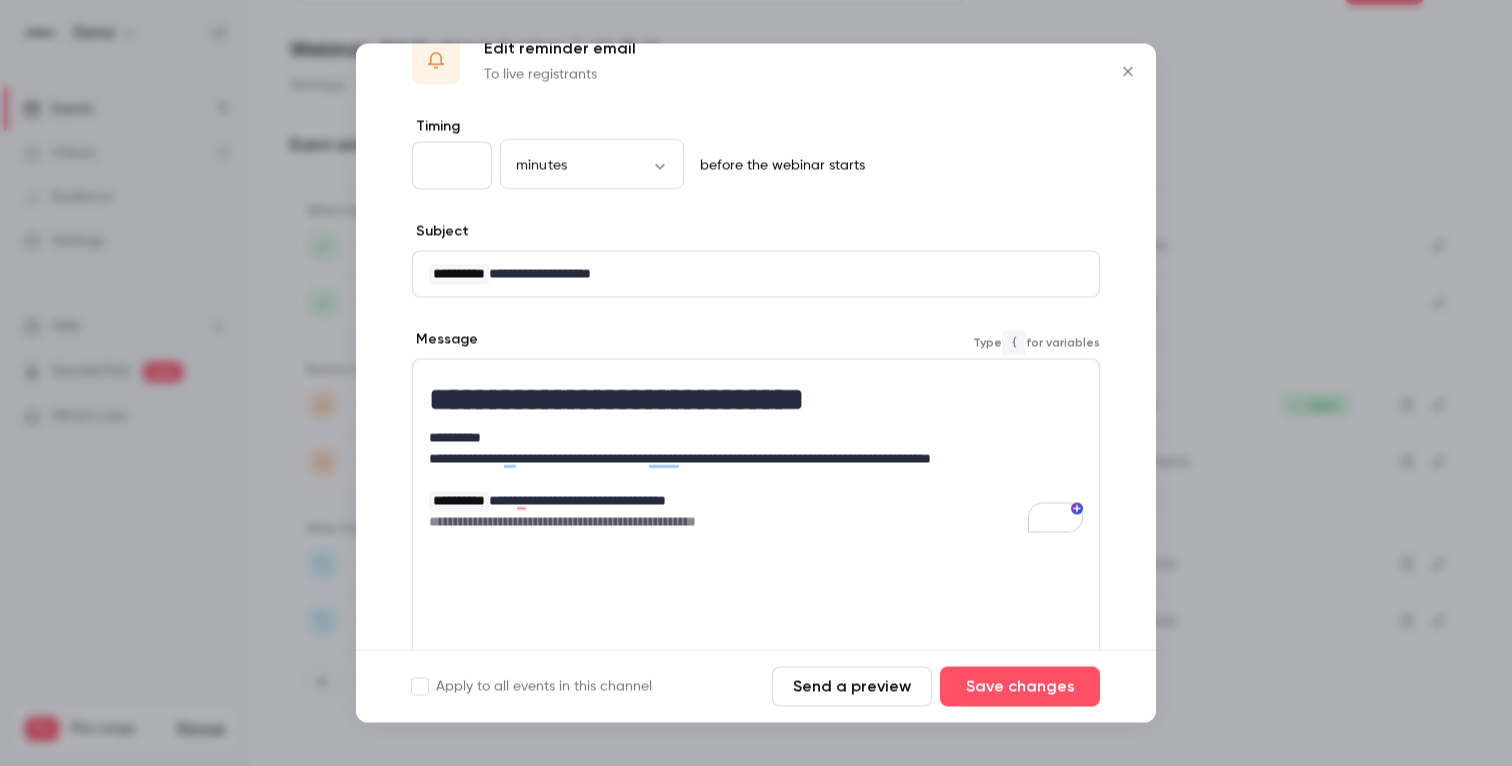 click on "**********" at bounding box center (756, 274) 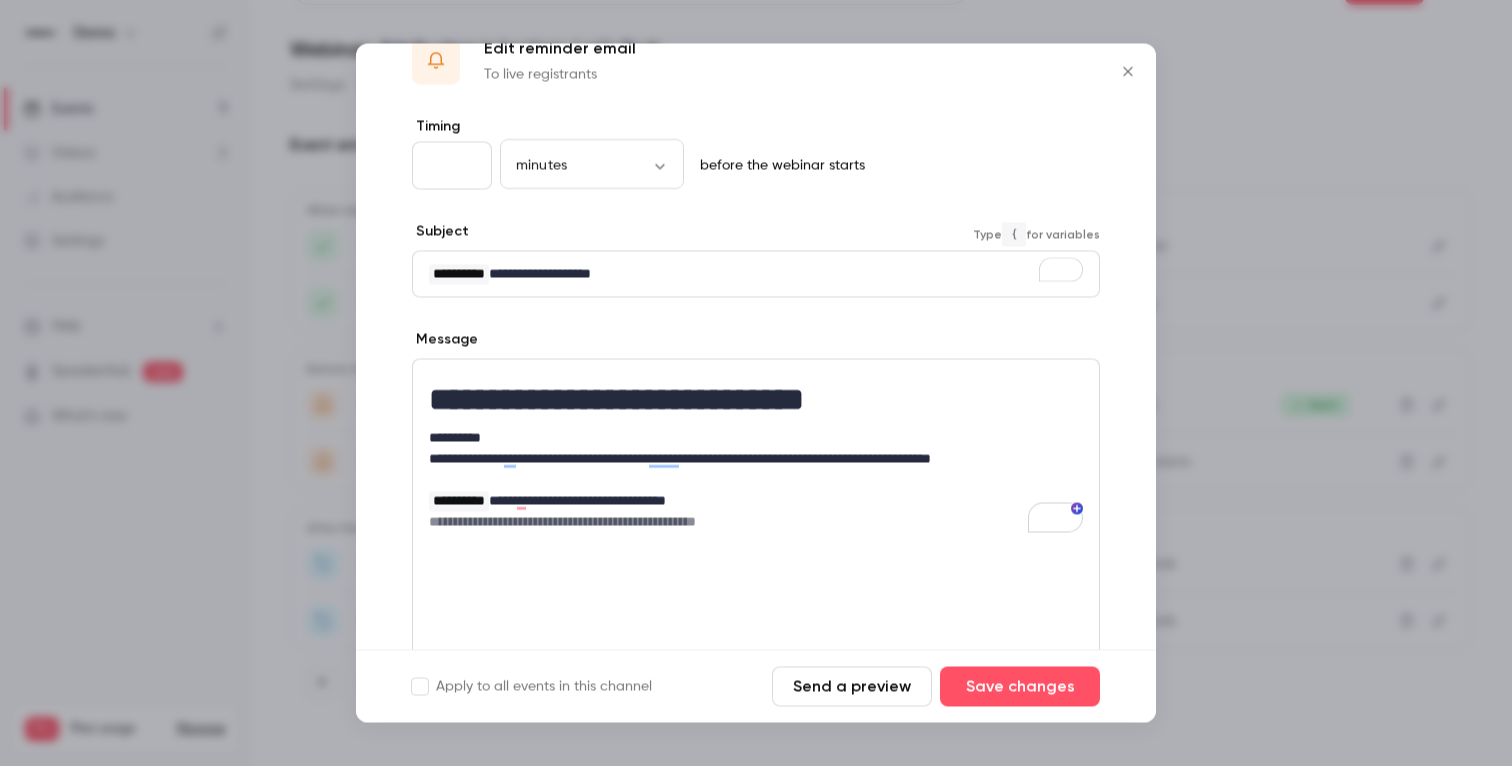 type 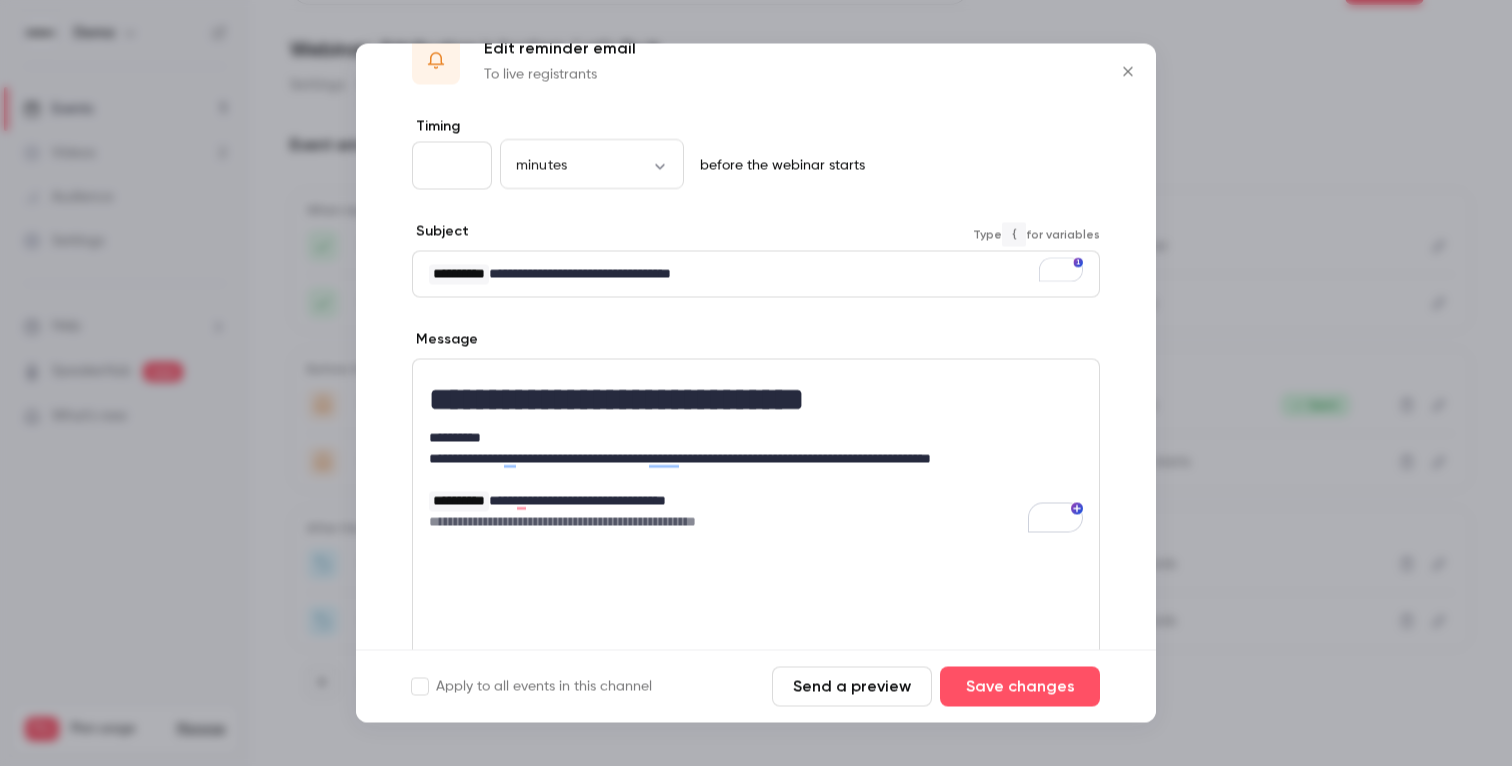 click on "**********" at bounding box center [756, 459] 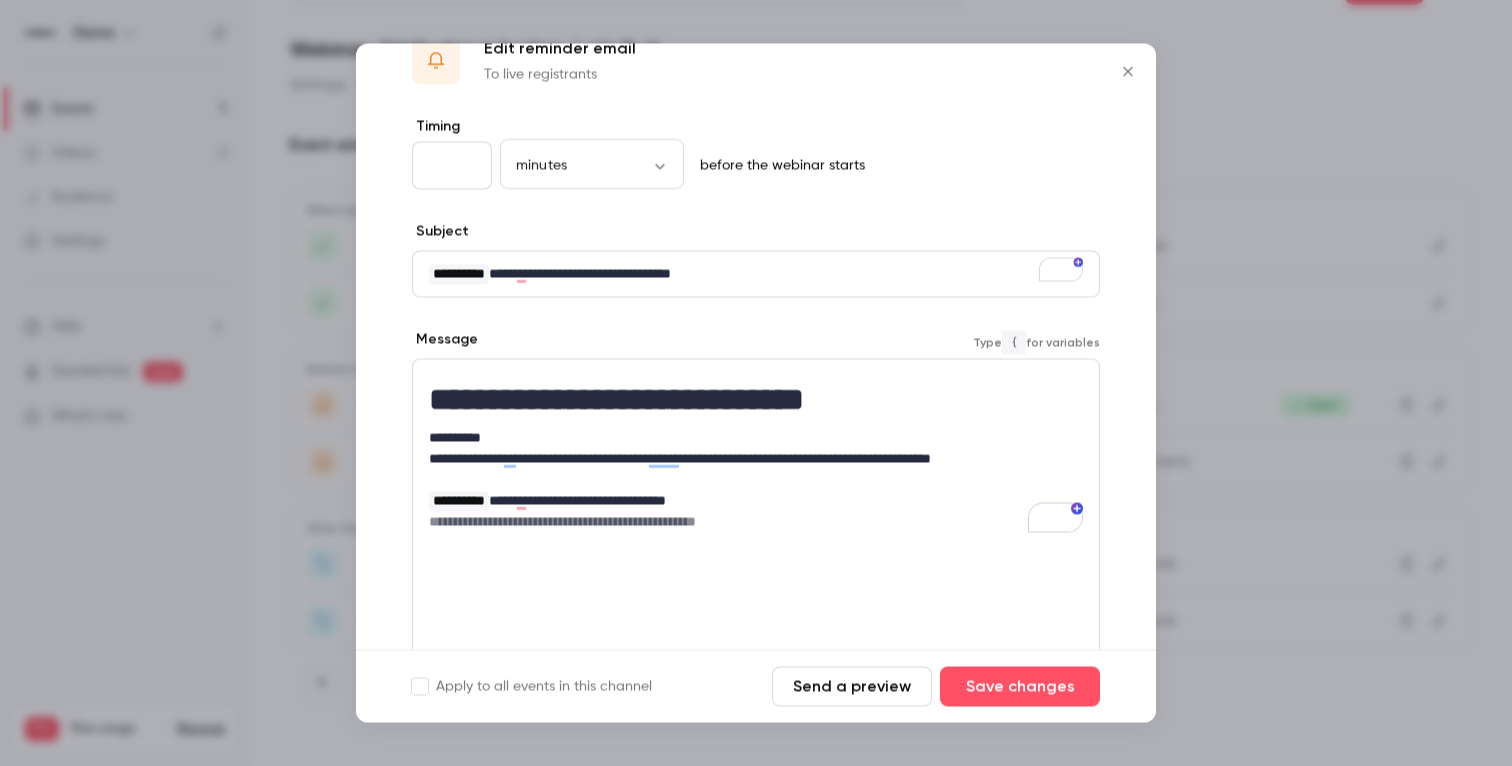 click on "**********" at bounding box center [756, 459] 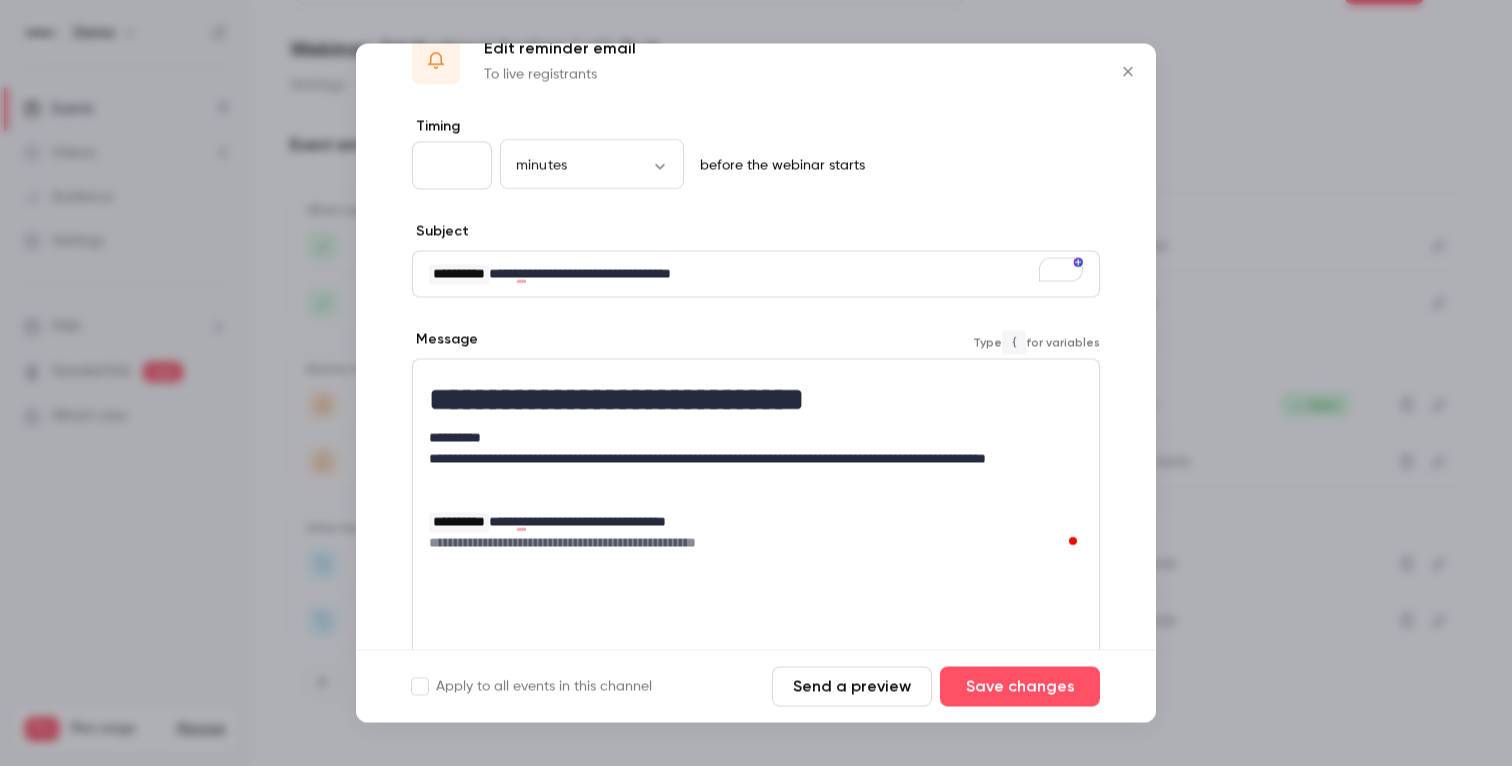 click on "**********" at bounding box center [756, 470] 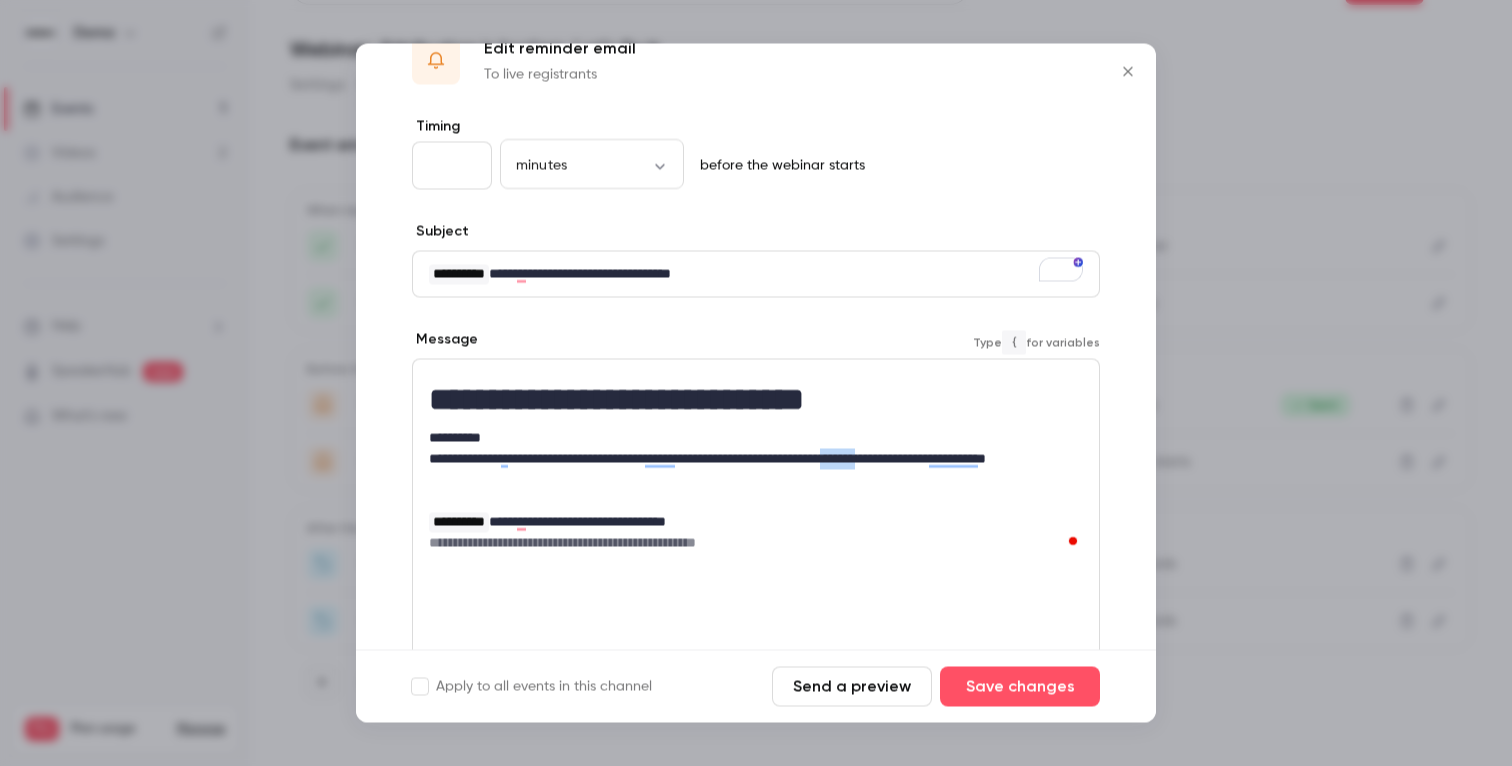click on "**********" at bounding box center [756, 470] 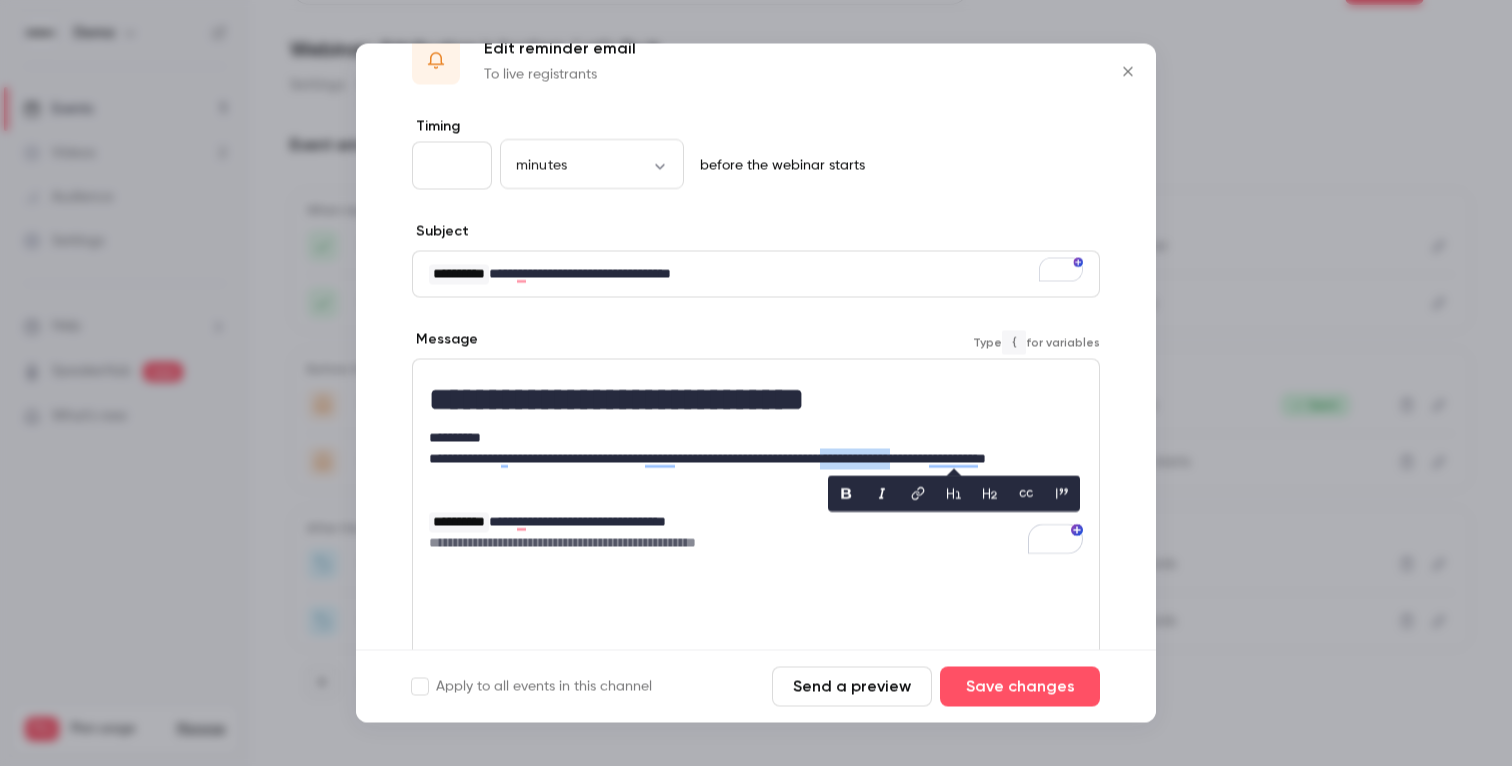 click on "**********" at bounding box center [756, 470] 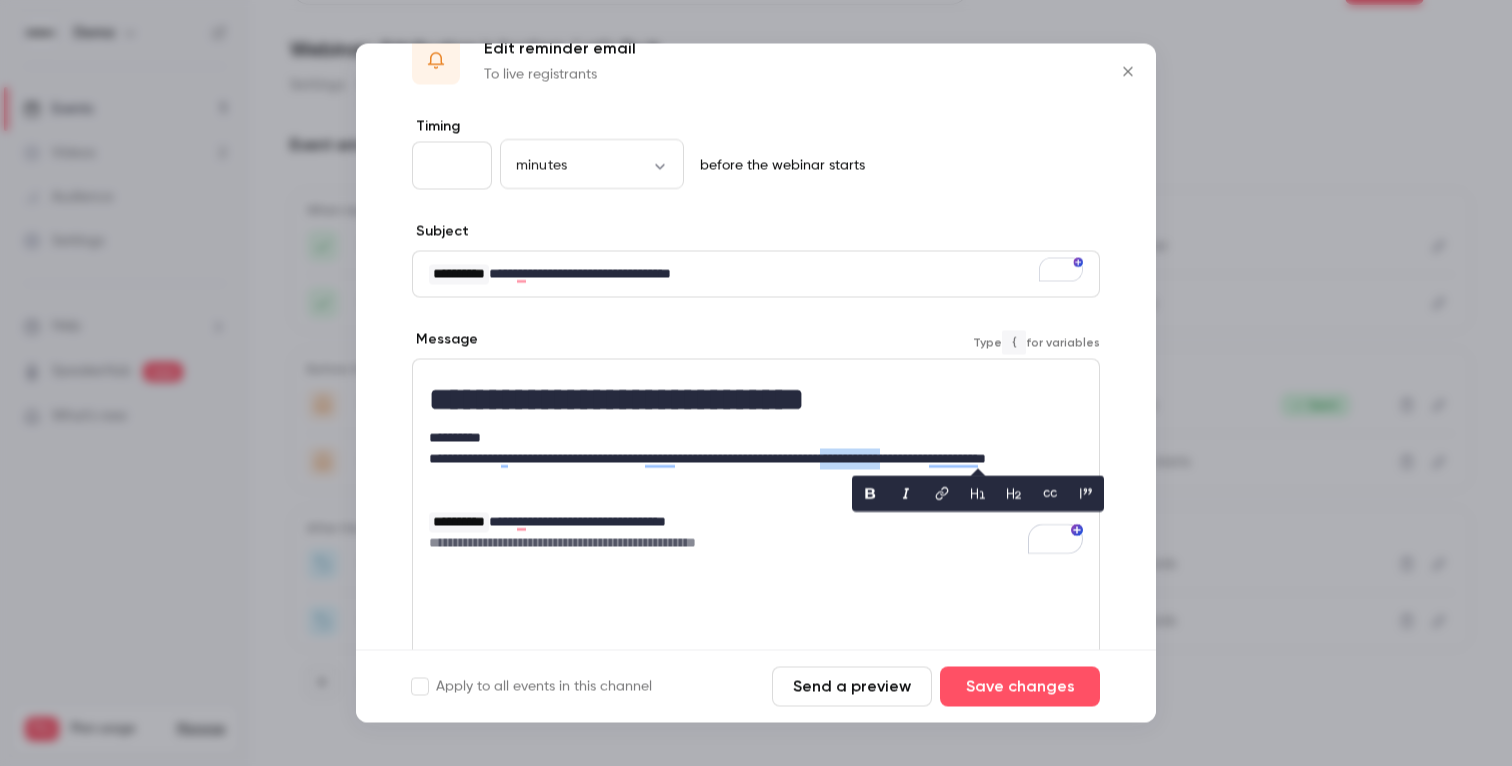 click on "**********" at bounding box center [756, 470] 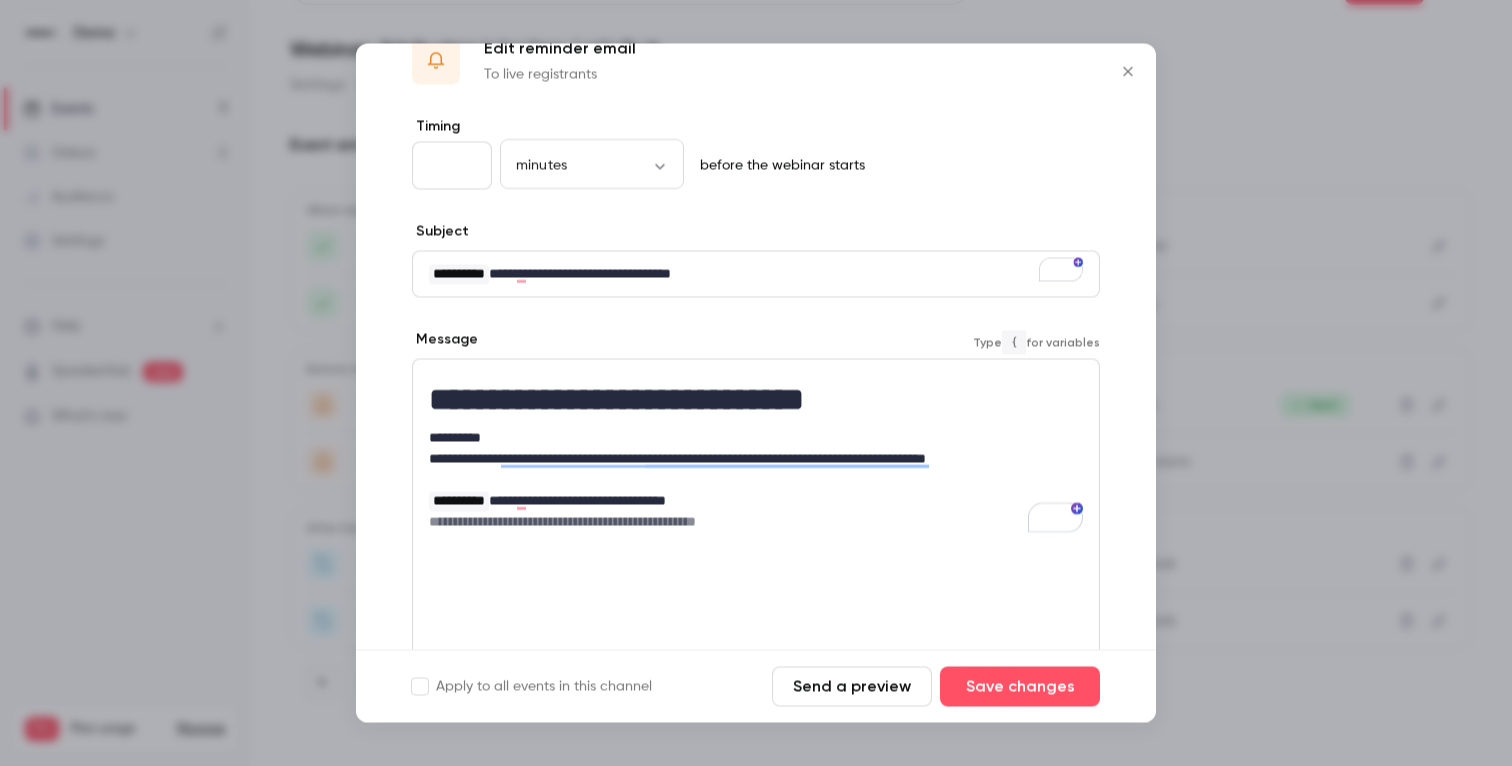click on "**********" at bounding box center [756, 459] 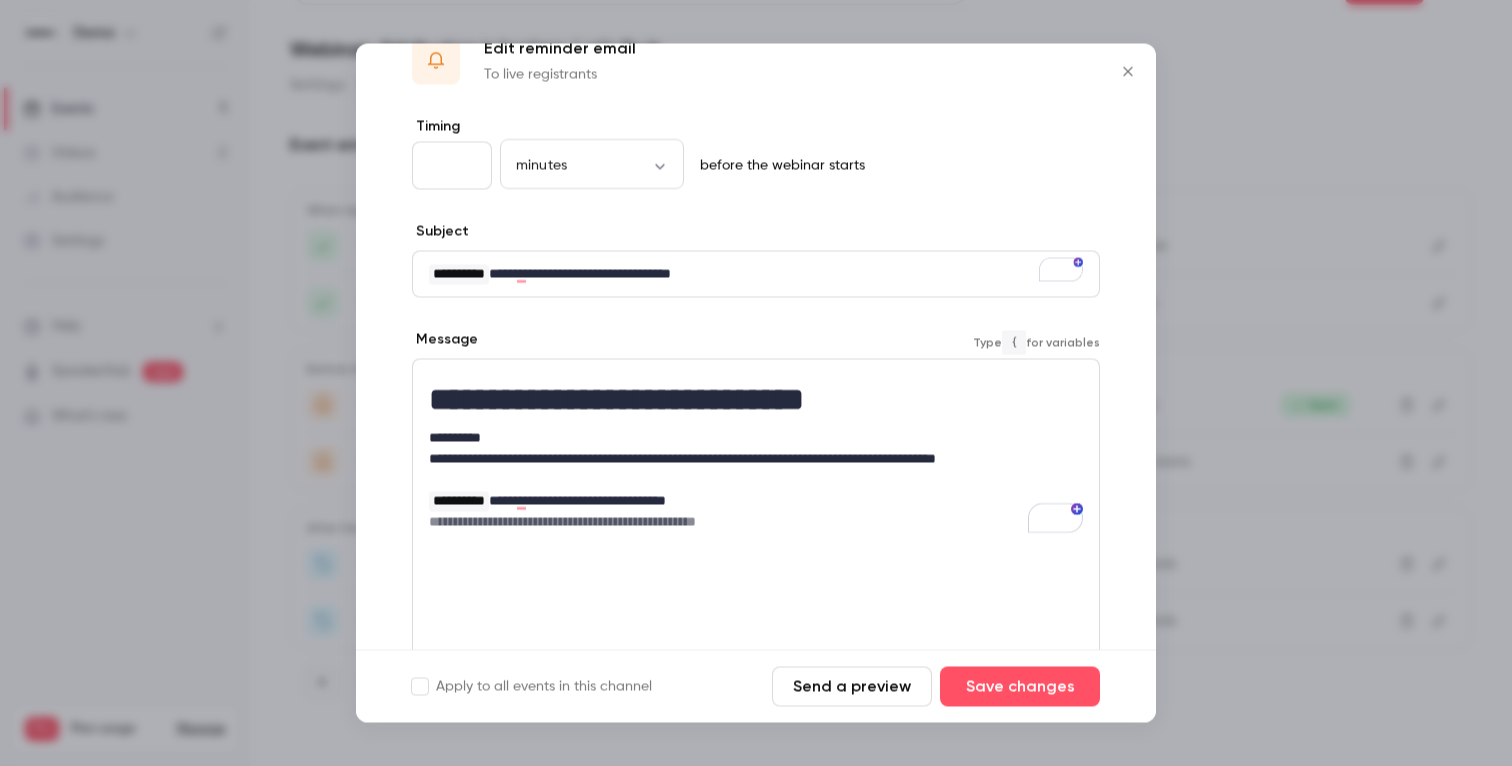 click on "**********" at bounding box center [756, 459] 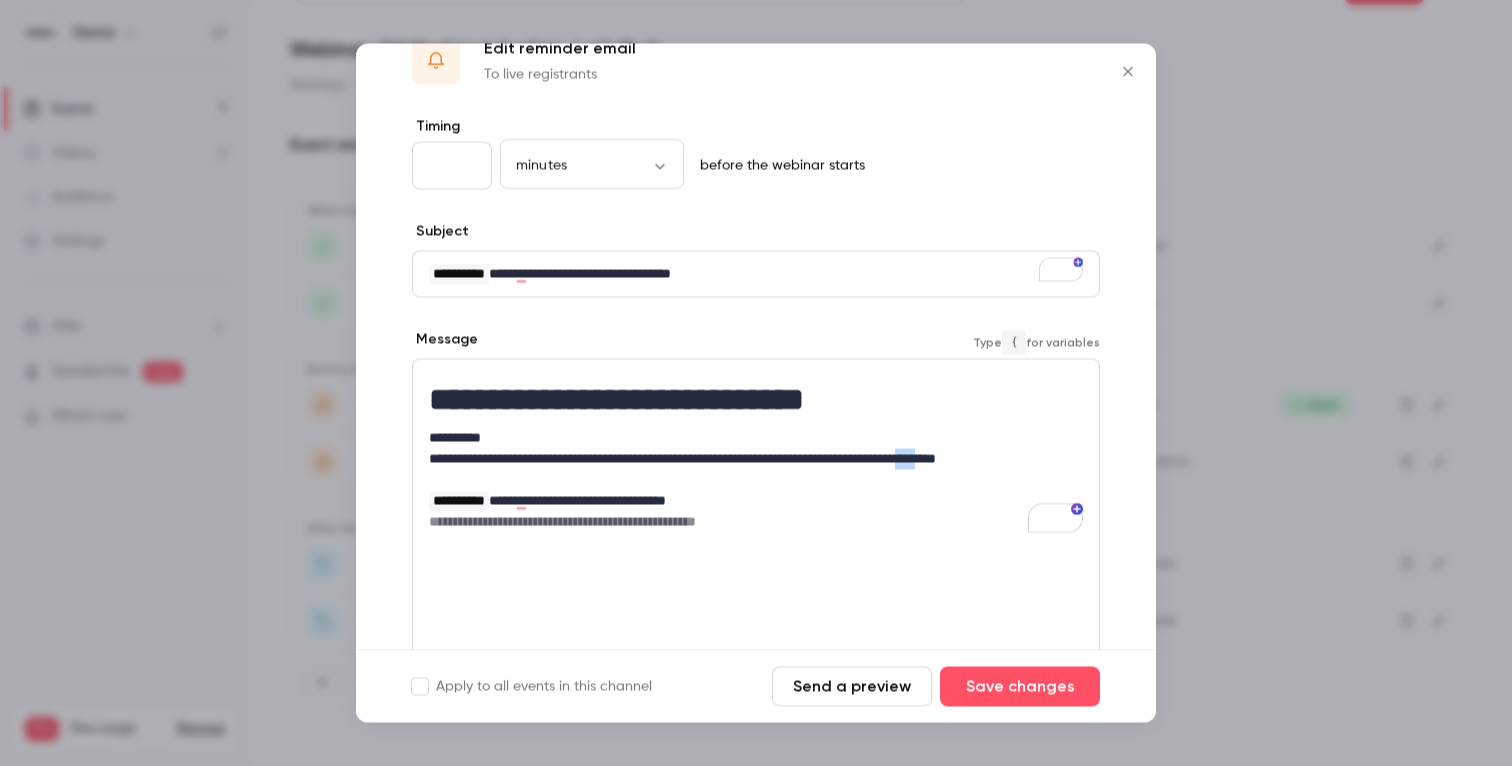 click on "**********" at bounding box center (756, 459) 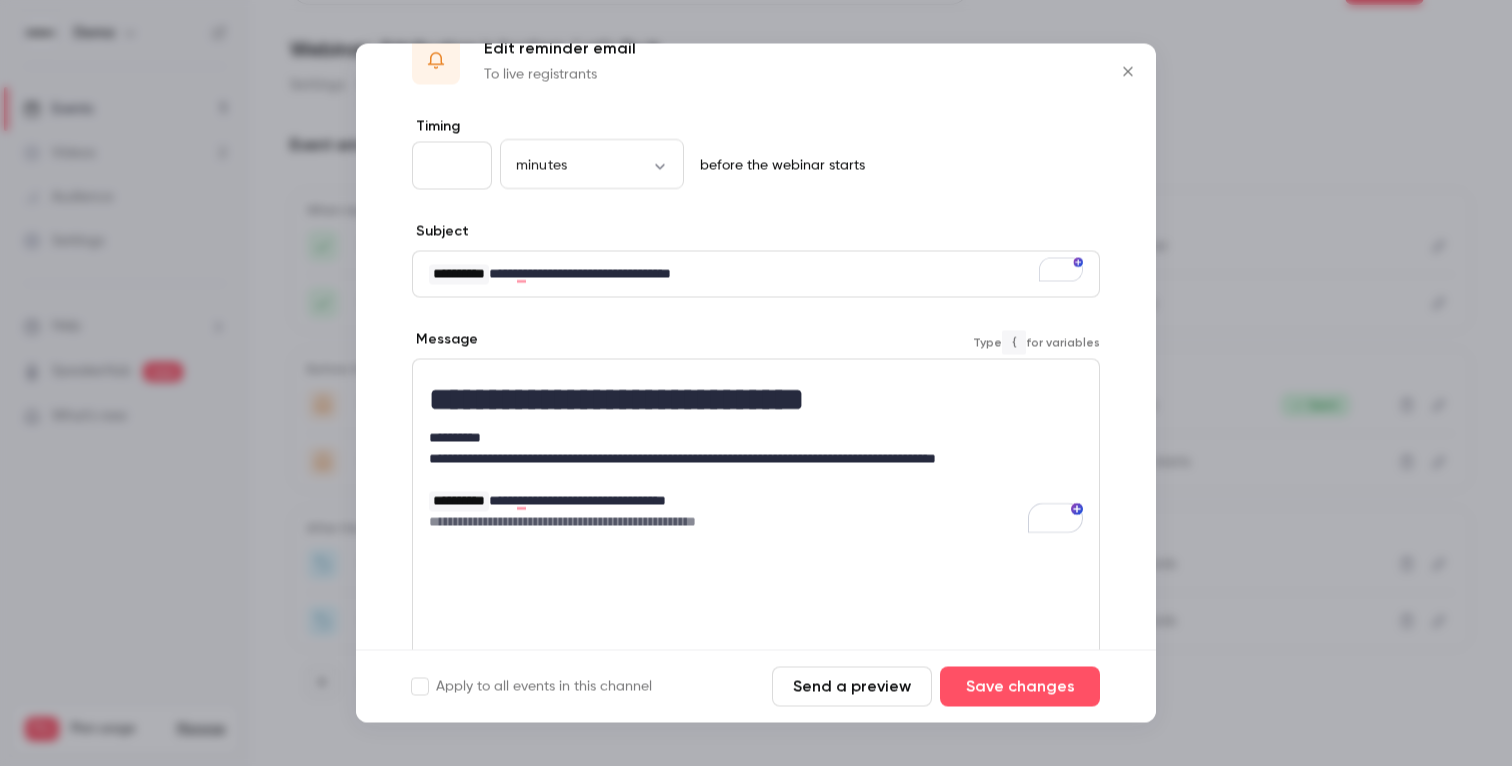 click on "**********" at bounding box center [756, 459] 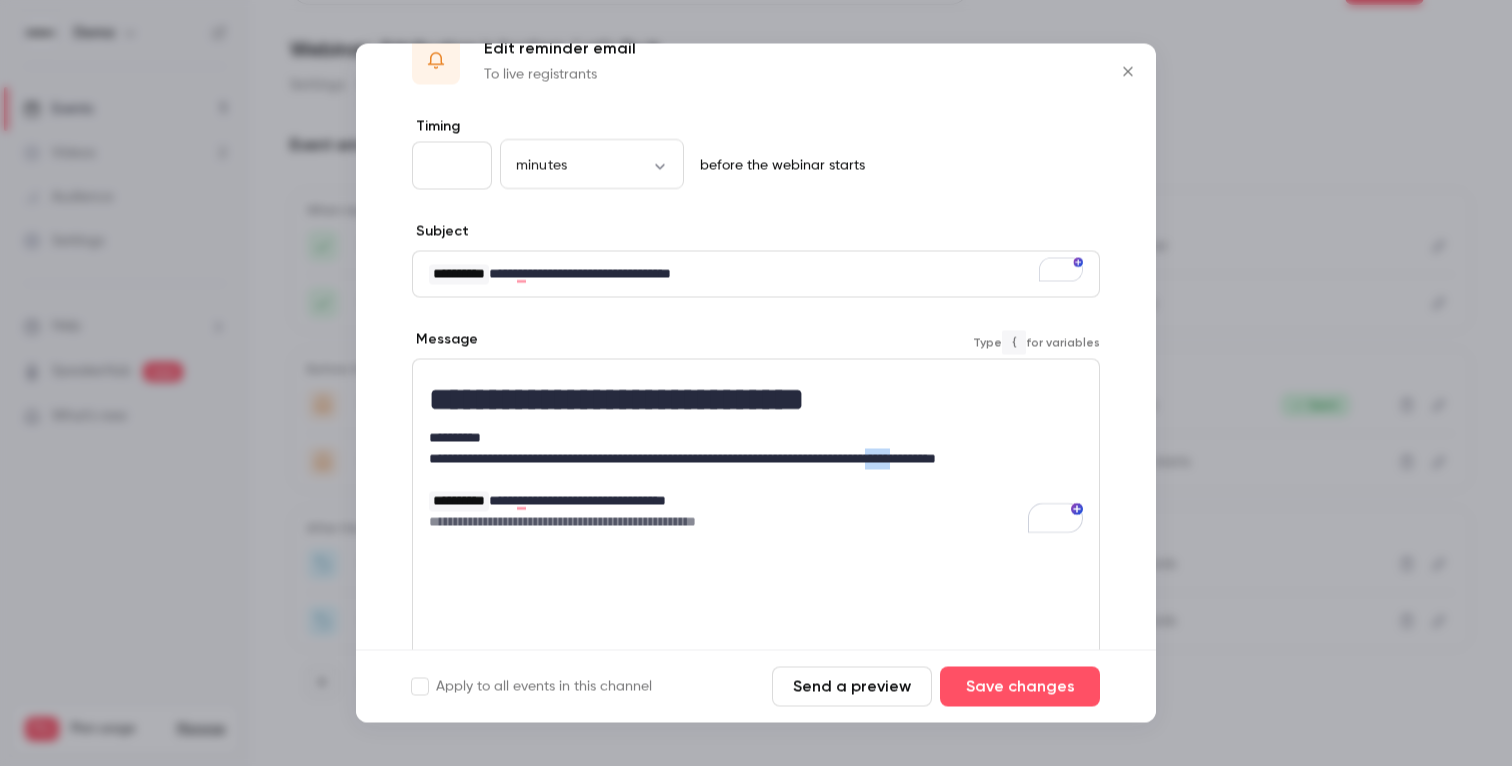 click on "**********" at bounding box center (756, 459) 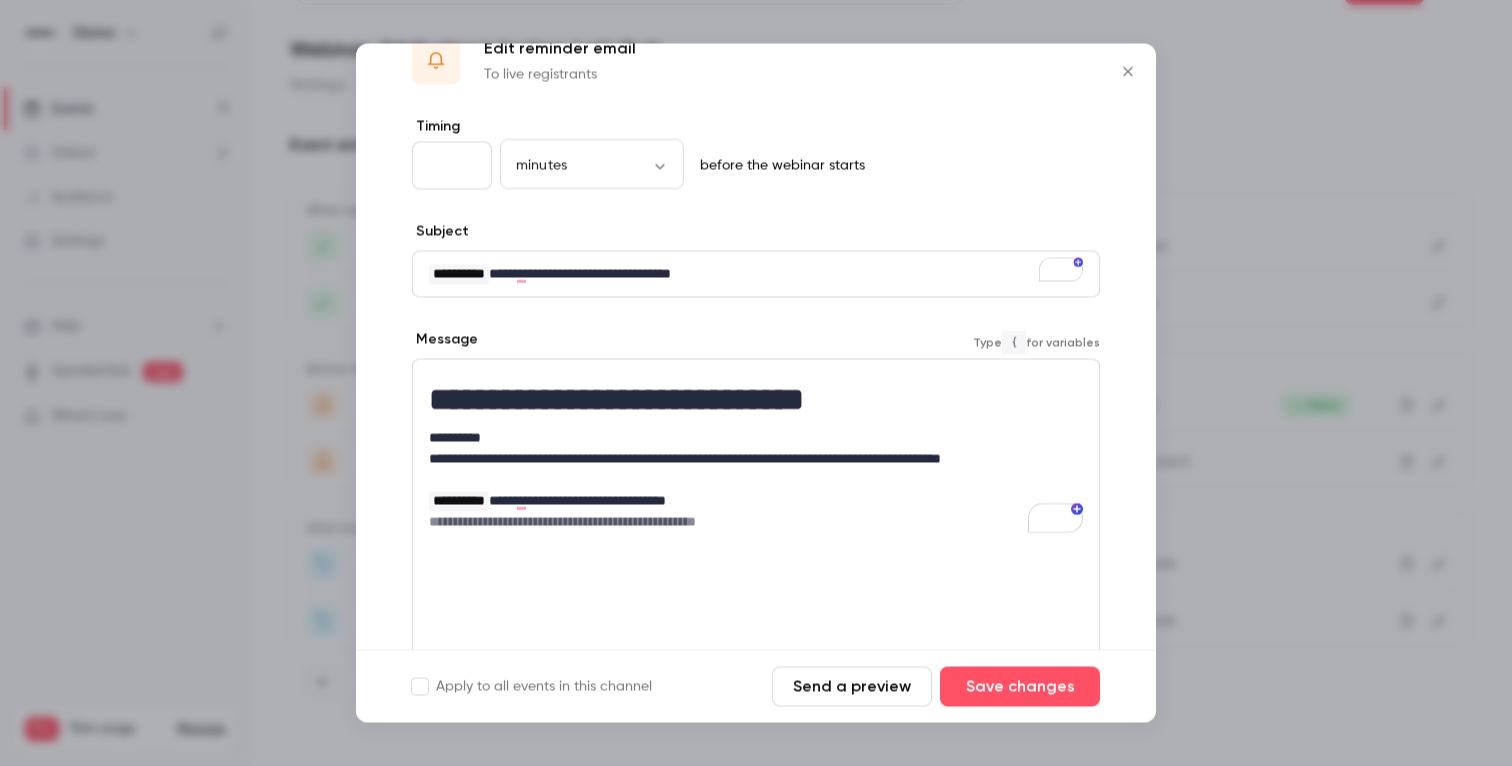 click on "**********" at bounding box center (756, 459) 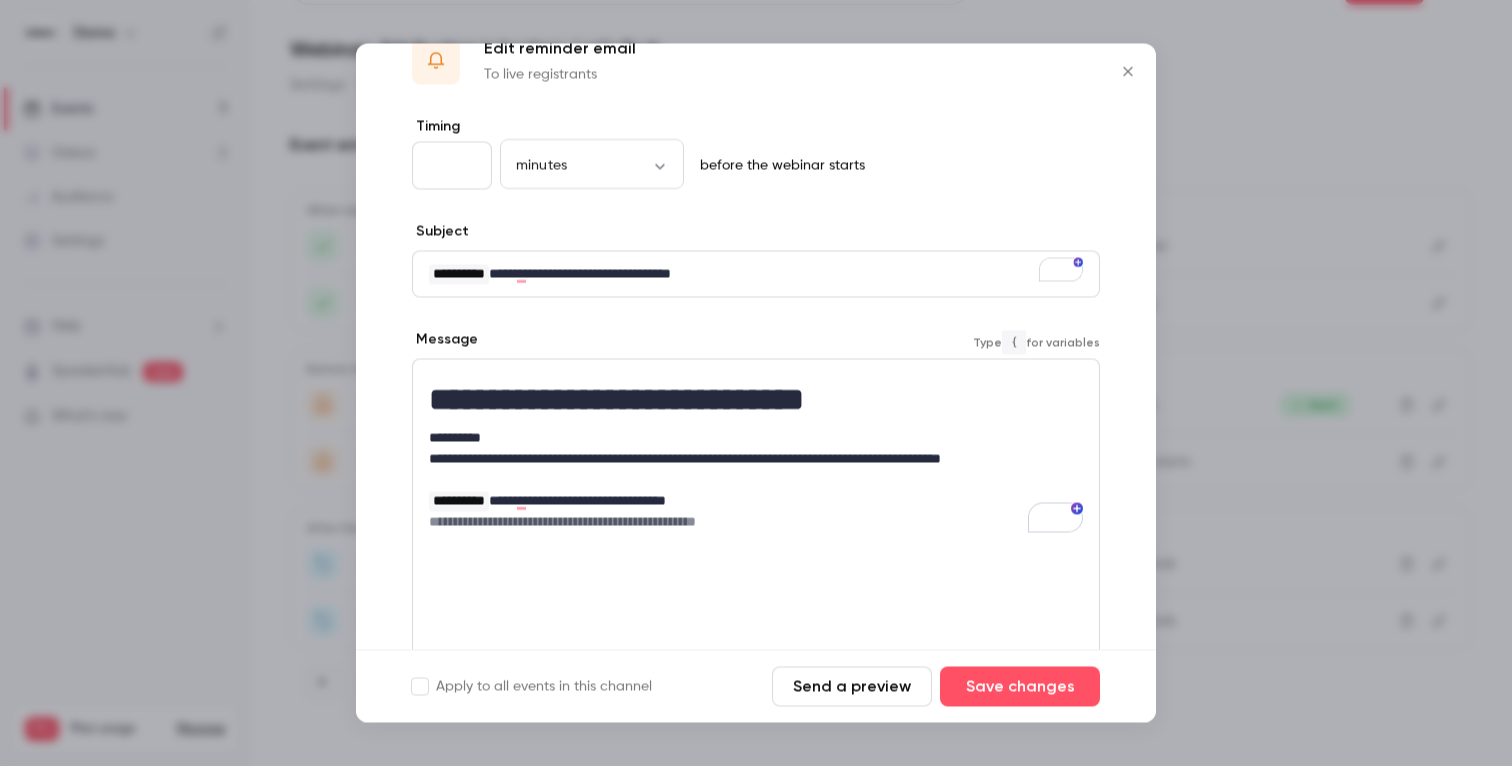 click on "**********" at bounding box center (756, 459) 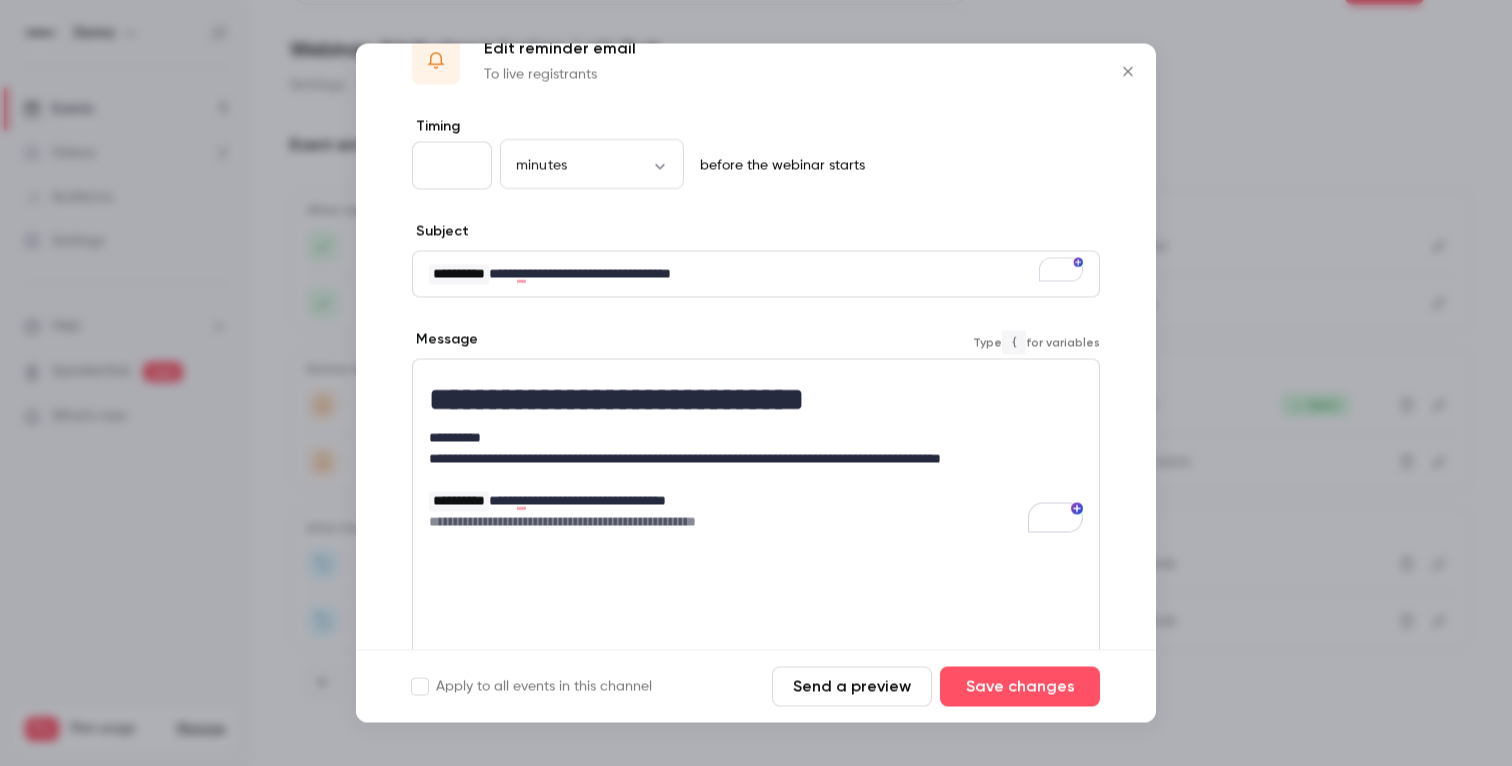 click on "**********" at bounding box center (756, 459) 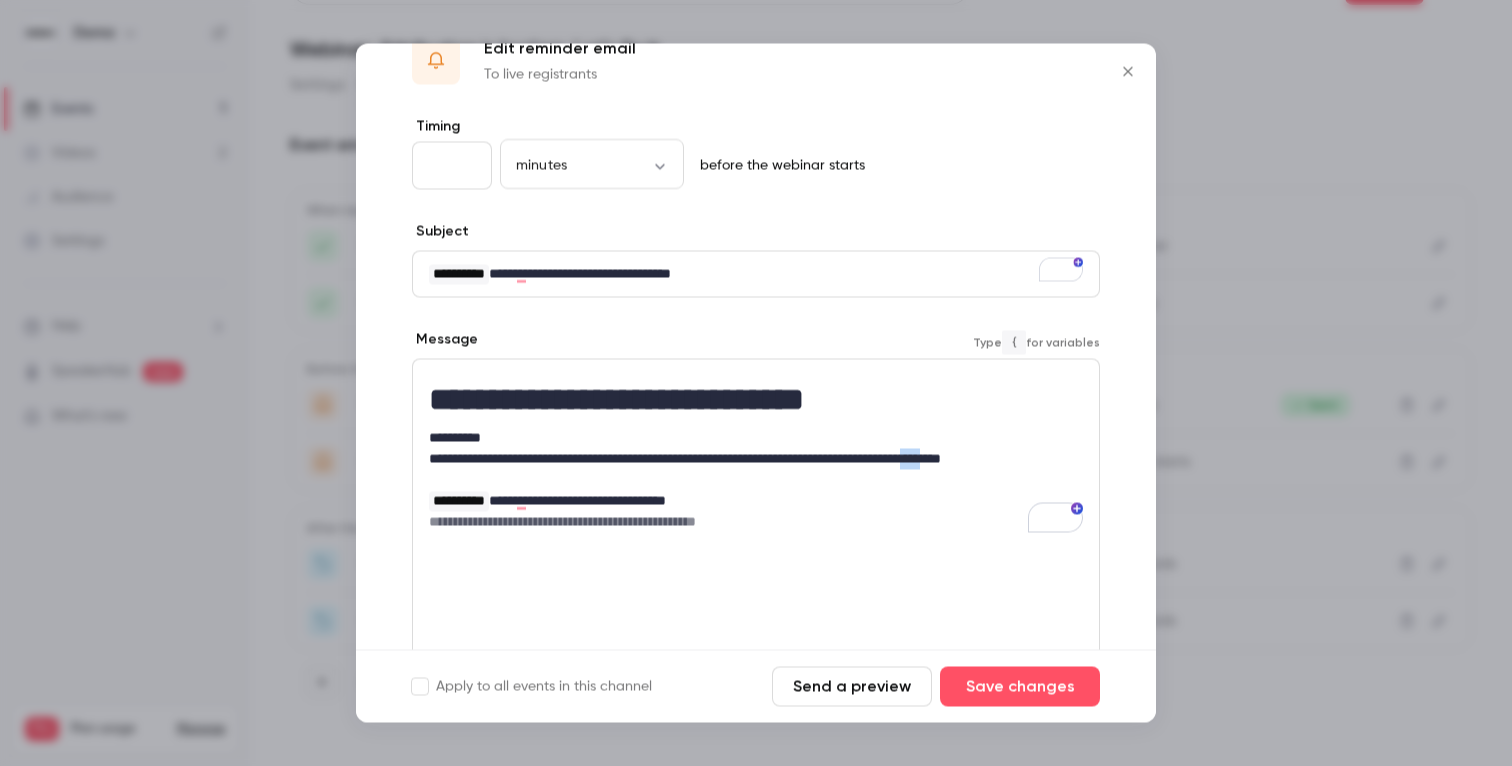click on "**********" at bounding box center (756, 459) 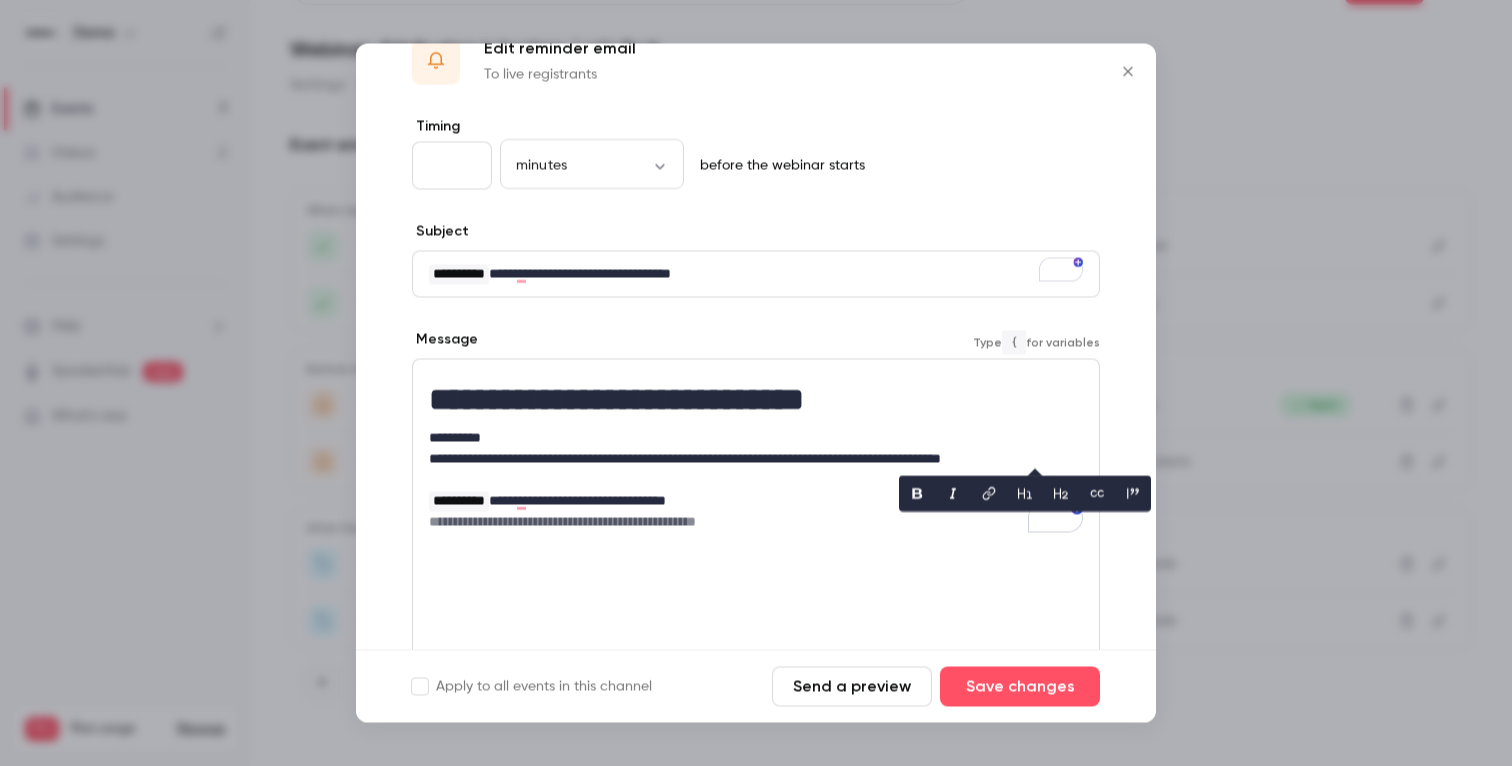 click on "**********" at bounding box center (756, 459) 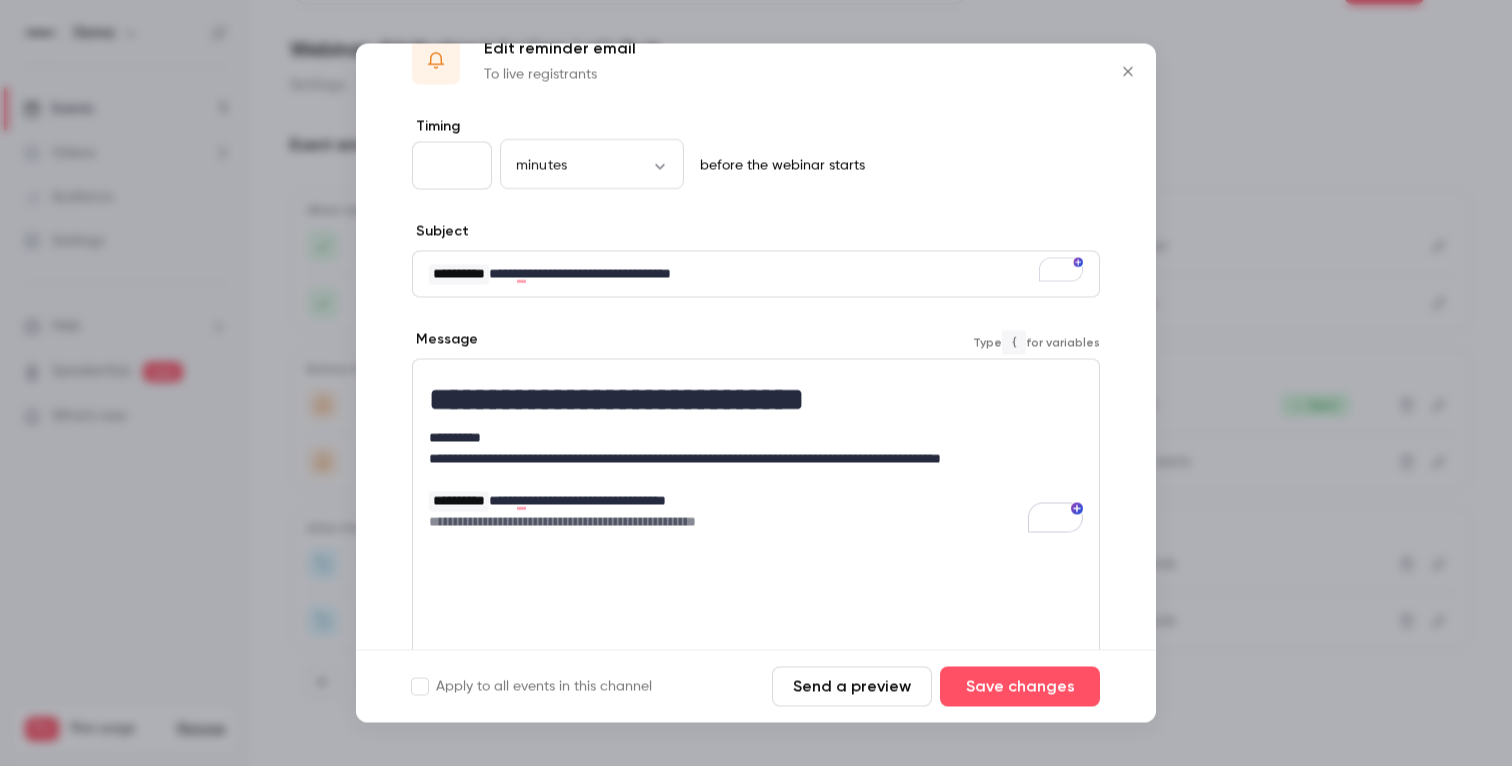 click on "**********" at bounding box center [756, 459] 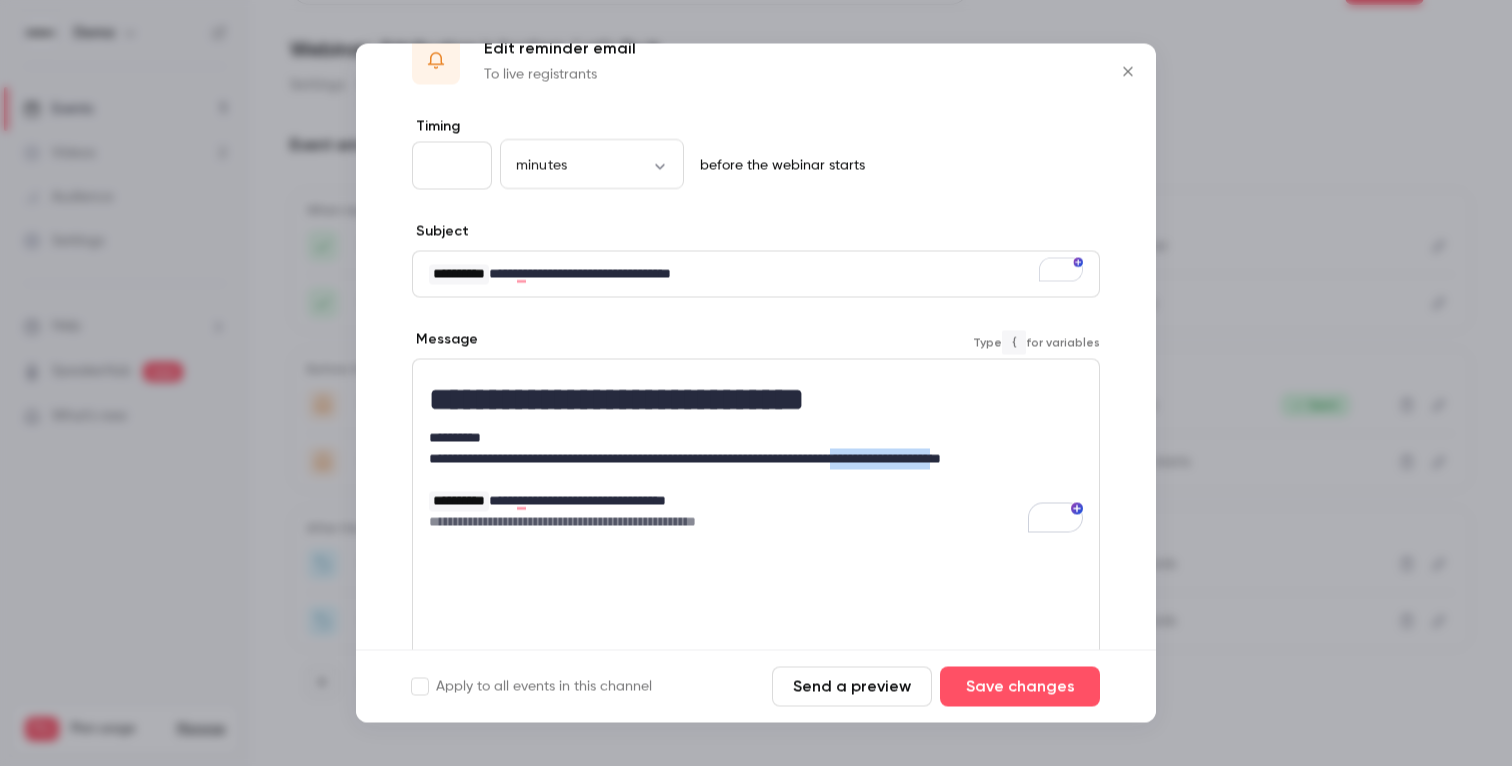 click on "**********" at bounding box center (756, 459) 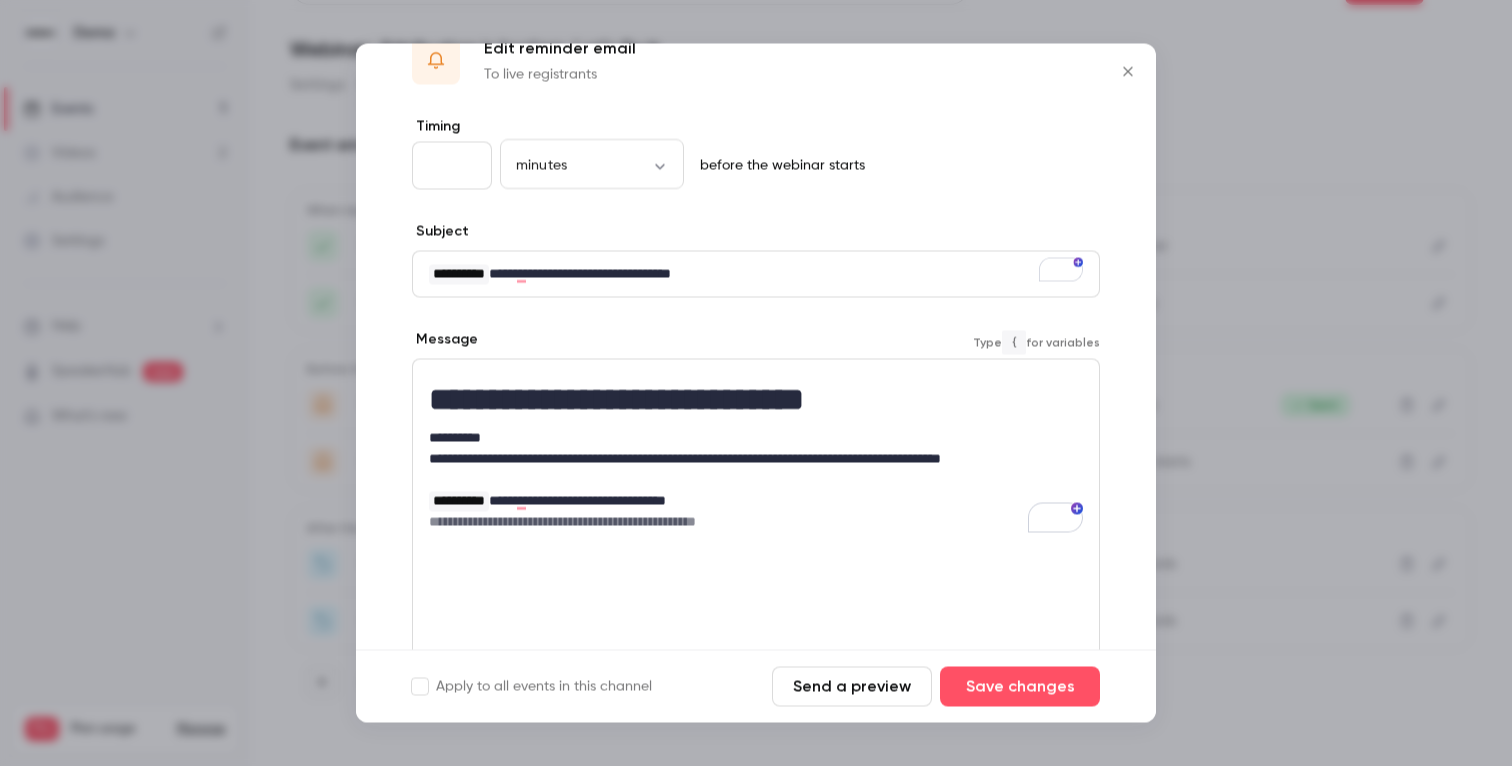 click on "**********" at bounding box center [756, 459] 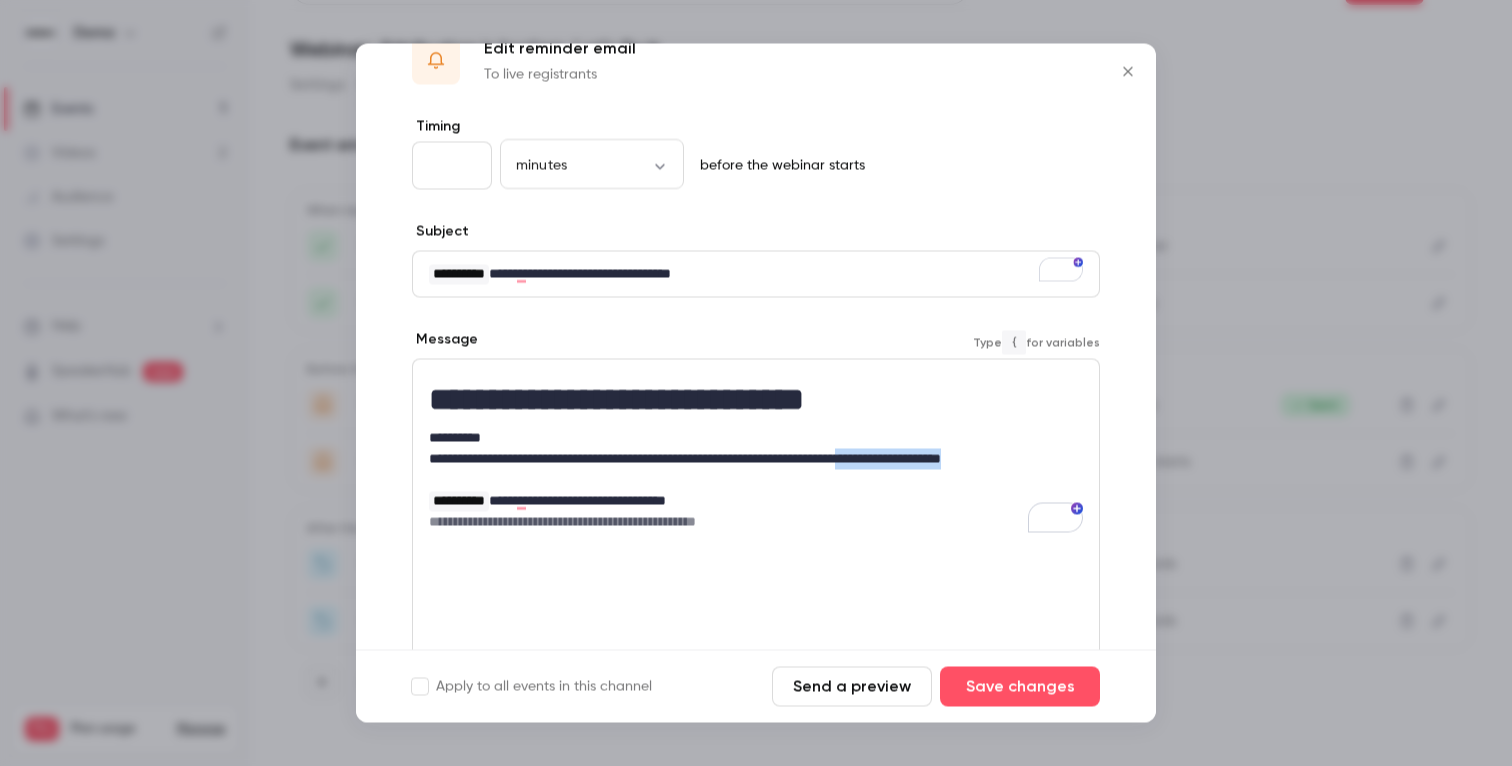 drag, startPoint x: 1066, startPoint y: 459, endPoint x: 939, endPoint y: 457, distance: 127.01575 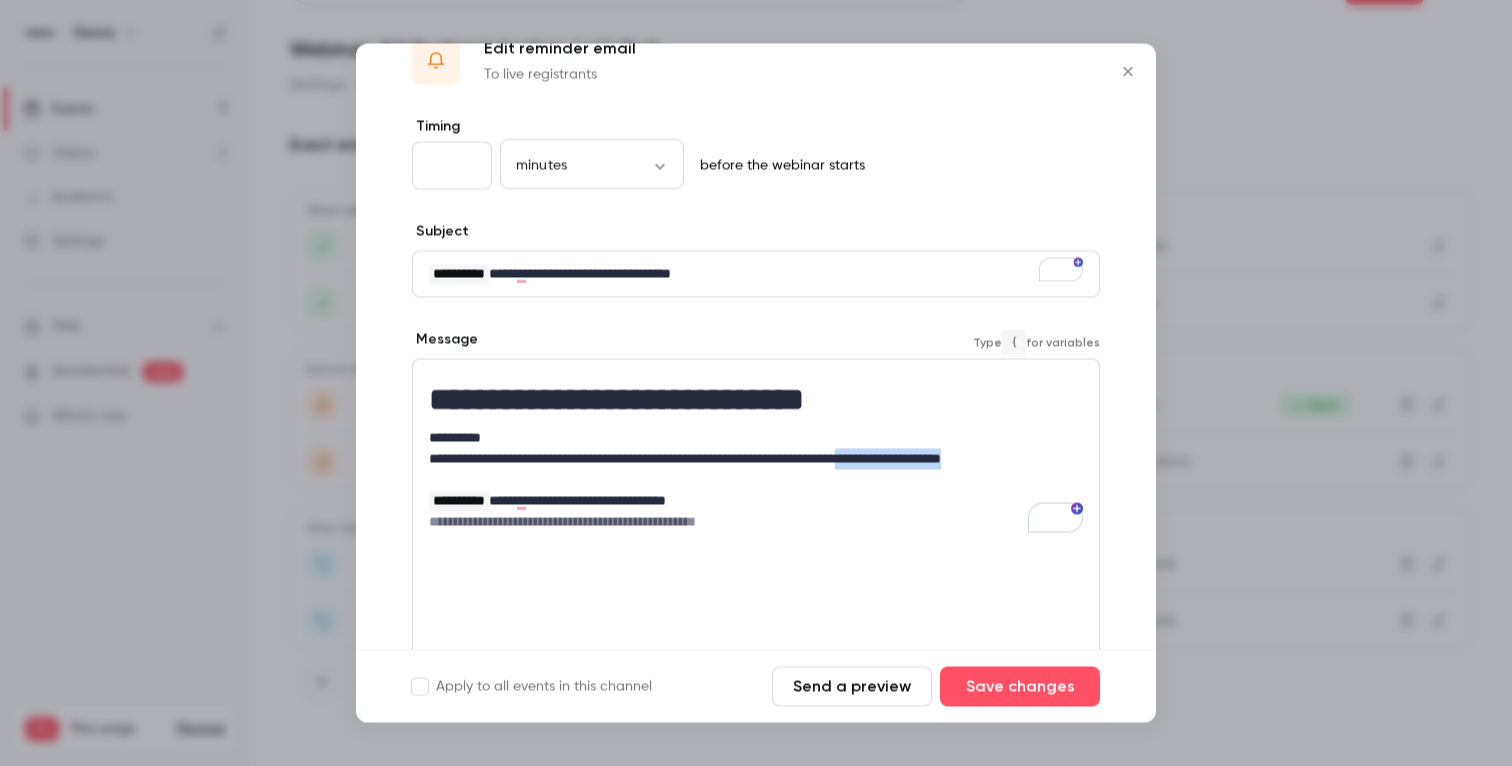 click on "**********" at bounding box center (756, 459) 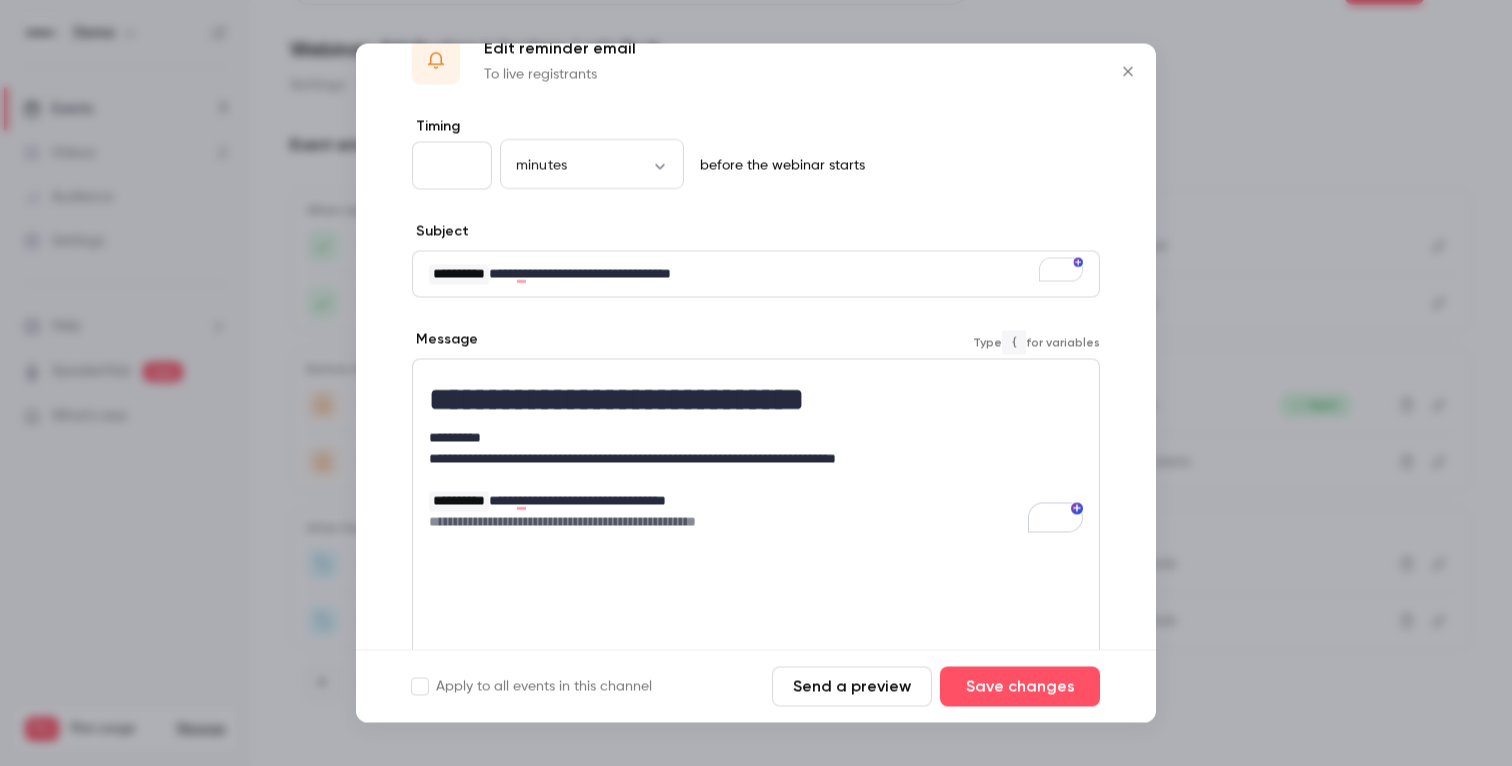 click on "**********" at bounding box center [756, 459] 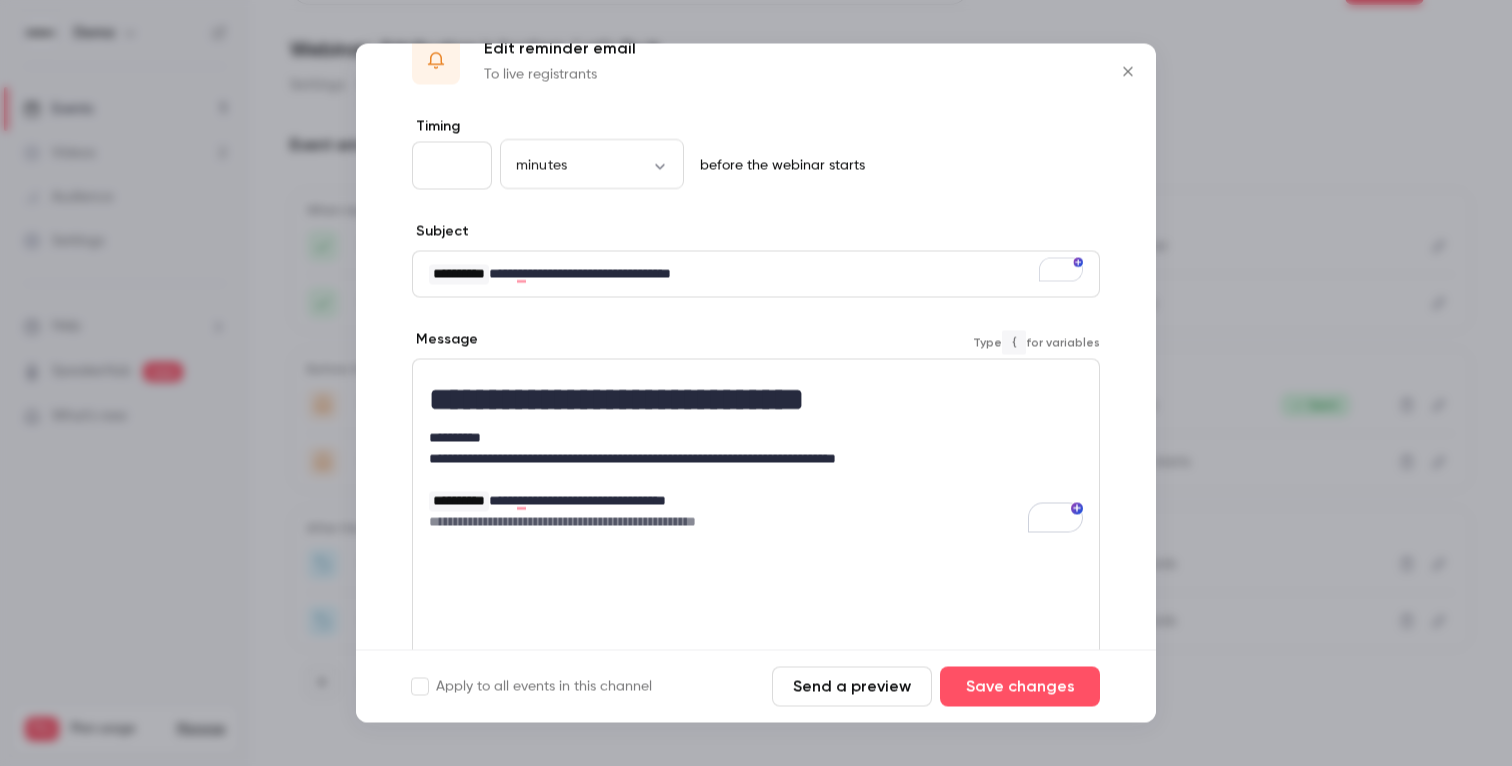 click on "**********" at bounding box center [756, 459] 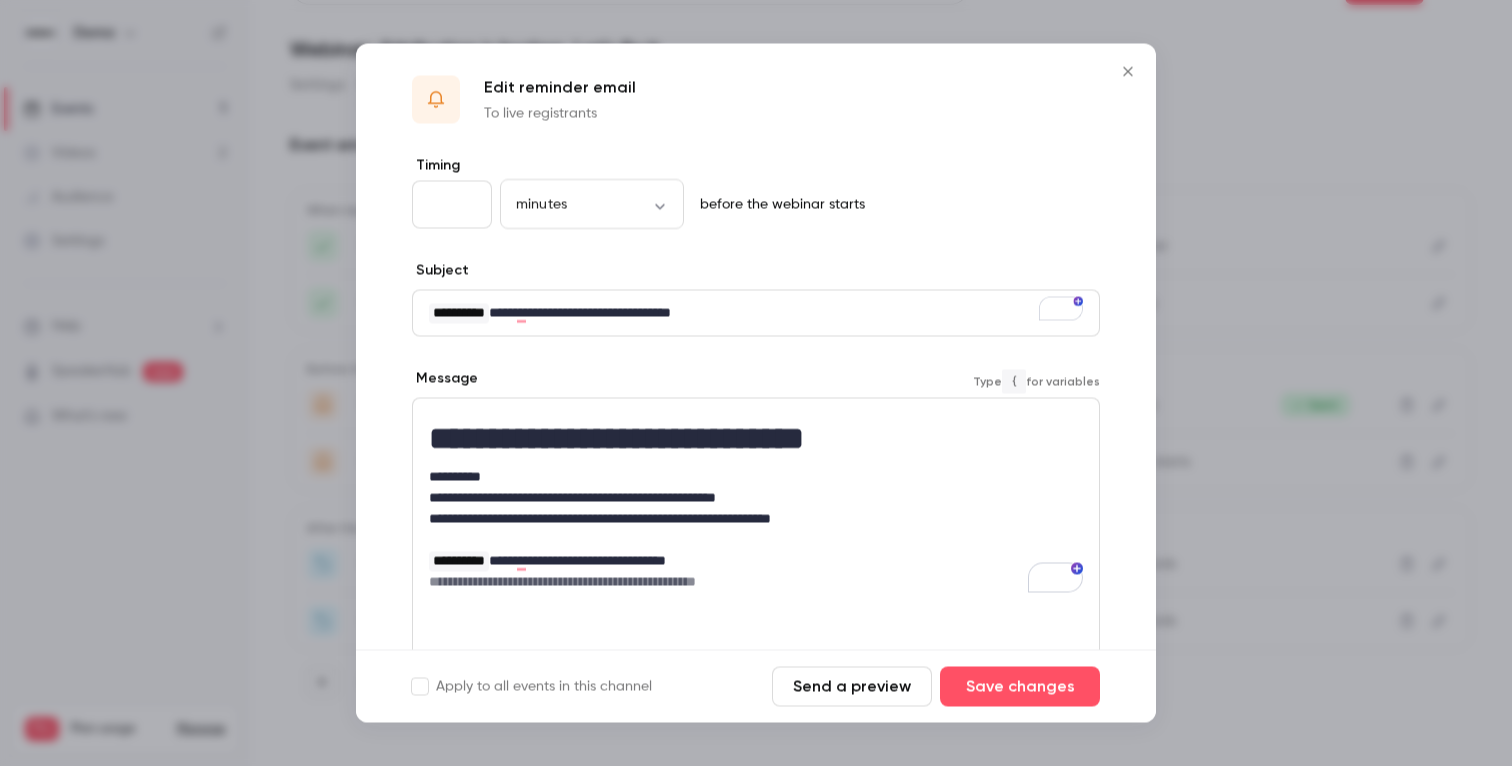scroll, scrollTop: 0, scrollLeft: 0, axis: both 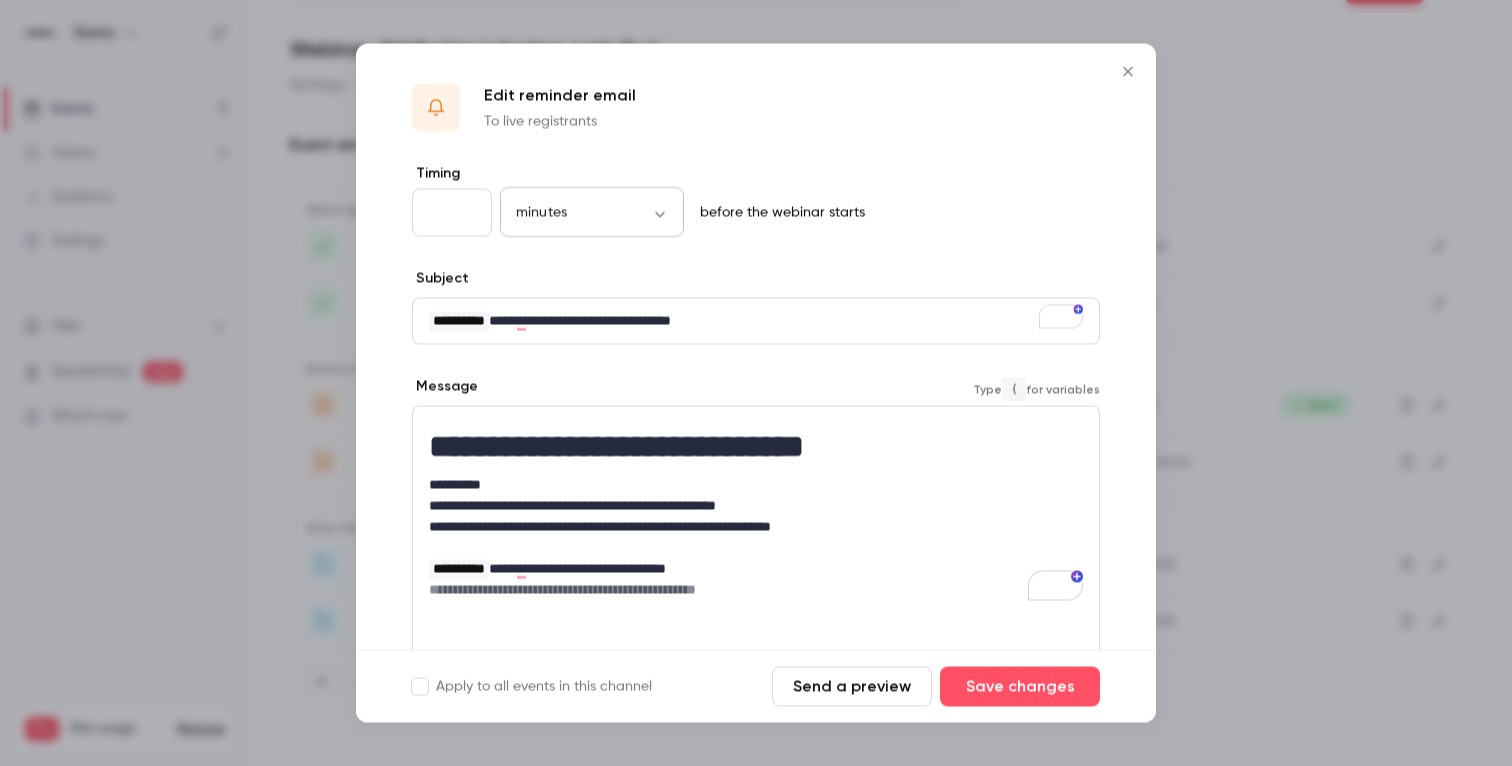 click on "**********" at bounding box center (756, 383) 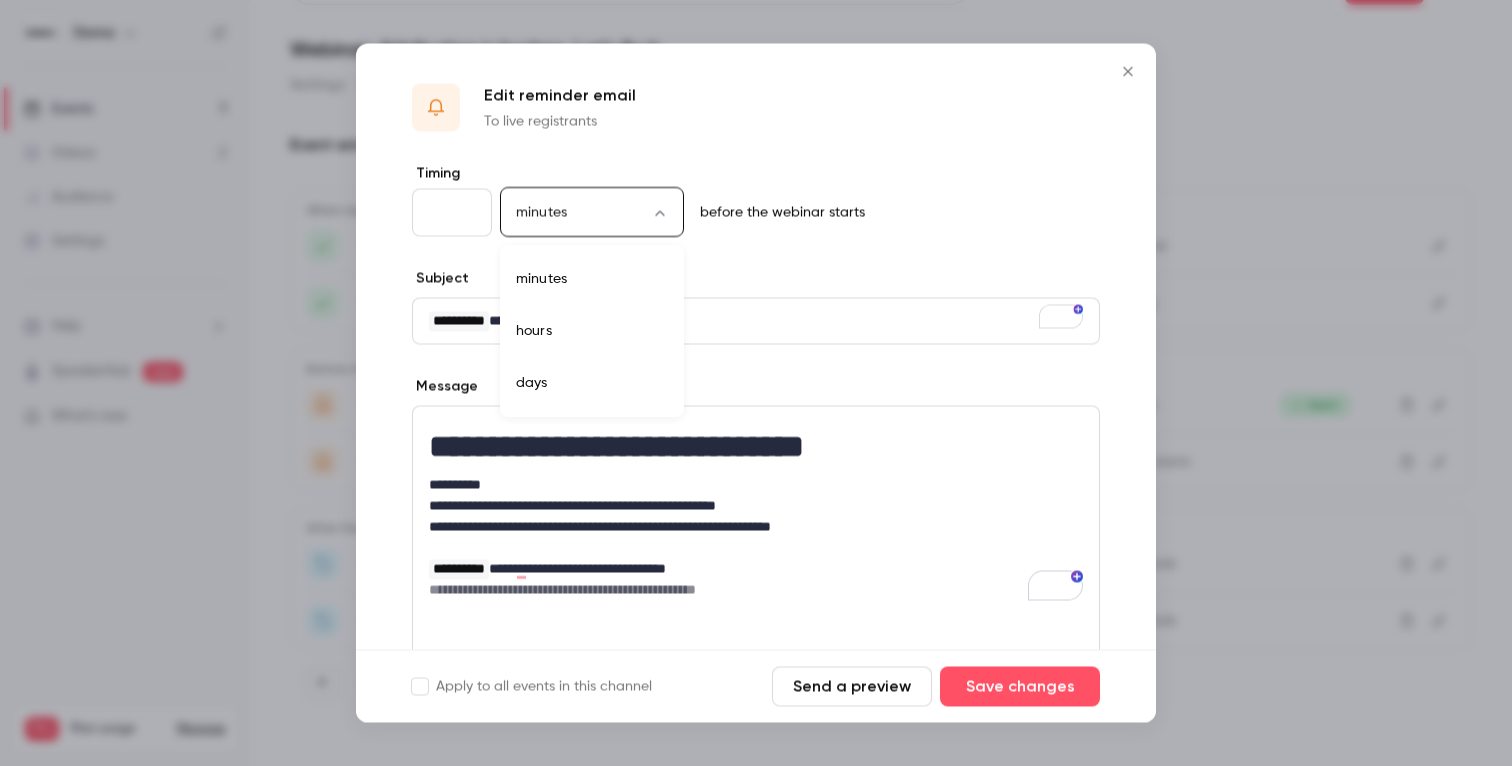 click at bounding box center (756, 383) 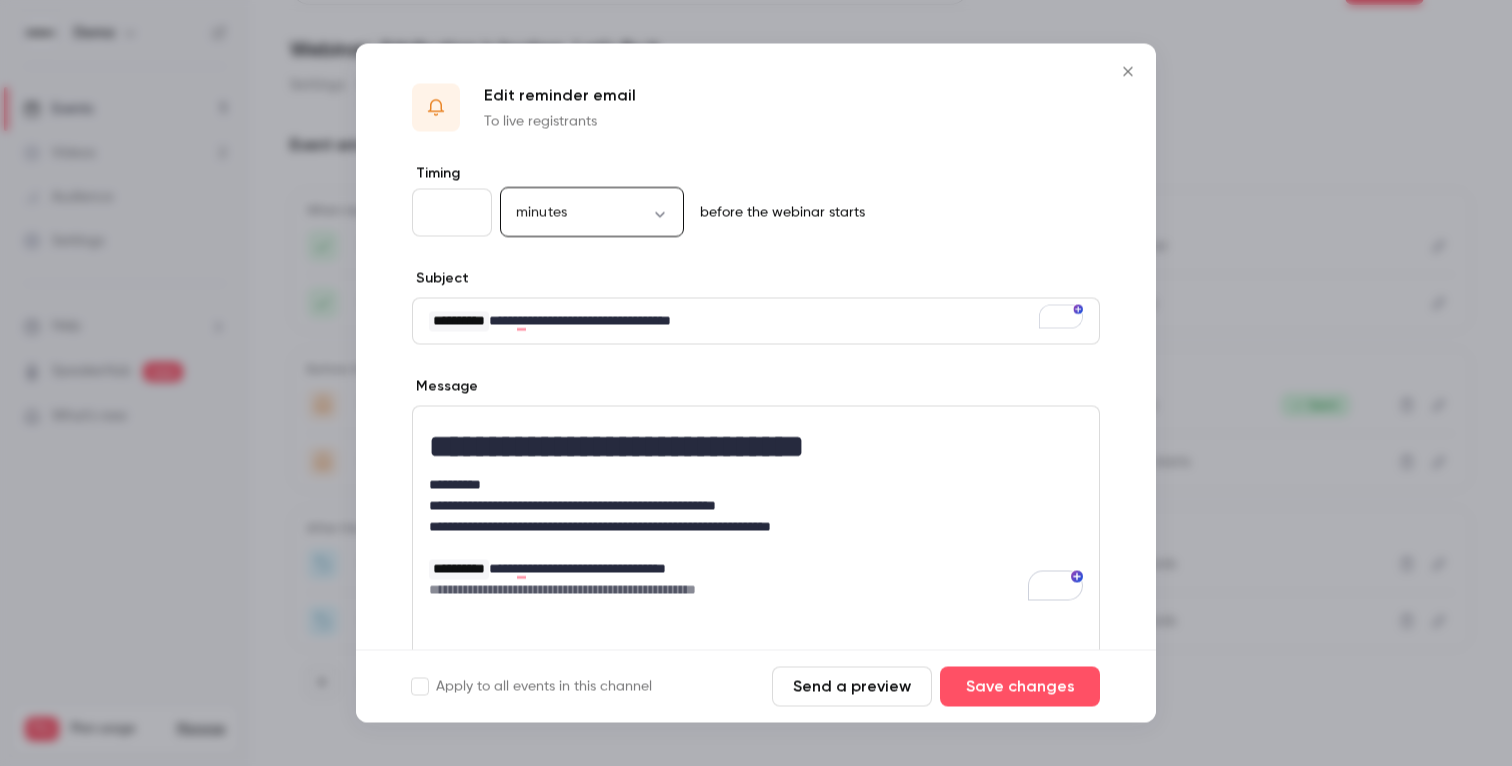 click on "**" at bounding box center (452, 213) 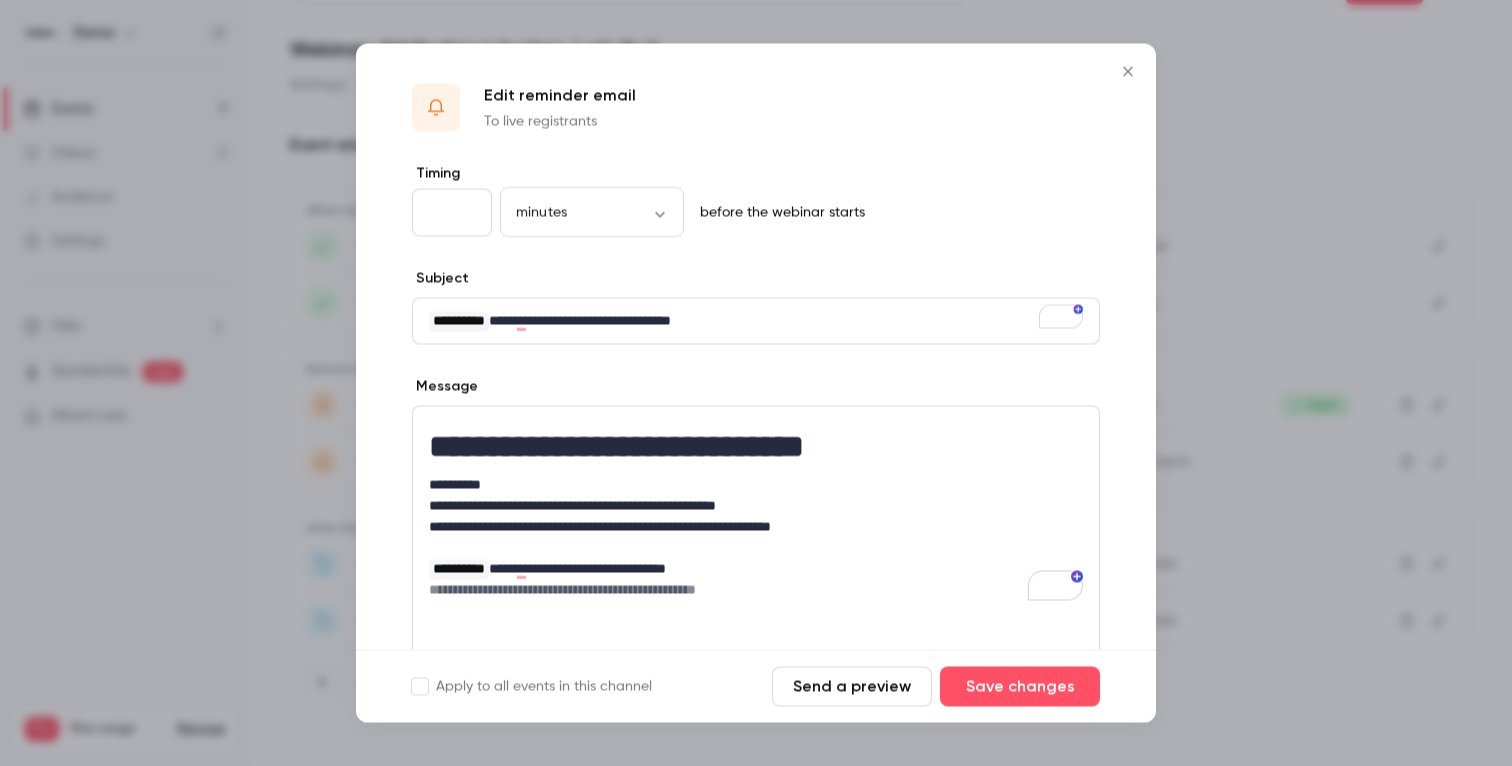 click on "**" at bounding box center [452, 213] 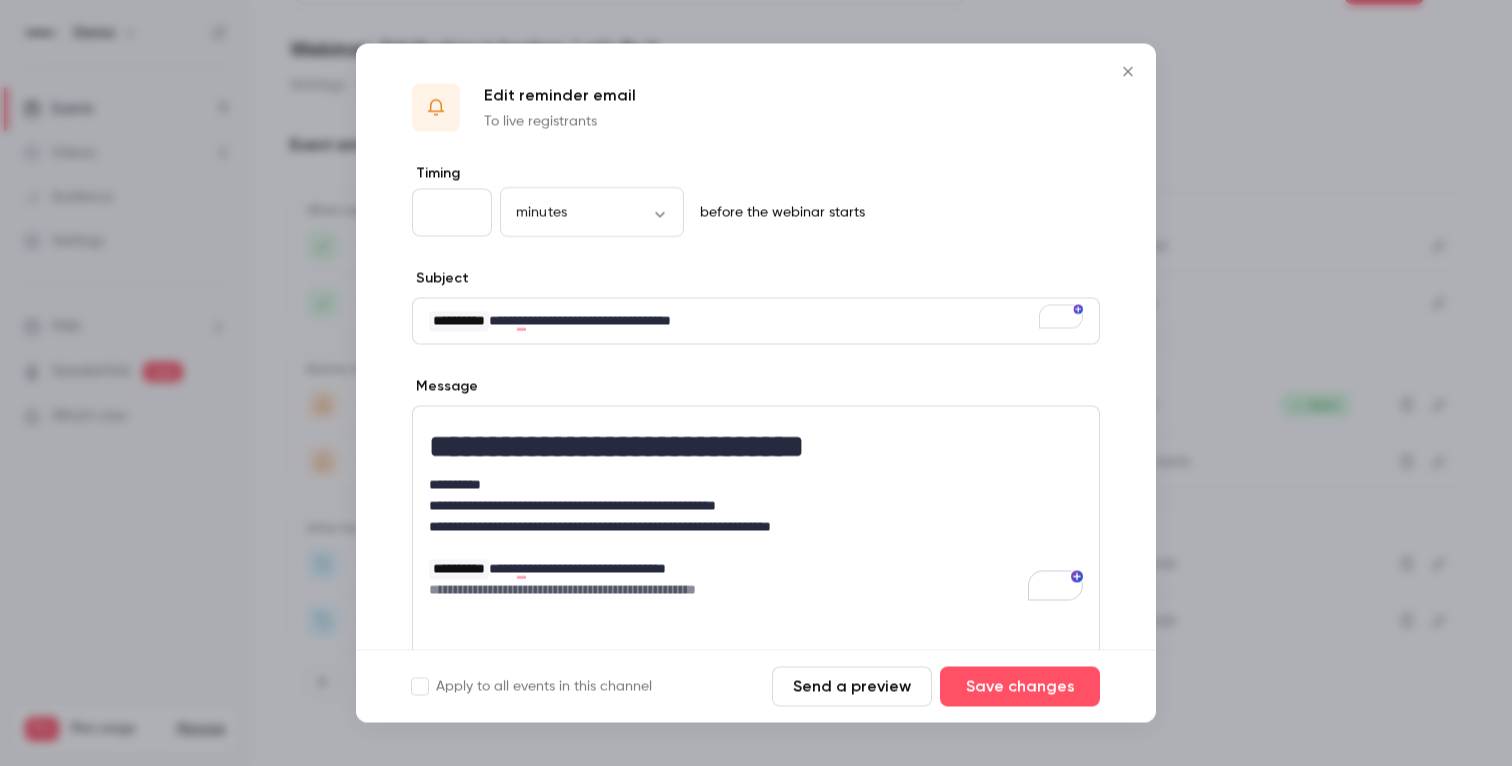 click on "**" at bounding box center (452, 213) 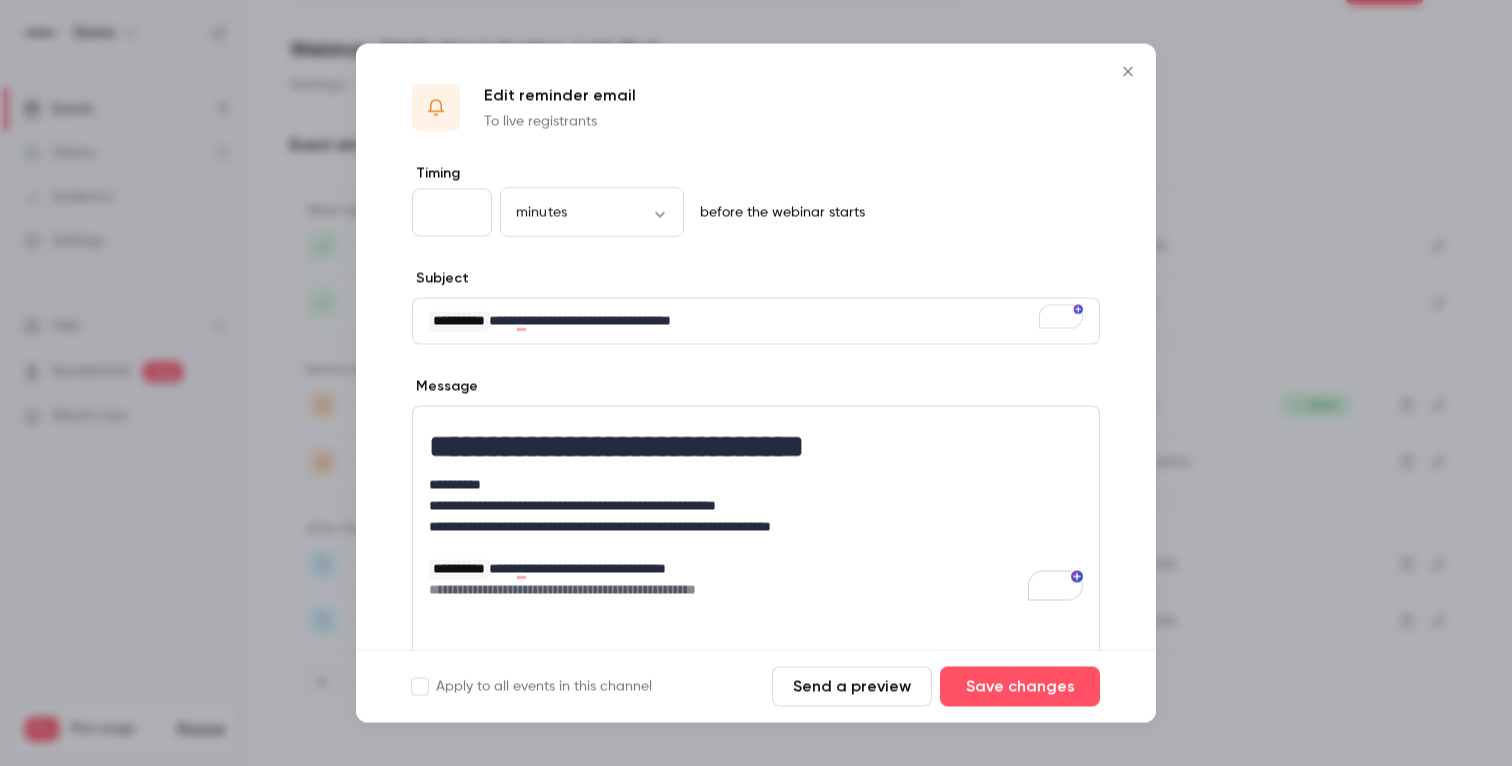 type on "**" 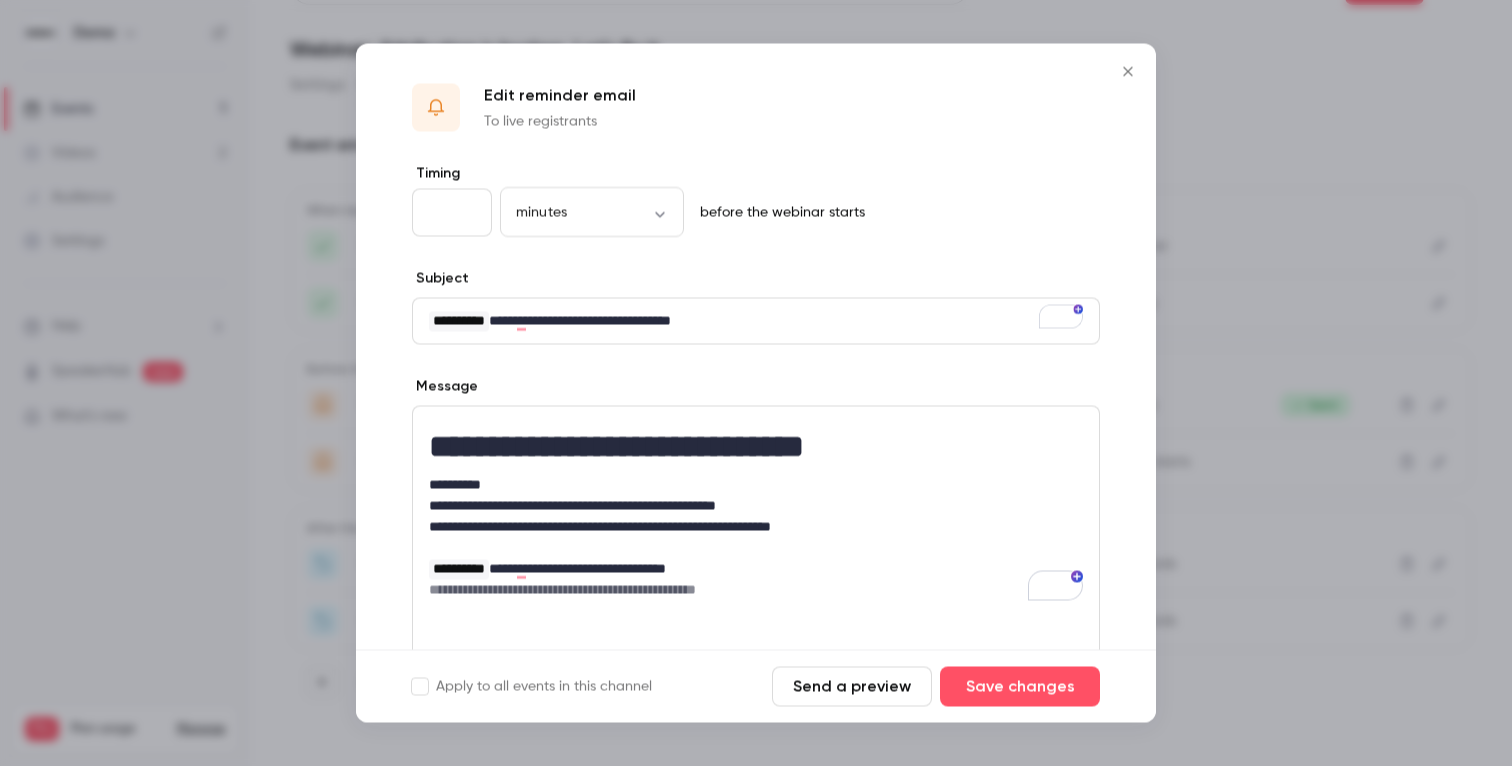 click on "Timing" at bounding box center [756, 174] 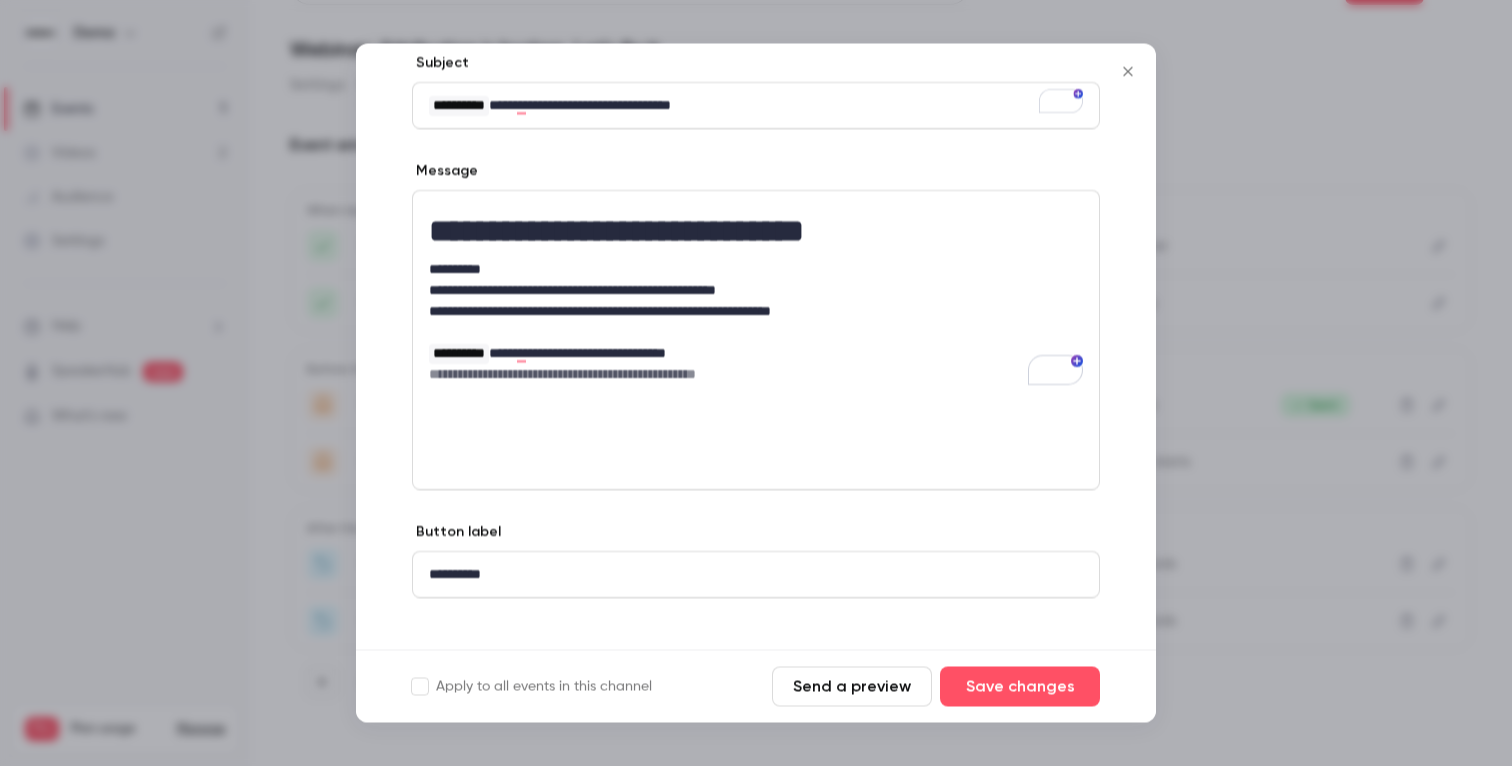 scroll, scrollTop: 236, scrollLeft: 0, axis: vertical 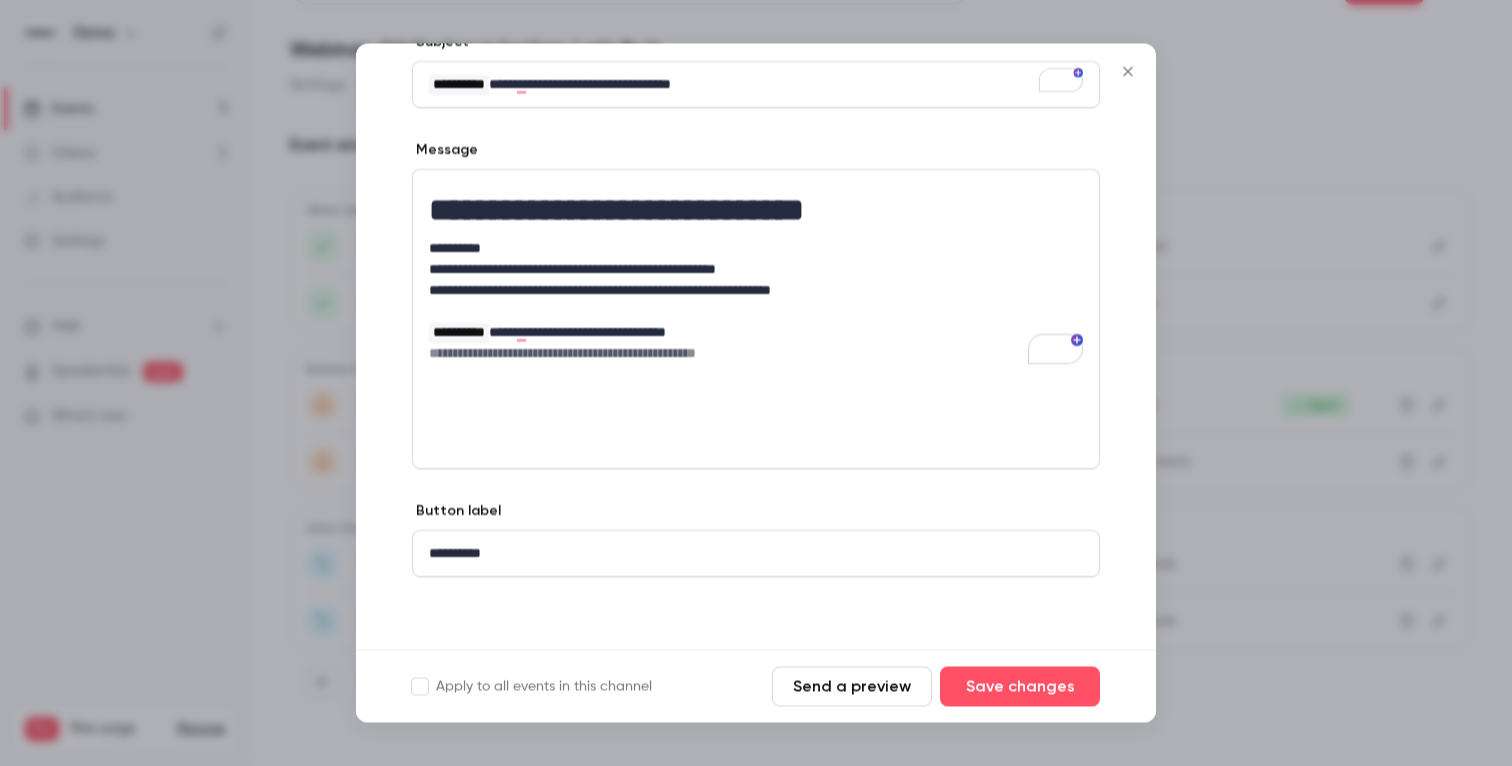 click on "**********" at bounding box center (756, 554) 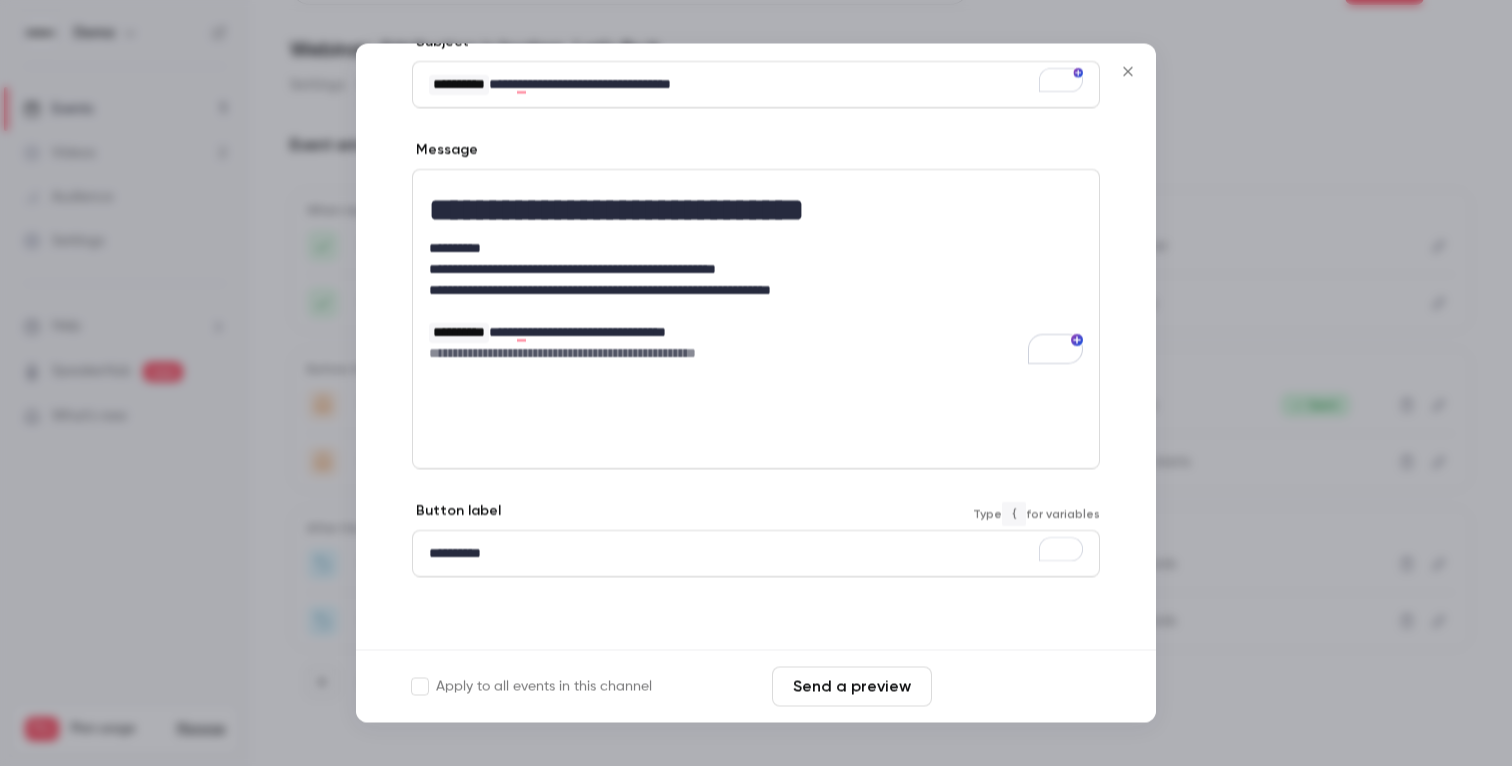click on "Save changes" at bounding box center [1020, 687] 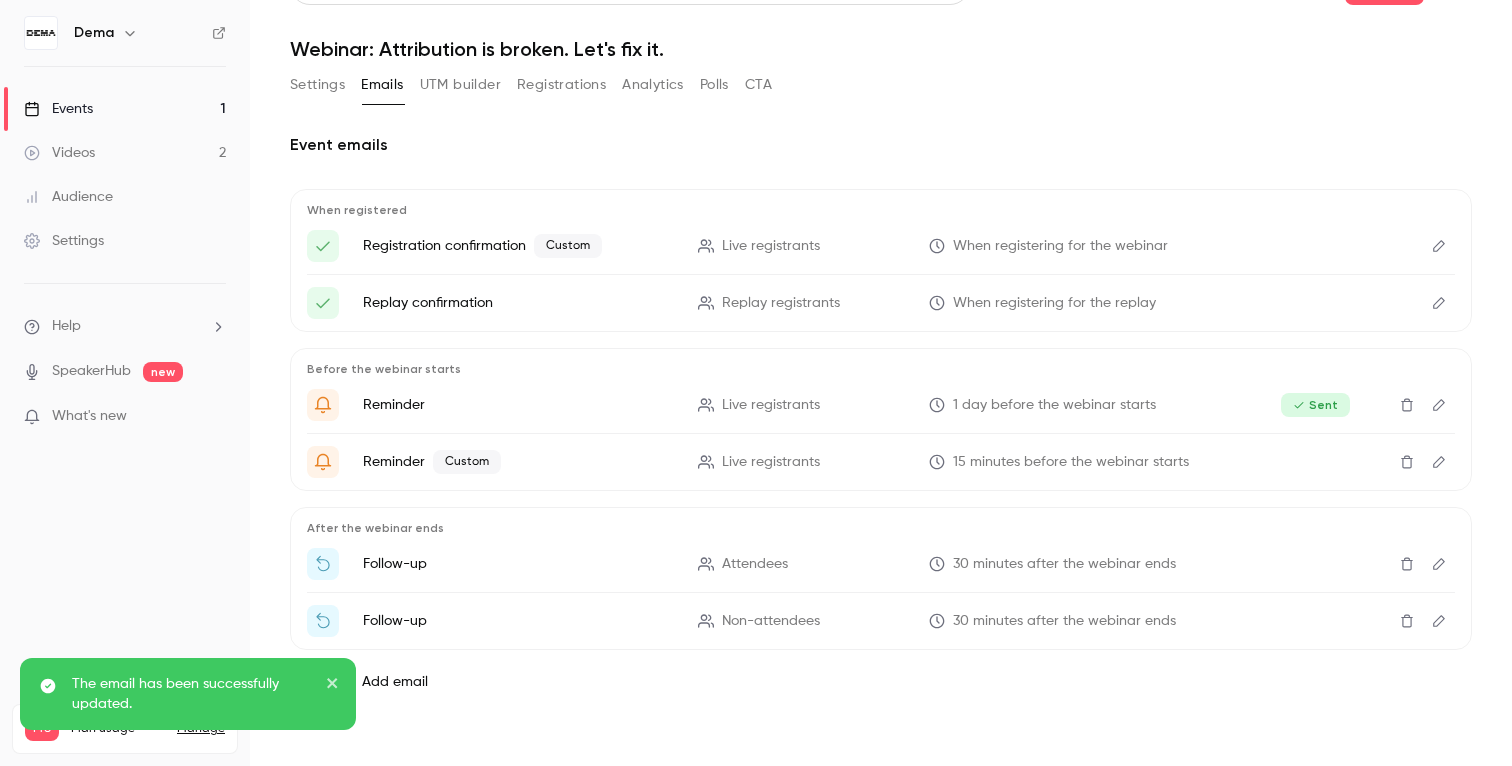 click at bounding box center [1439, 564] 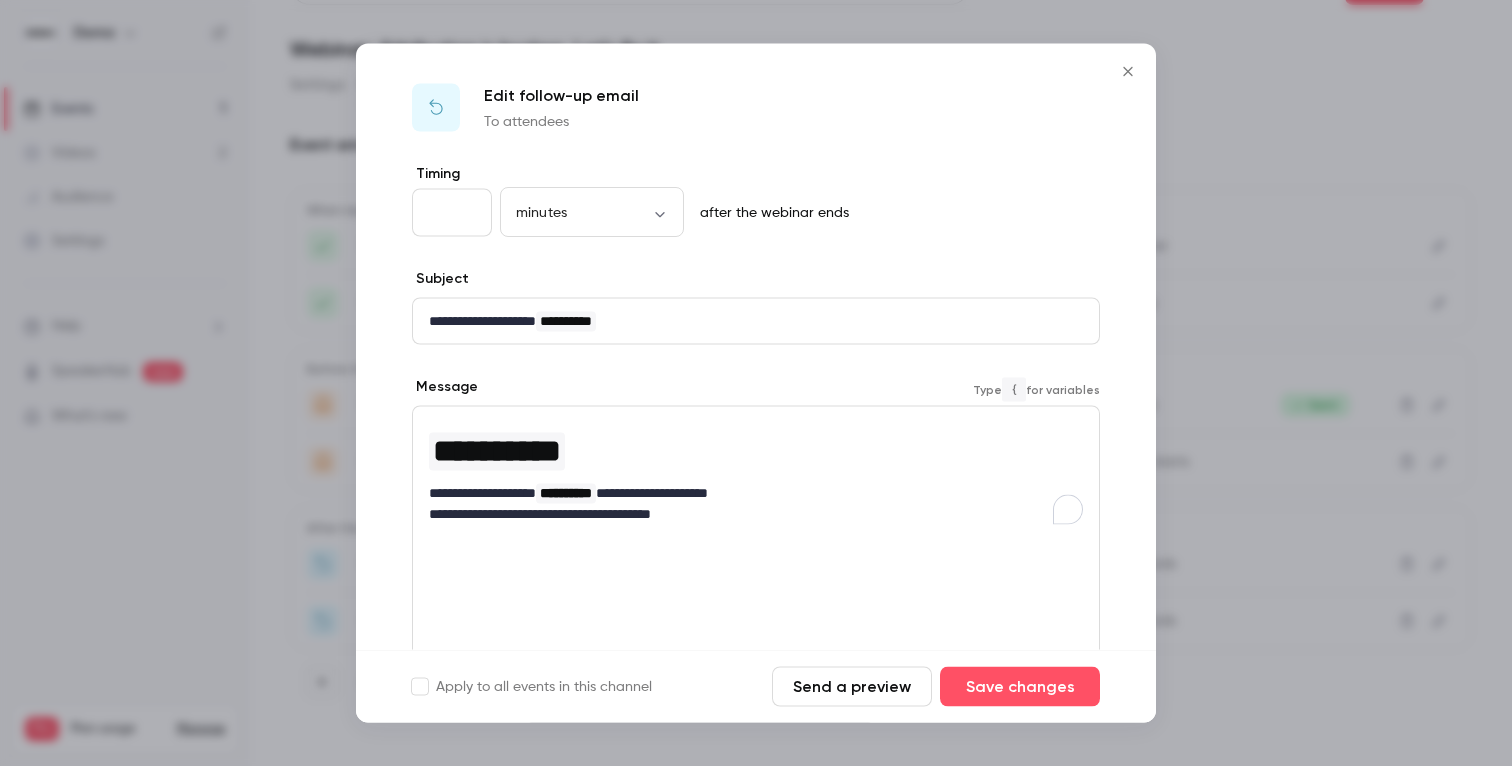 click on "**********" at bounding box center [756, 451] 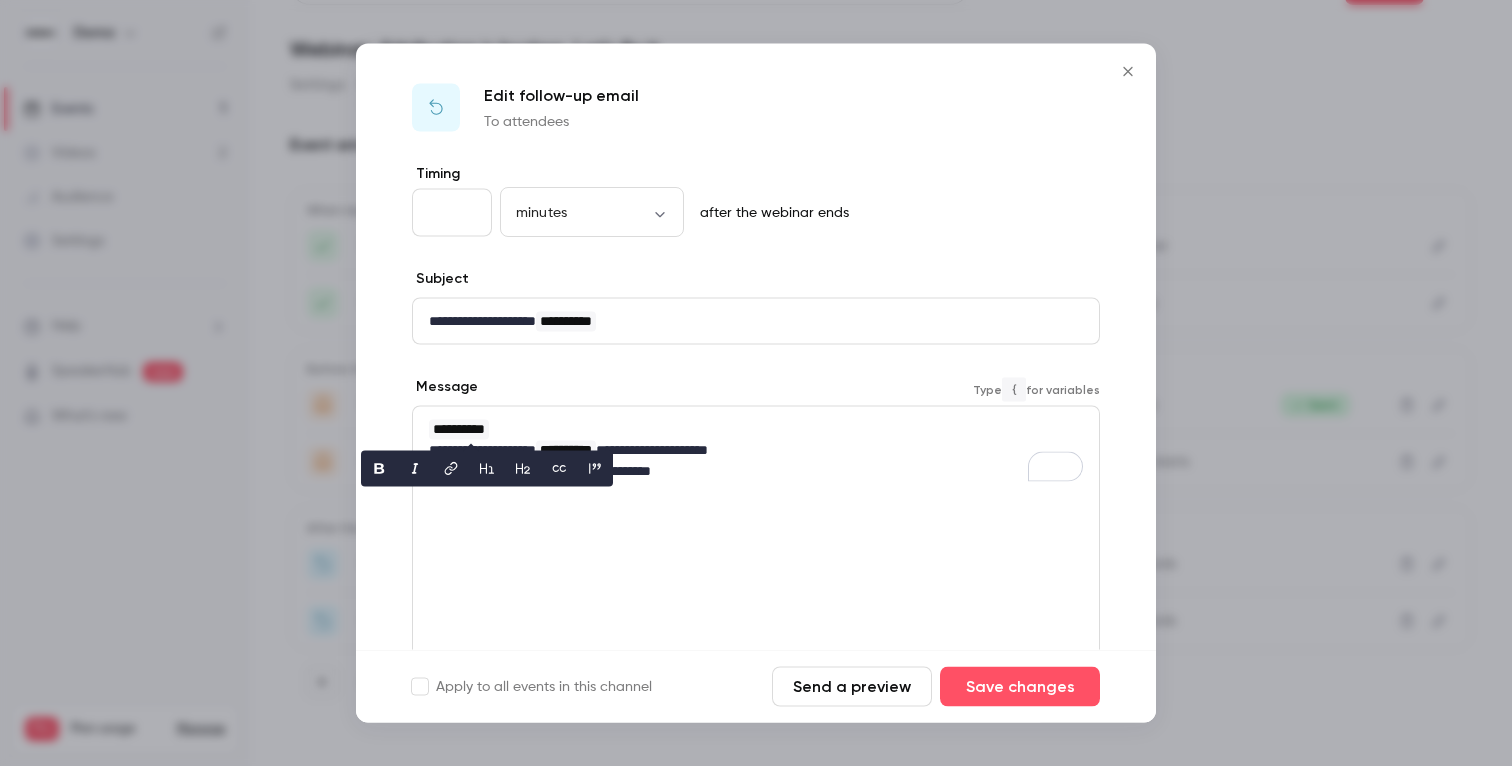 type 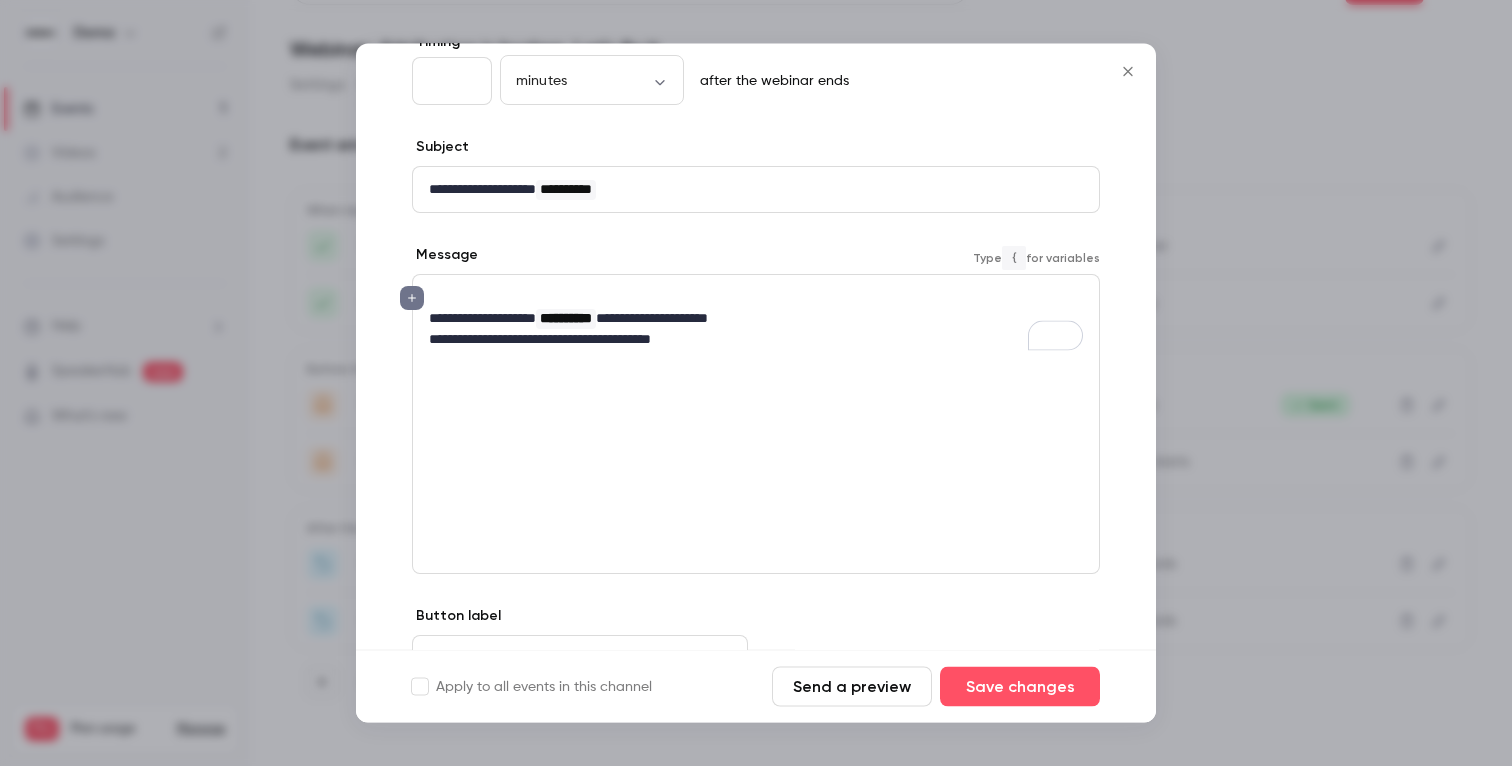 scroll, scrollTop: 236, scrollLeft: 0, axis: vertical 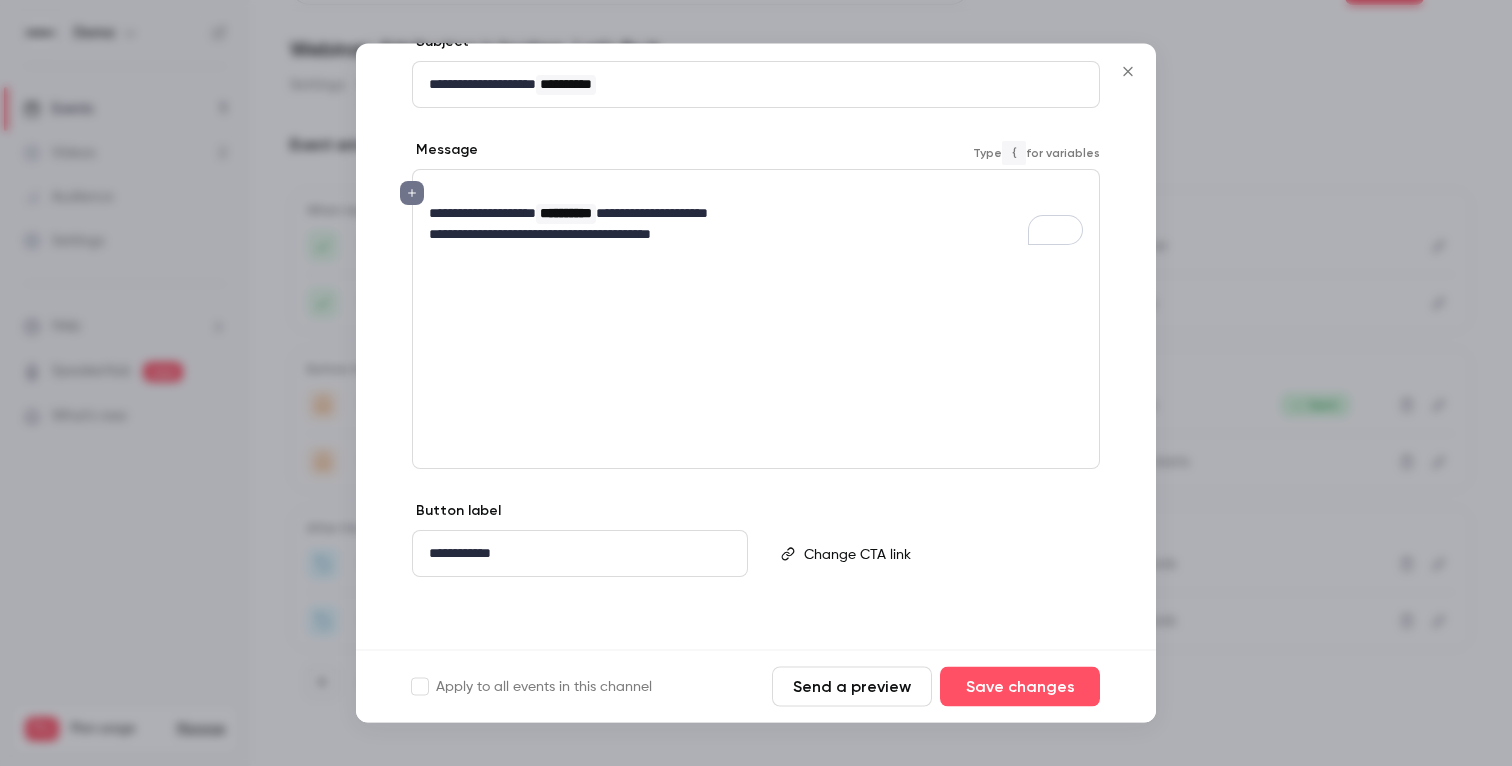 click at bounding box center (756, 193) 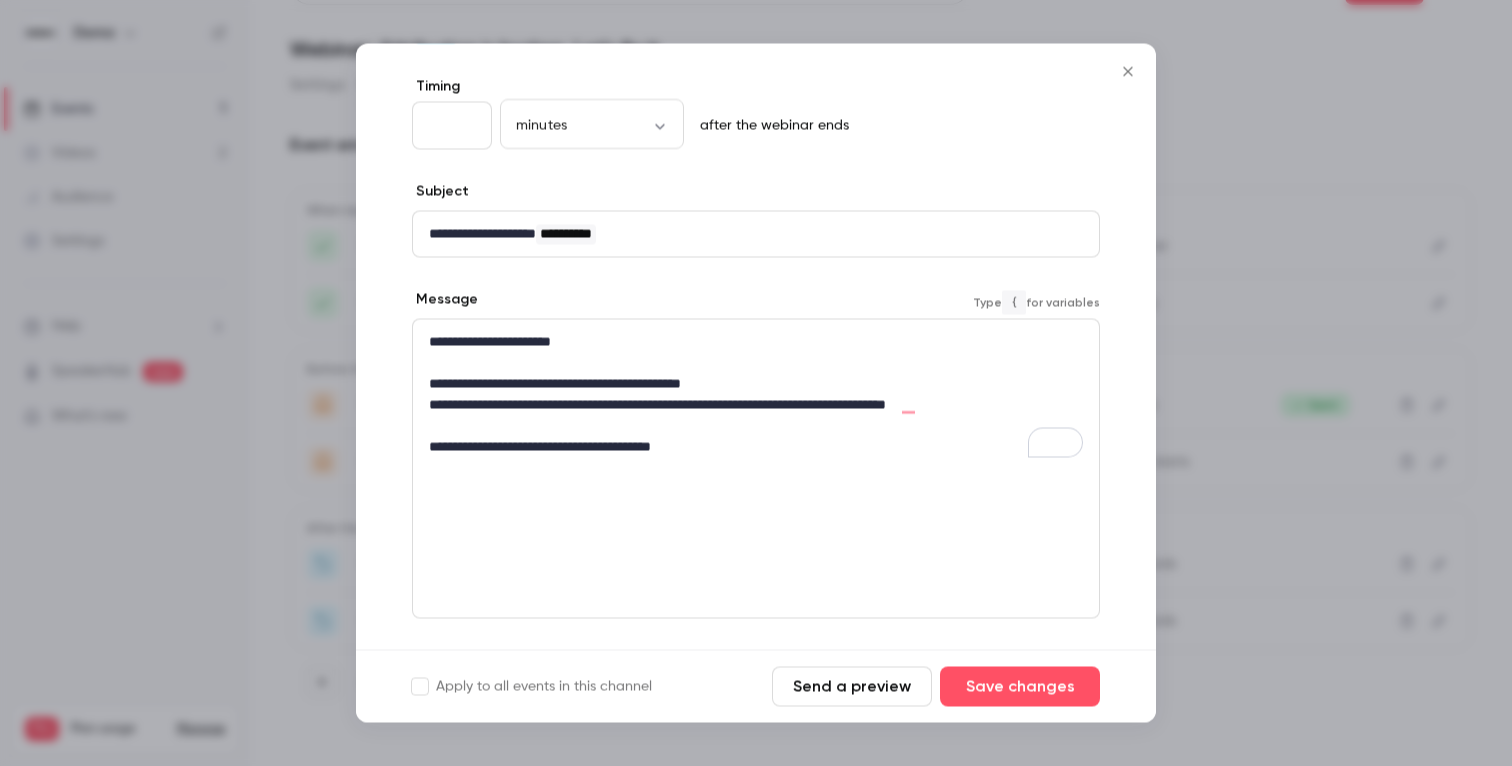 scroll, scrollTop: 0, scrollLeft: 0, axis: both 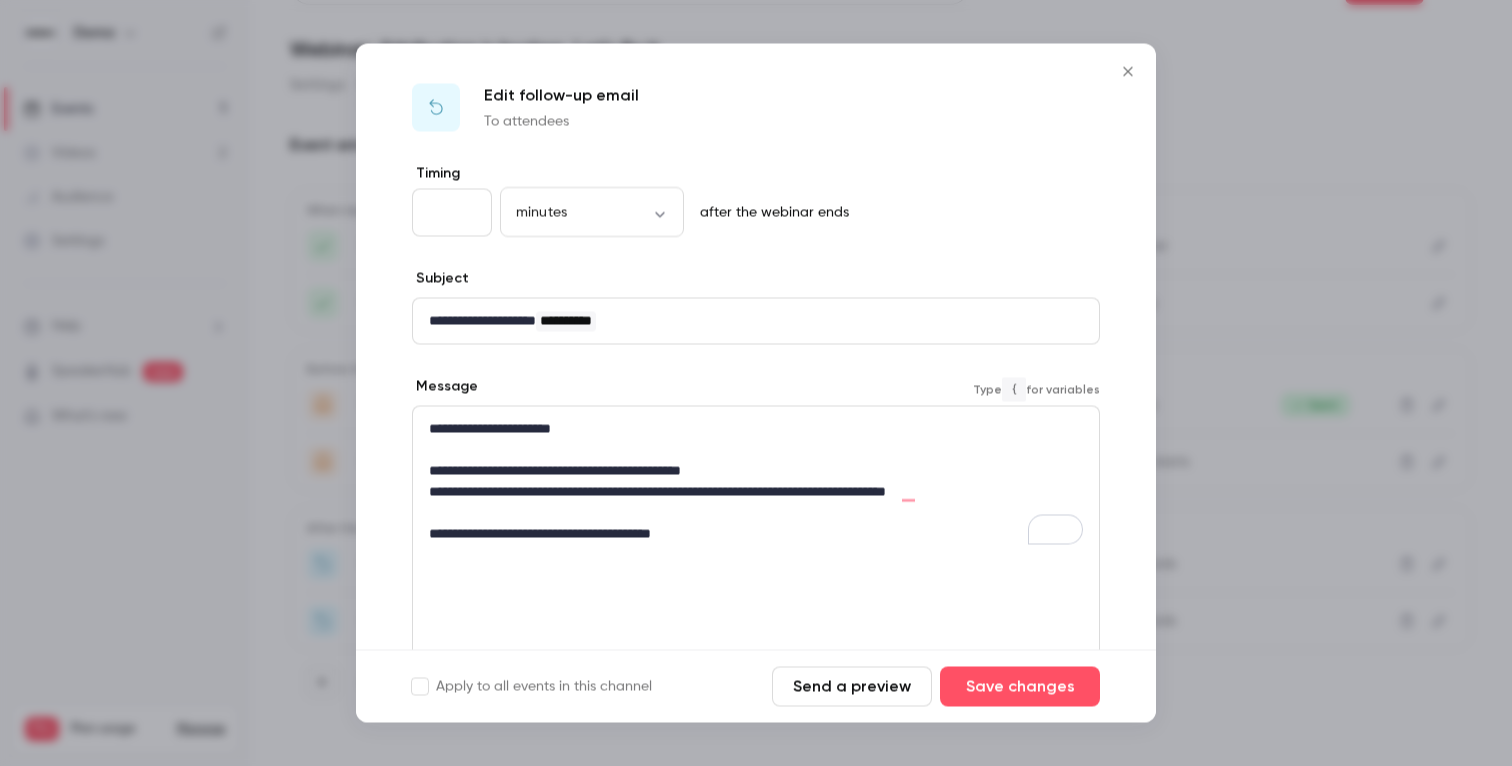 click on "**" at bounding box center (452, 213) 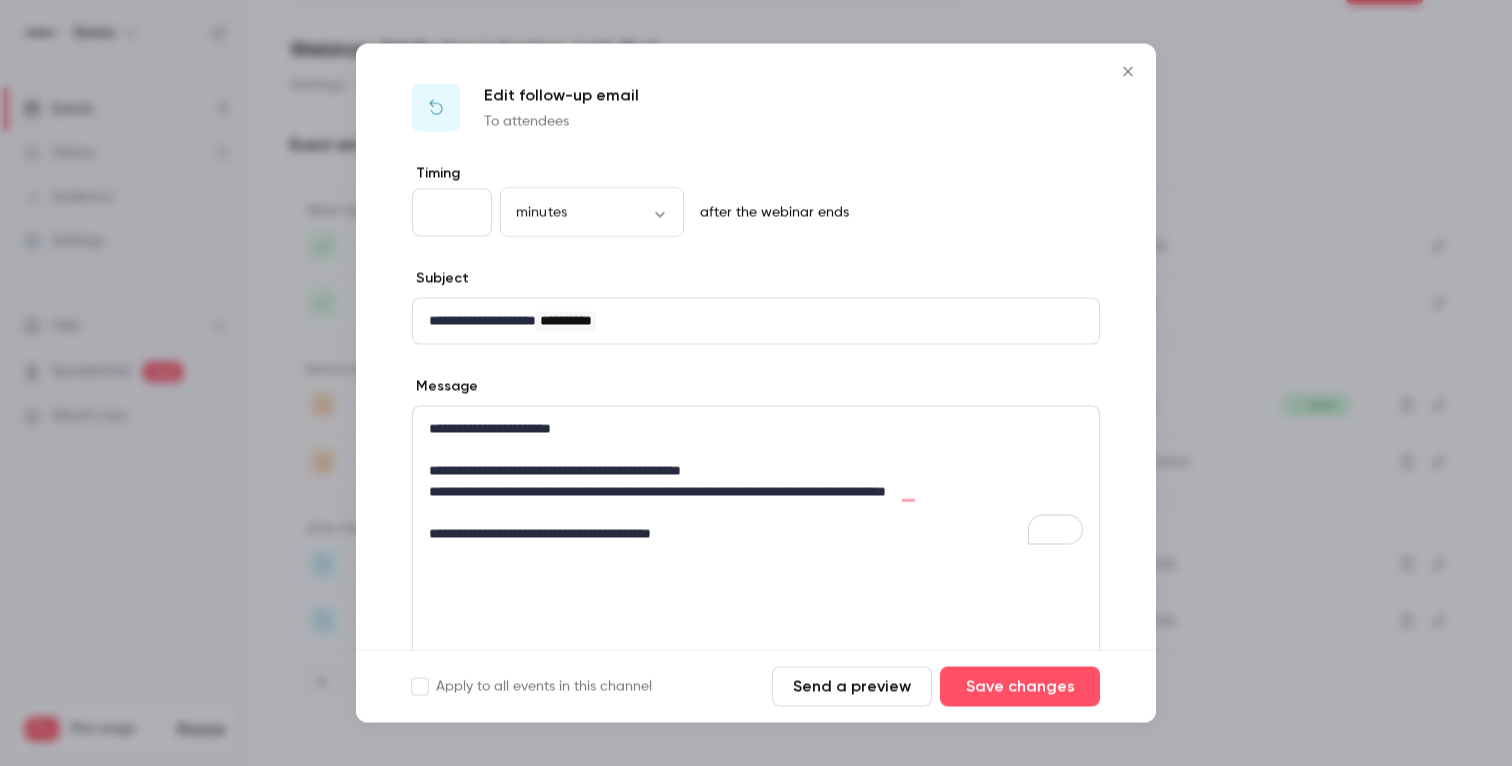 type on "**" 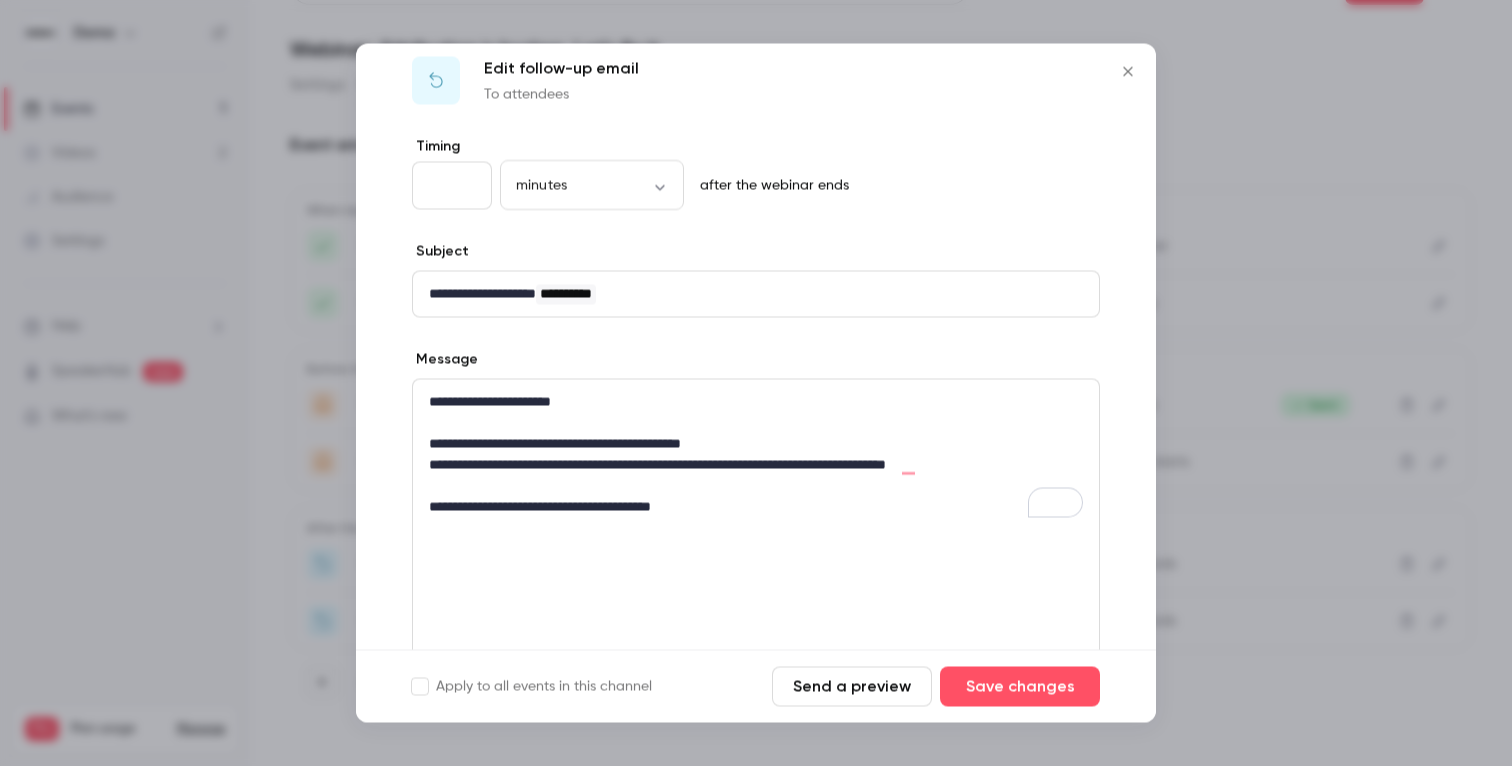 scroll, scrollTop: 34, scrollLeft: 0, axis: vertical 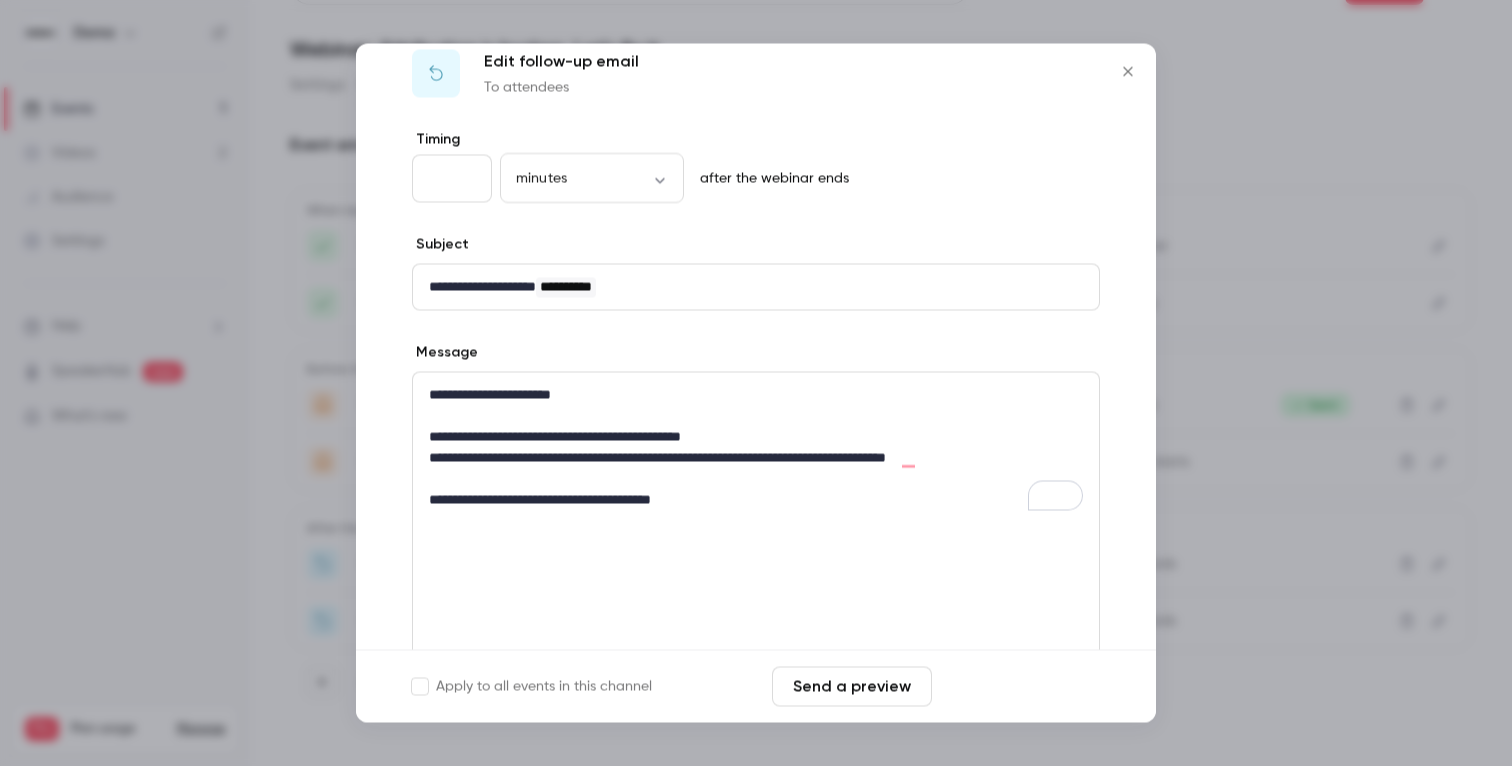 click on "Save changes" at bounding box center [1020, 687] 